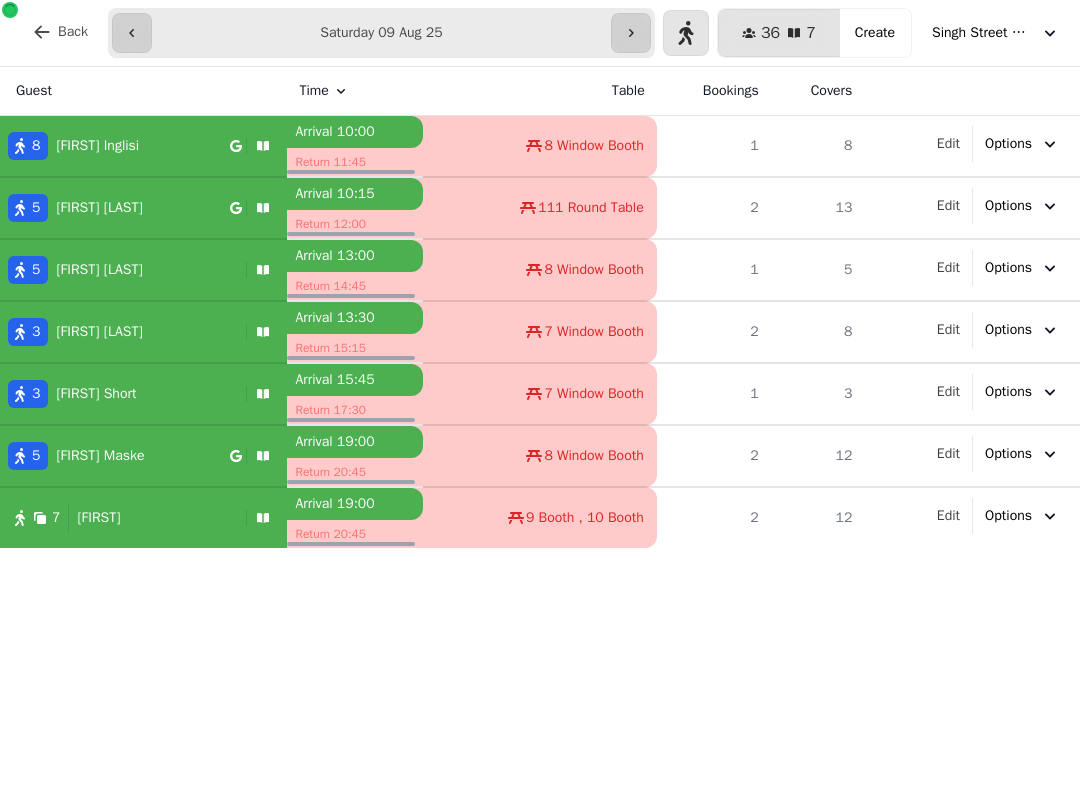select on "**********" 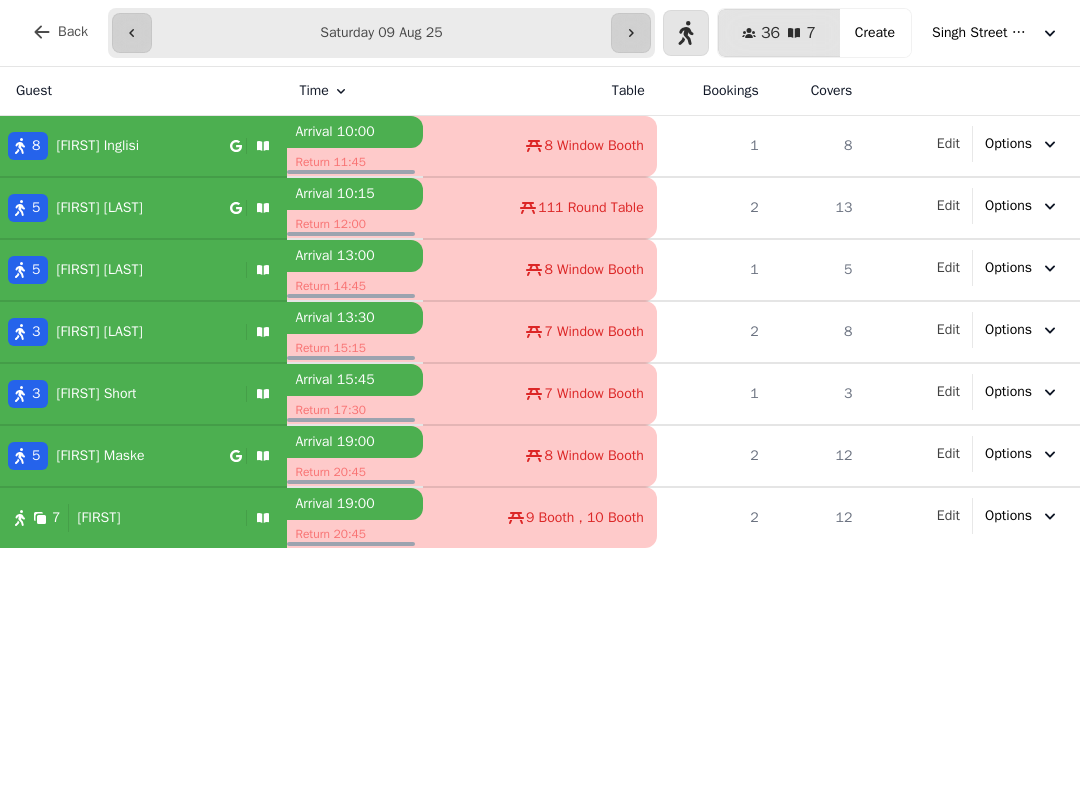 click at bounding box center [132, 33] 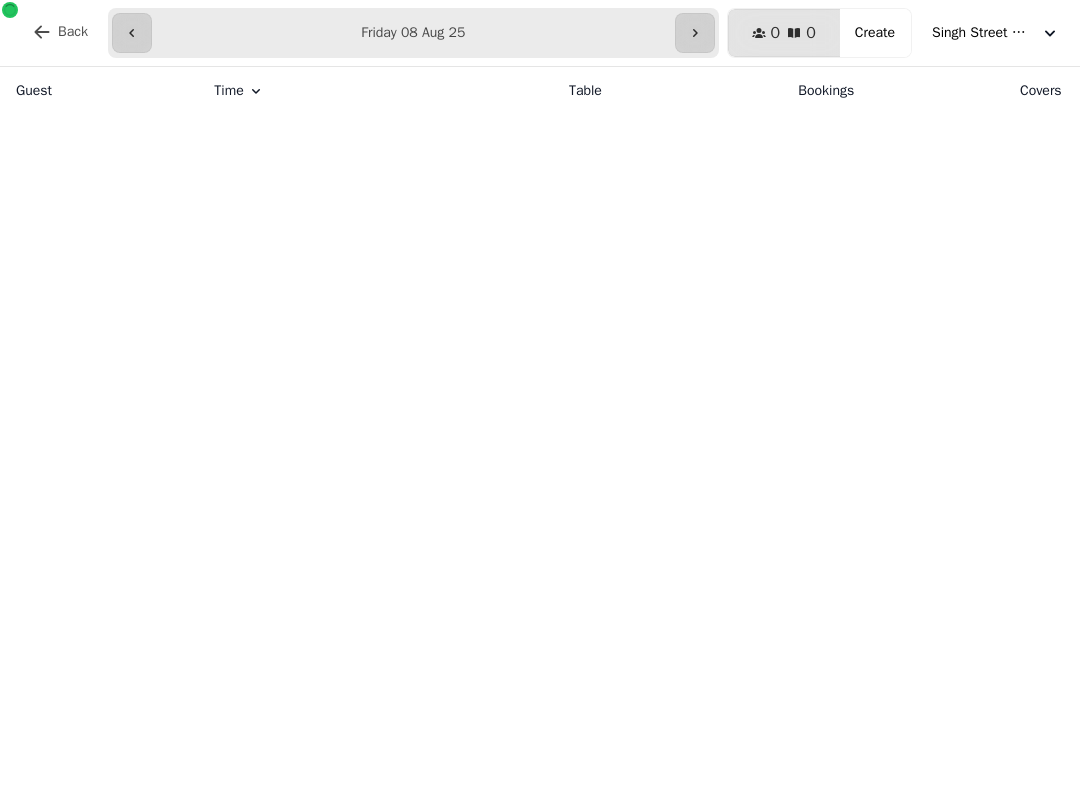 click at bounding box center (695, 33) 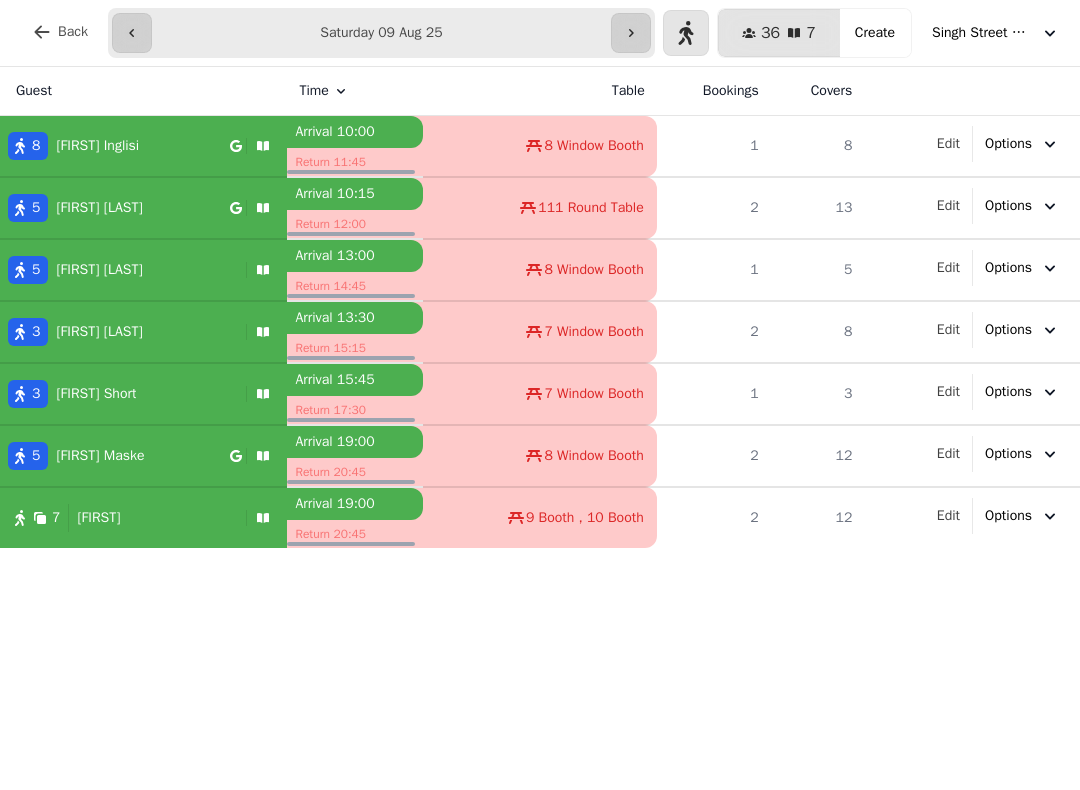 click on "[FIRST]   [LAST]" at bounding box center (97, 146) 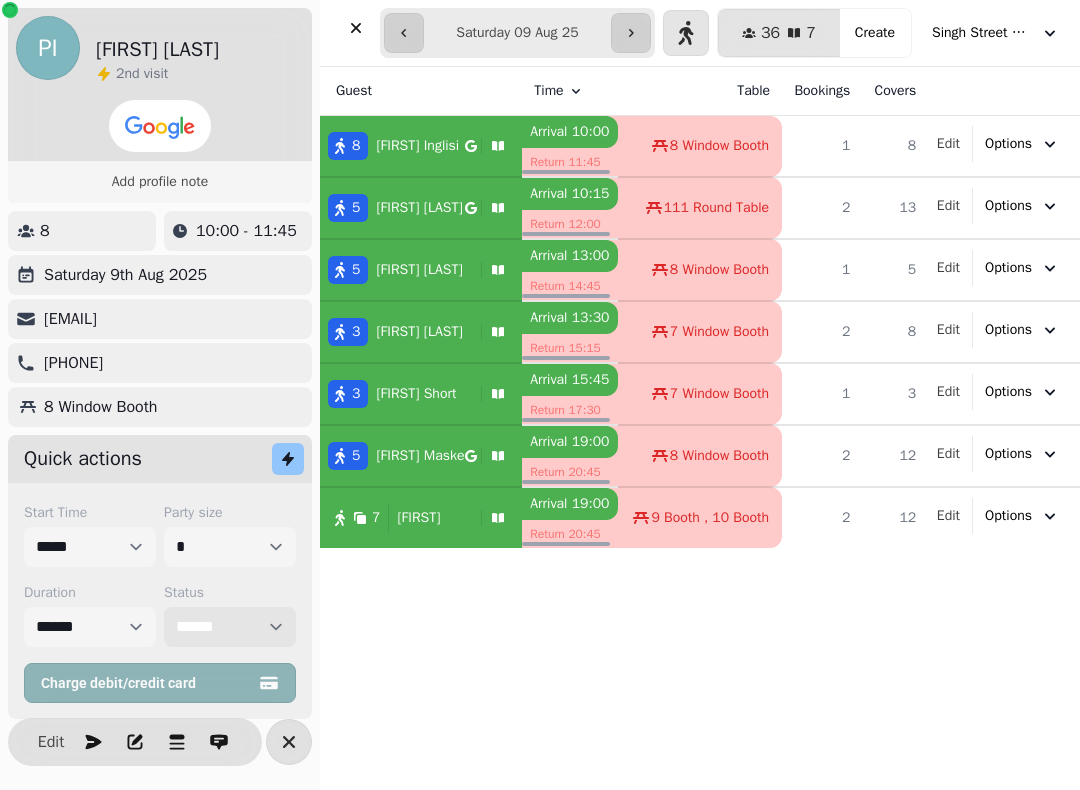 click on "**********" at bounding box center [230, 627] 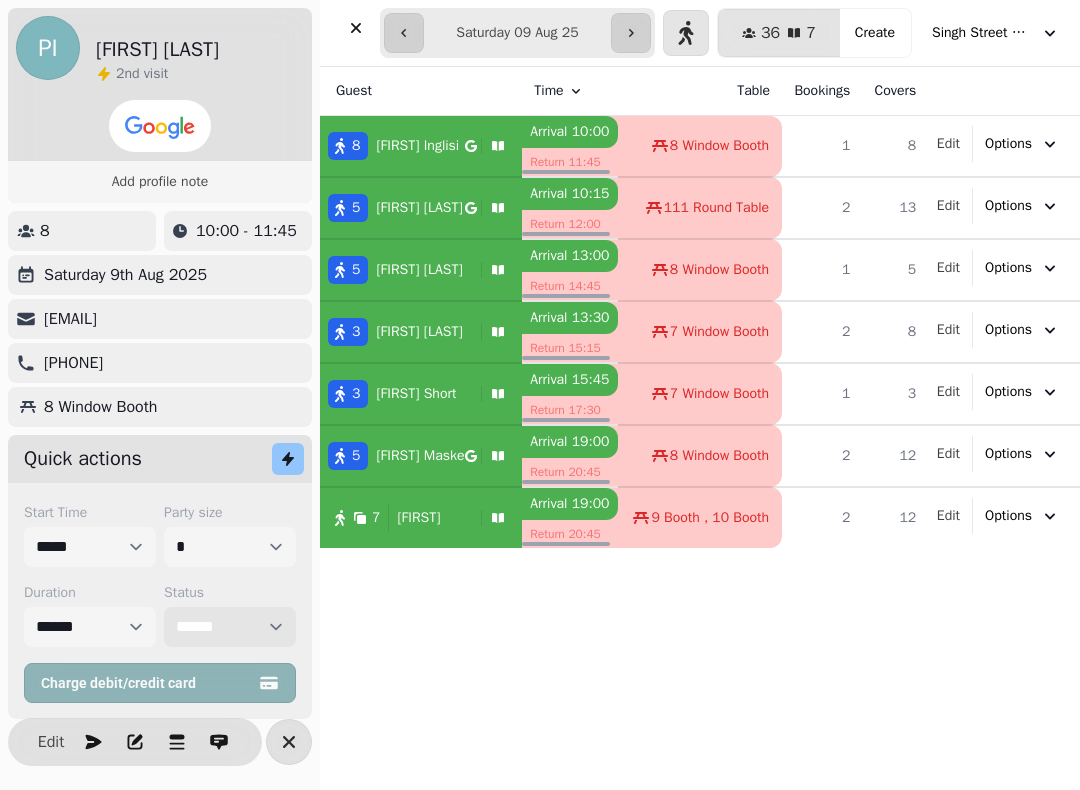 select on "******" 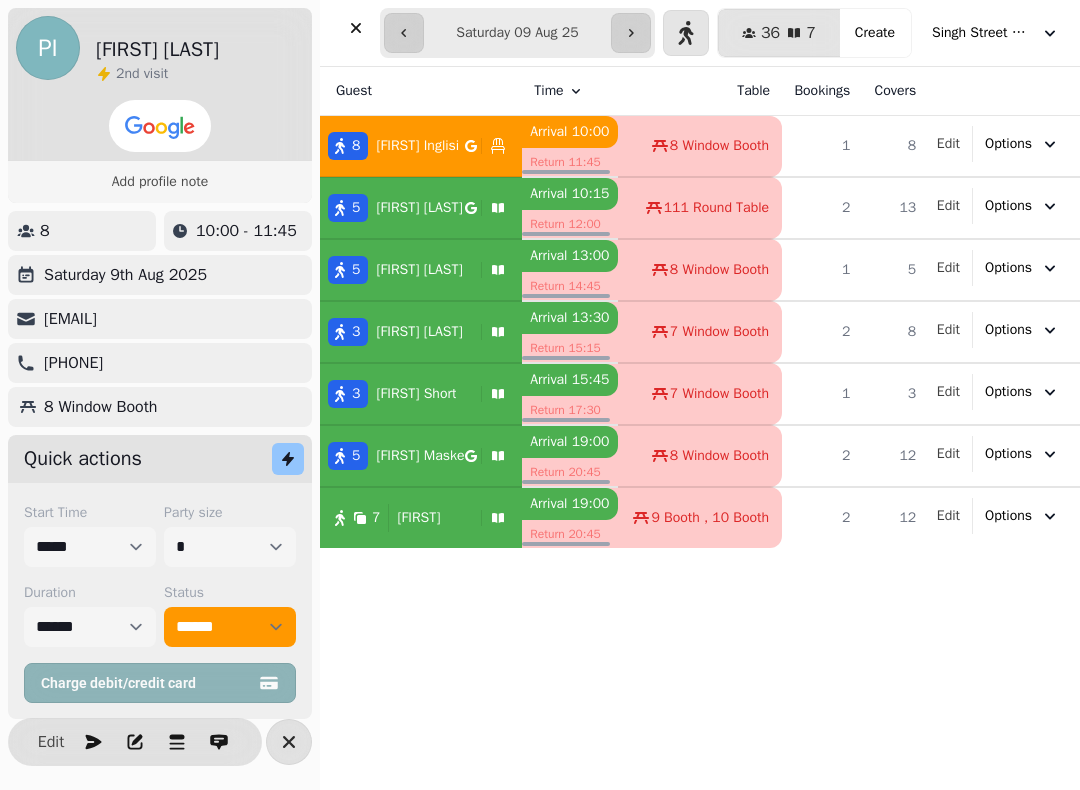 click 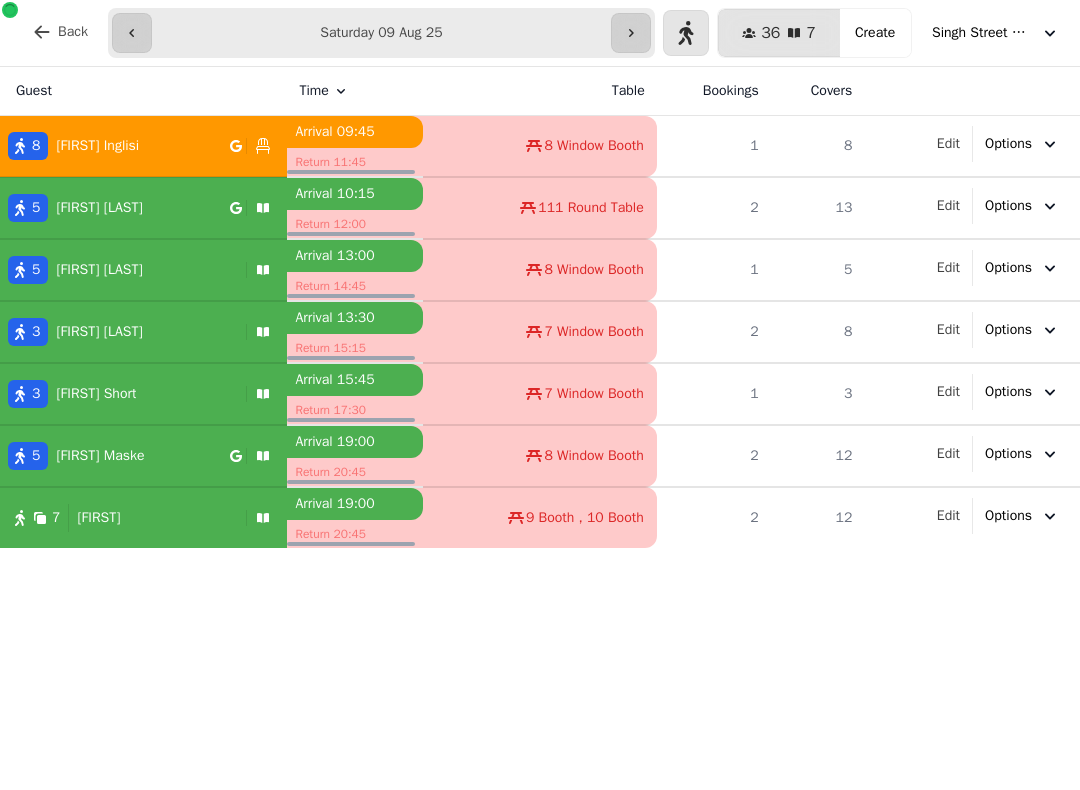 select on "****" 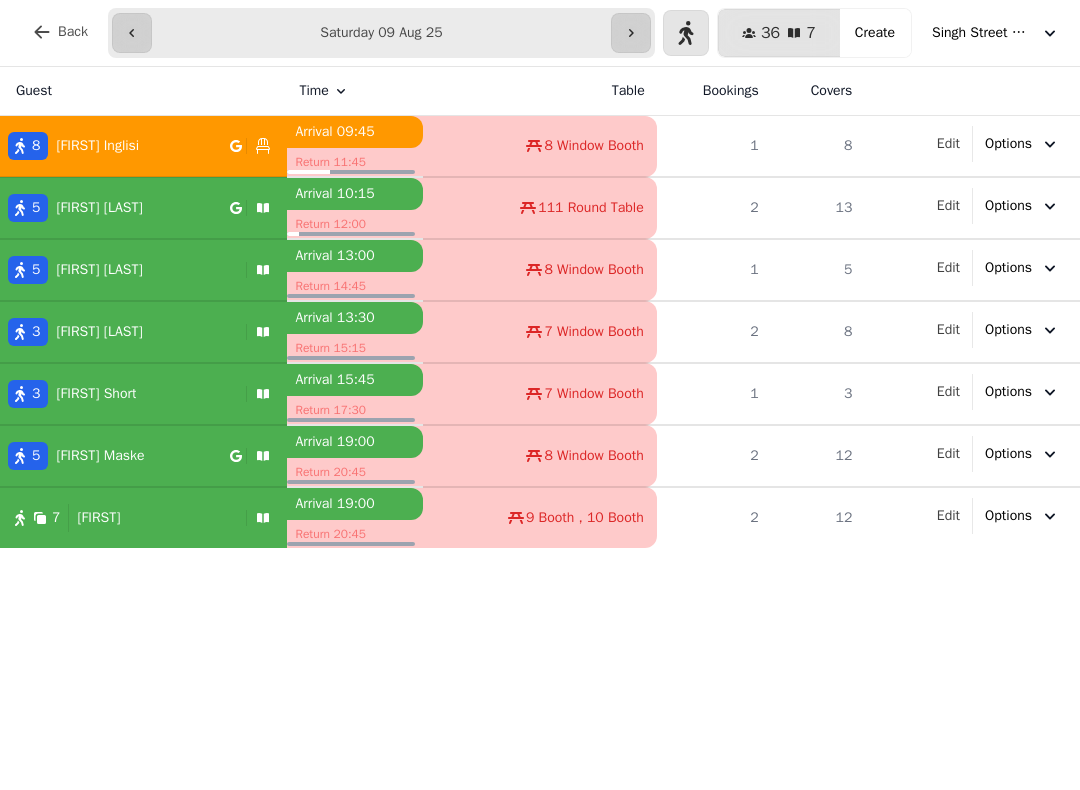 click on "5 [FIRST]   [LAST]" at bounding box center (115, 208) 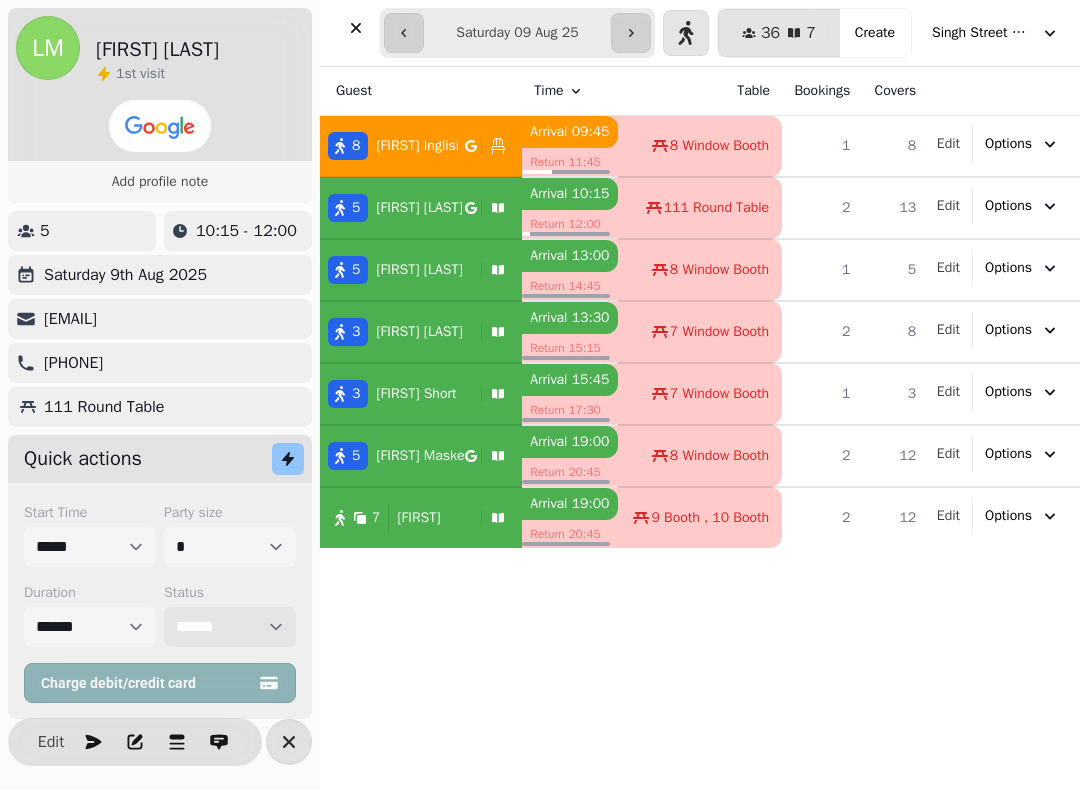 click on "**********" at bounding box center (230, 627) 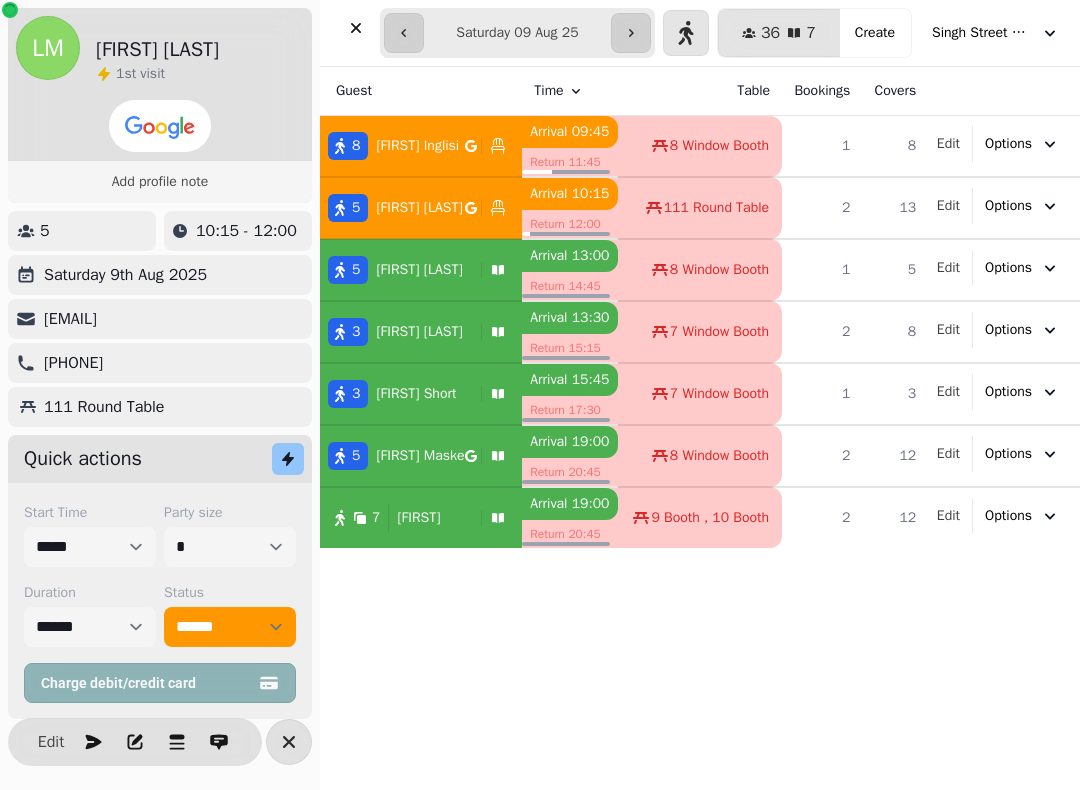 click at bounding box center [356, 28] 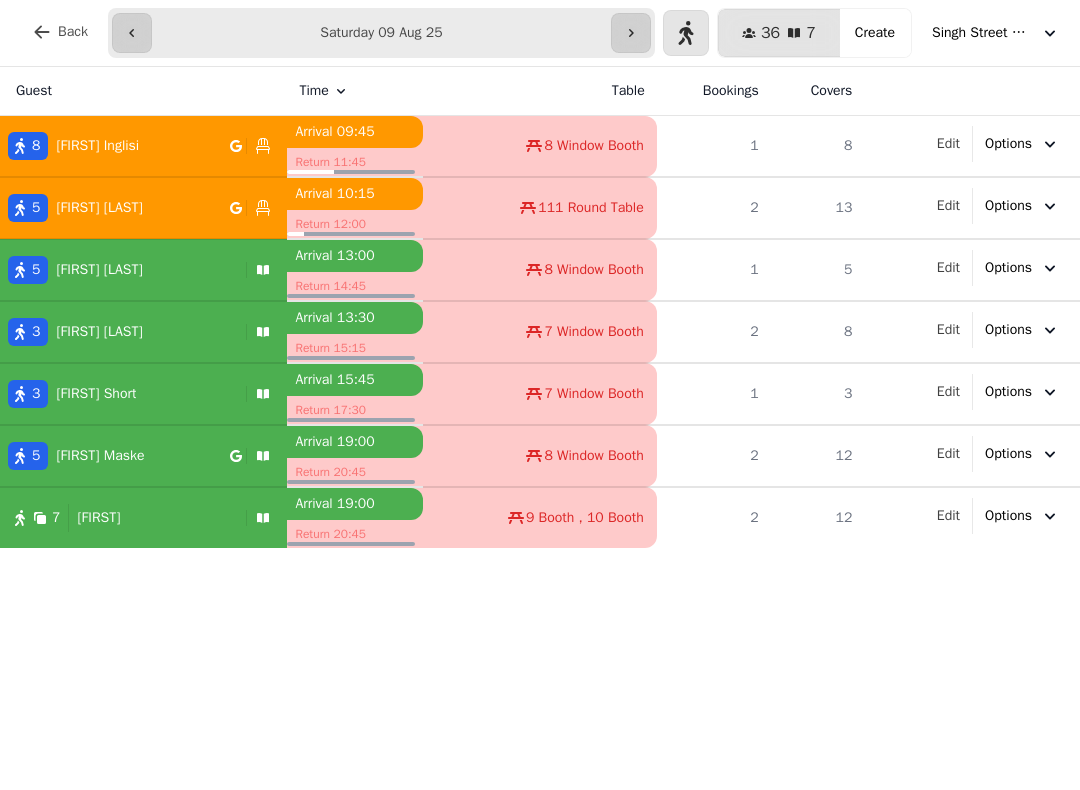 click 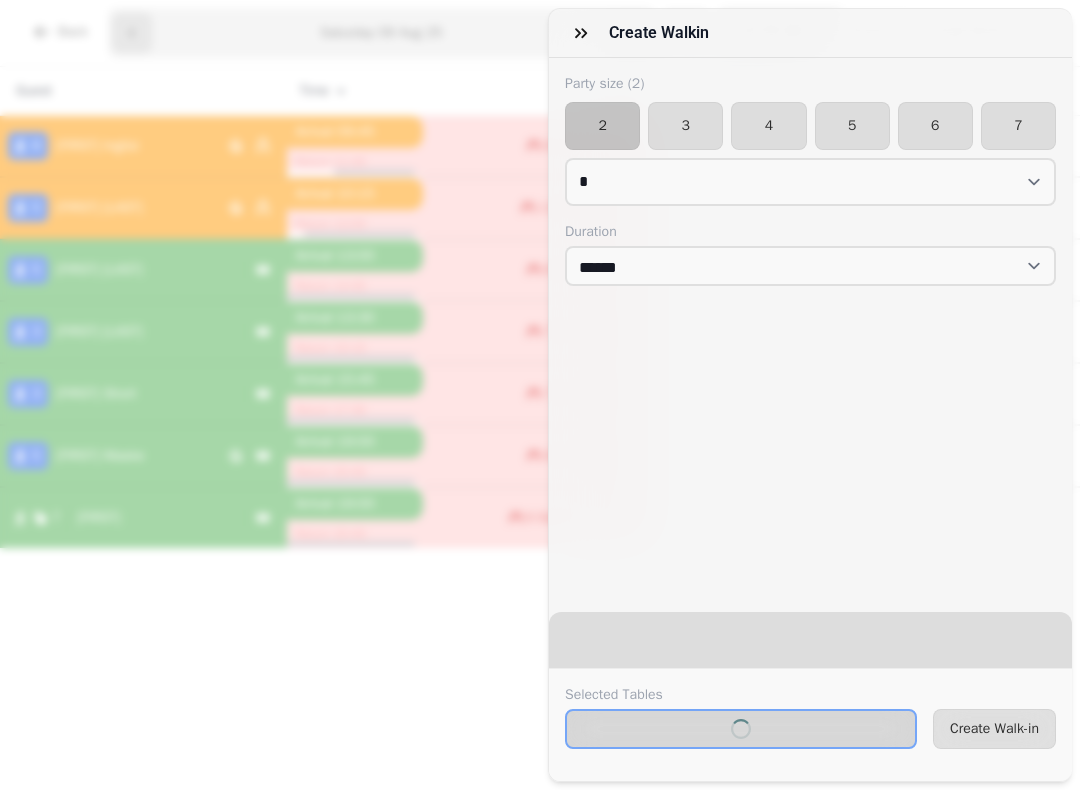 select on "****" 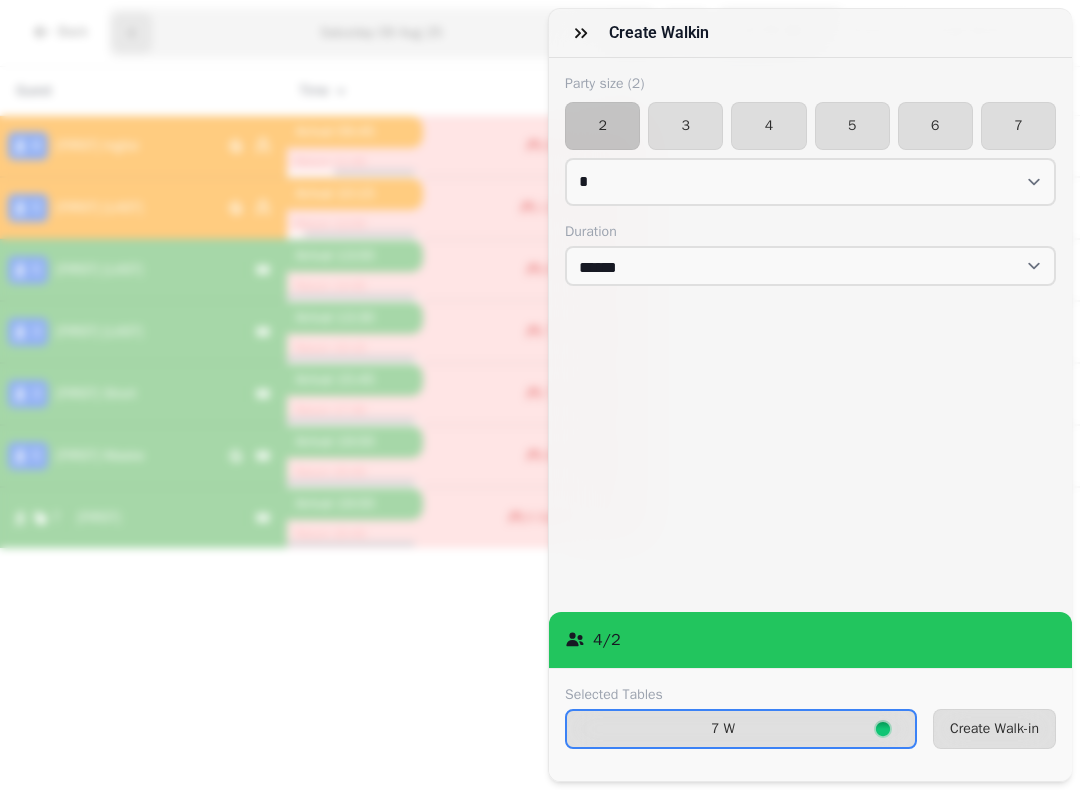 click on "Create Walk-in" at bounding box center [994, 729] 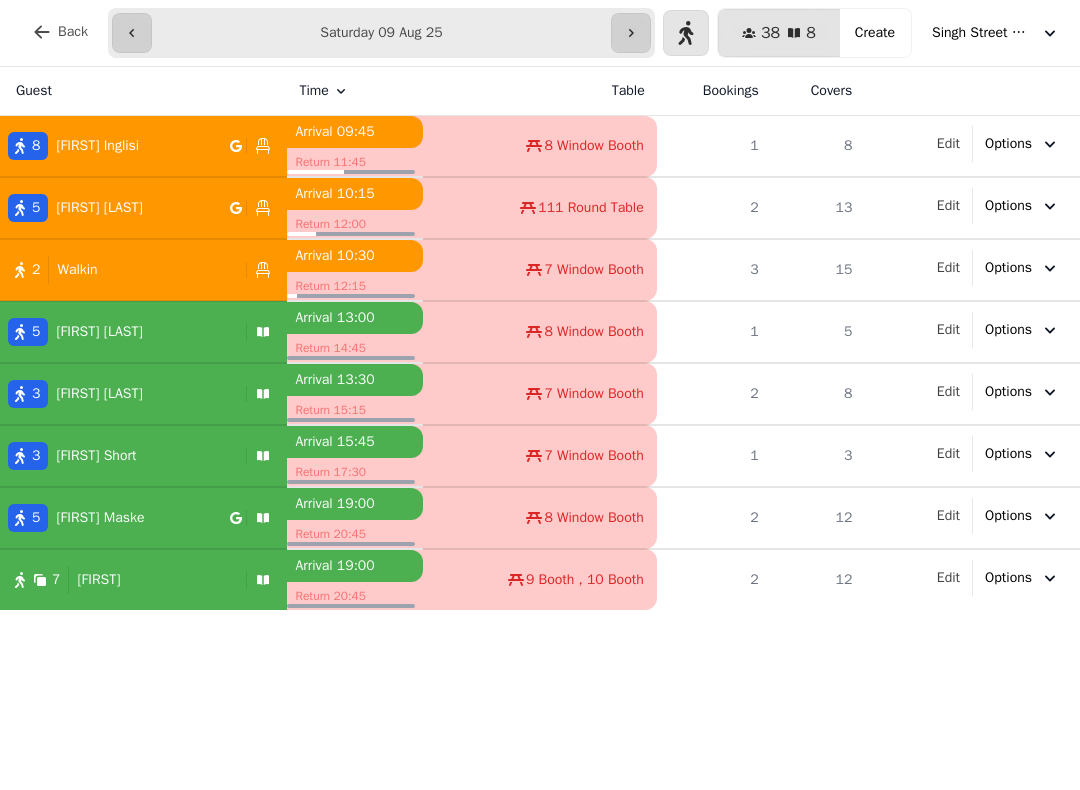 click on "Guest Time Table Bookings Covers 8 Peter   Inglisi Arrival   09:45 Return   11:45 8 Window Booth 1 8 Edit Options 5 Lisa   McCloy Arrival   10:15 Return   12:00 111 Round Table  2 13 Edit Options 2 Walkin   Arrival   10:30 Return   12:15 7 Window Booth 3 15 Edit Options 5 Fernando   Hall Arrival   13:00 Return   14:45 8 Window Booth 1 5 Edit Options 3 Claire   Fairbairn Arrival   13:30 Return   15:15 7 Window Booth 2 8 Edit Options 3 Hannah   Short Arrival   15:45 Return   17:30 7 Window Booth 1 3 Edit Options 5 Alex   Maske Arrival   19:00 Return   20:45 8 Window Booth 2 12 Edit Options 7 Urmi   Arrival   19:00 Return   20:45 9 Booth , 10 Booth 2 12 Edit Options" at bounding box center (540, 428) 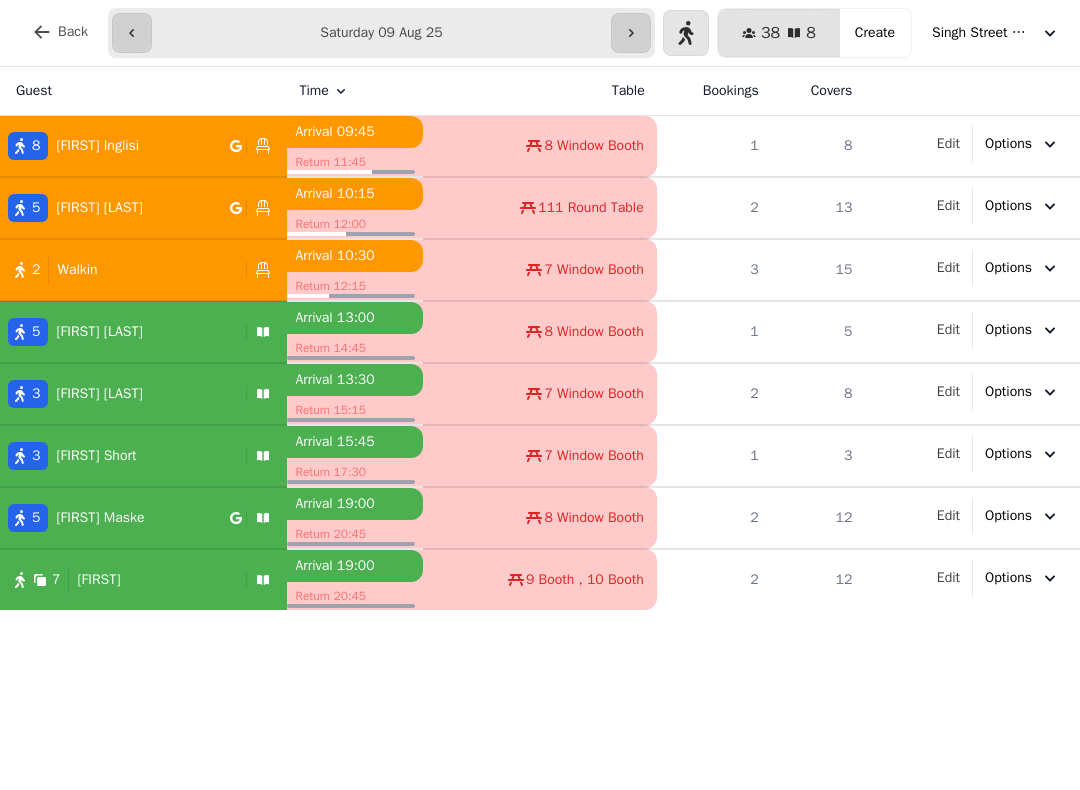 click on "8 Peter   Inglisi" at bounding box center (115, 146) 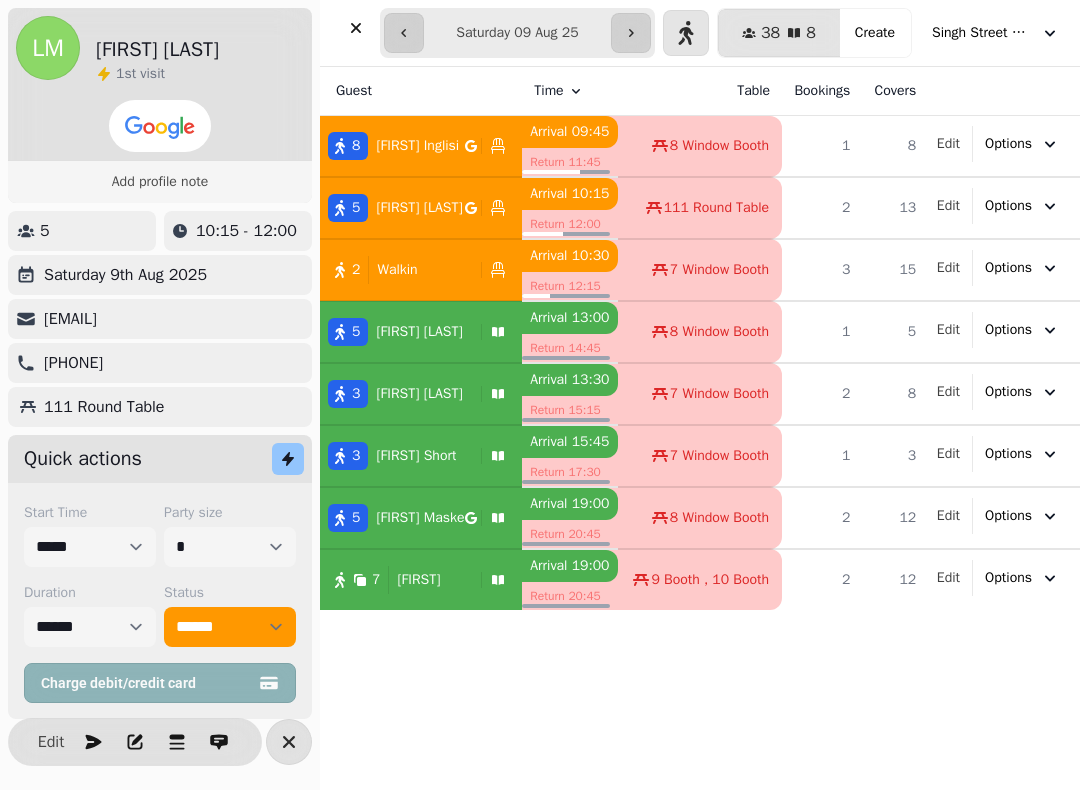 select on "*" 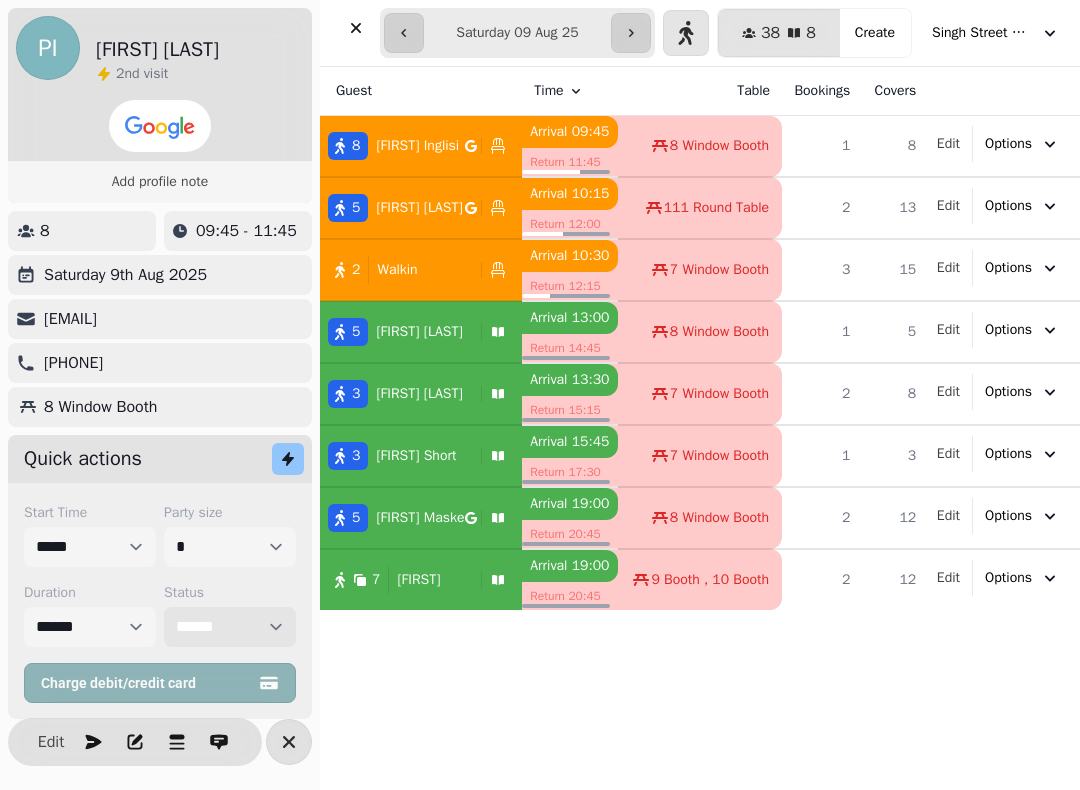 click on "**********" at bounding box center [230, 627] 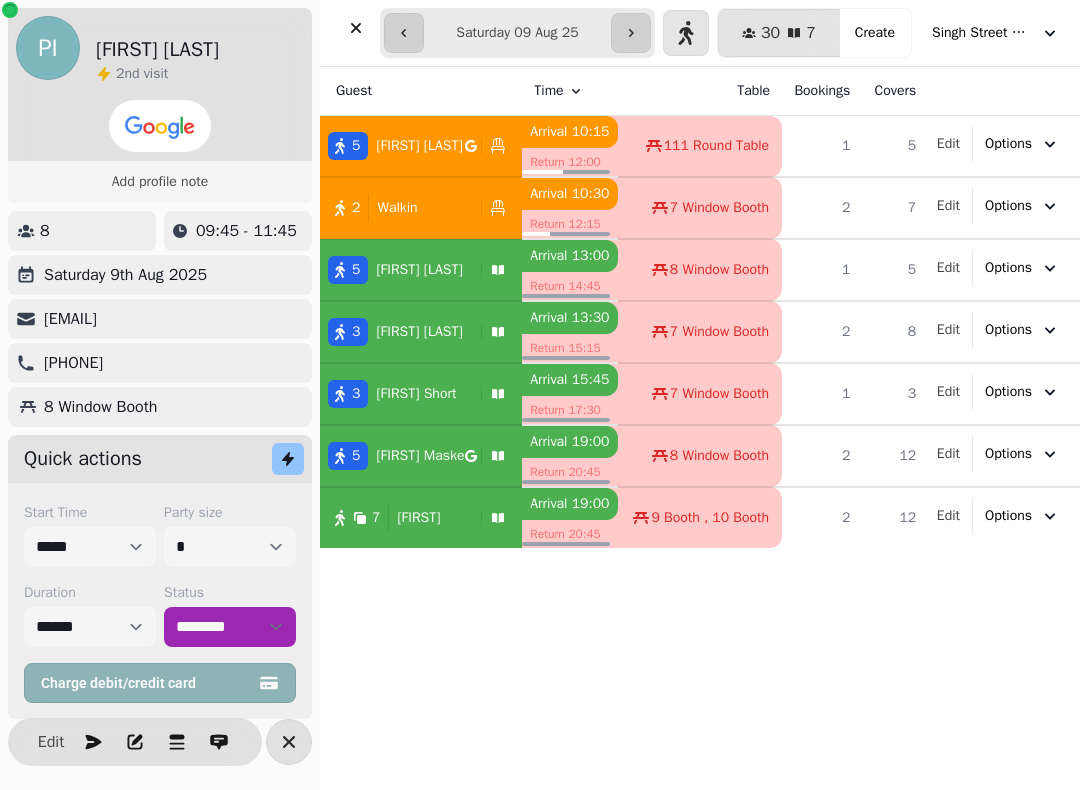 click 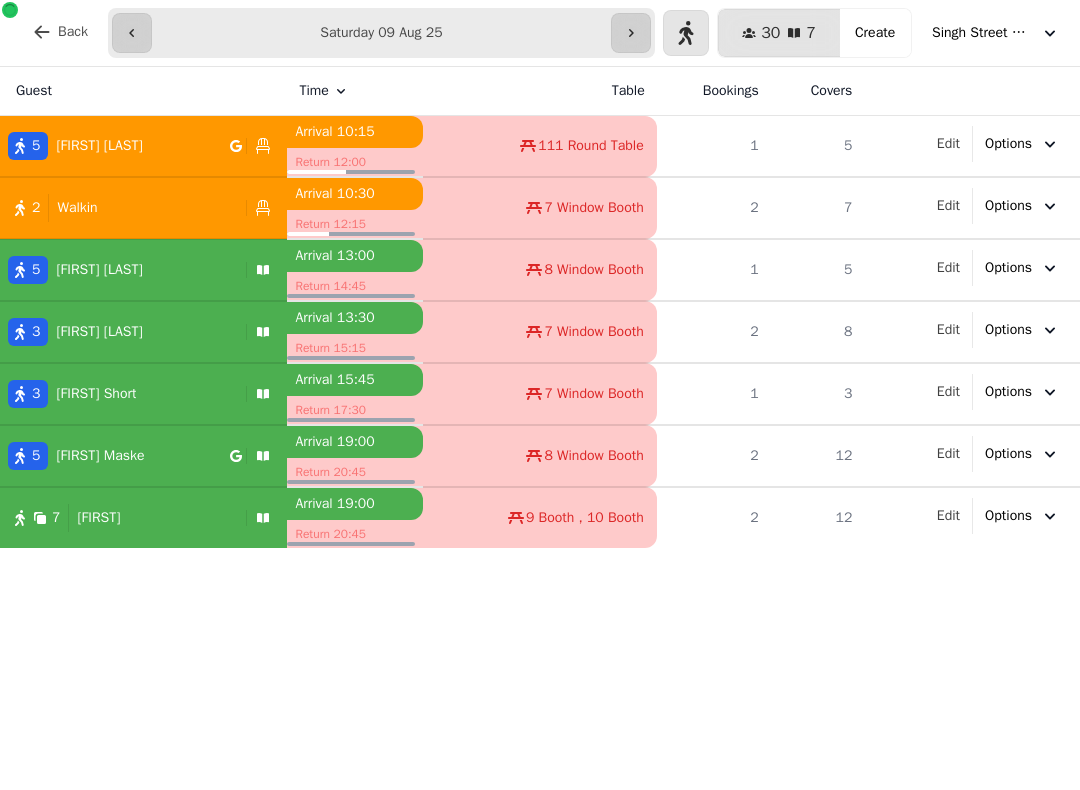 select on "****" 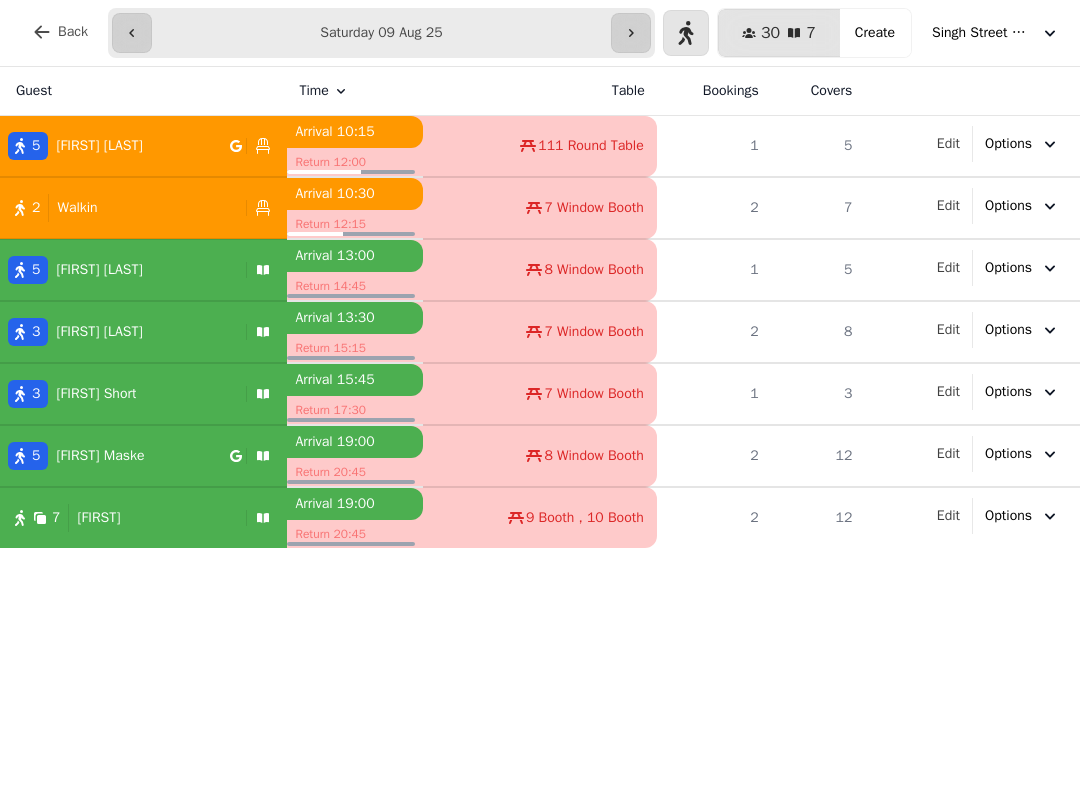 click on "5 Lisa   McCloy" at bounding box center [143, 146] 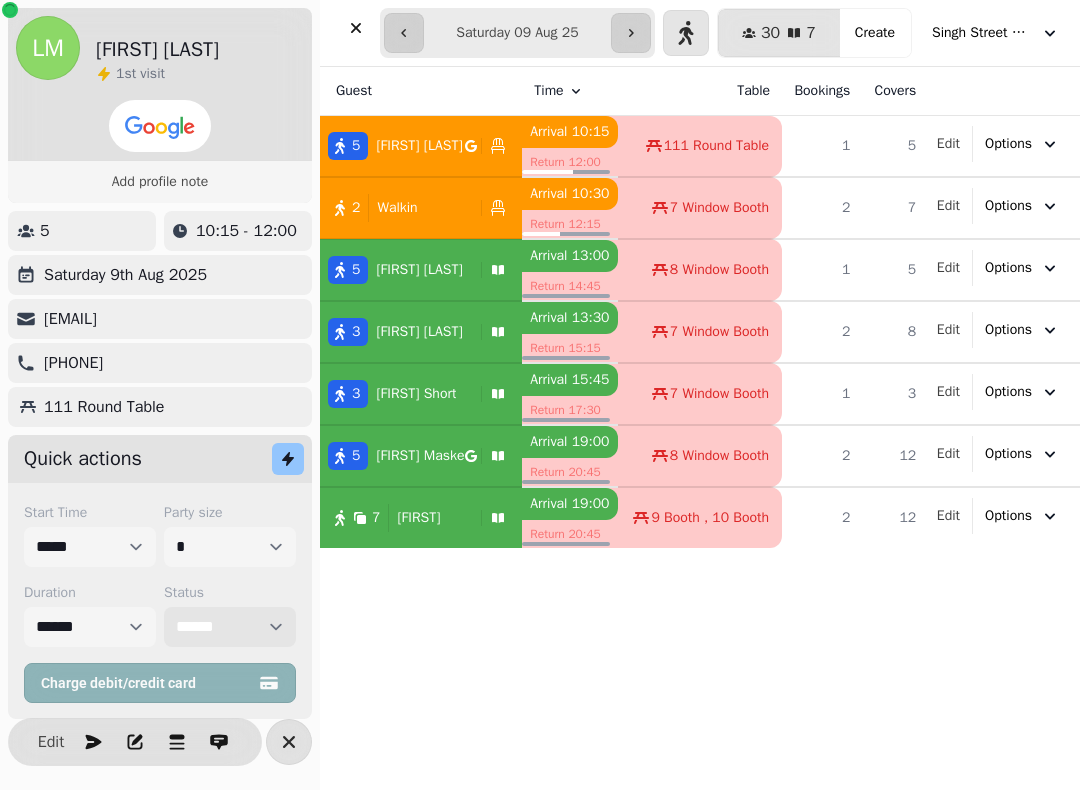 click on "**********" at bounding box center (230, 627) 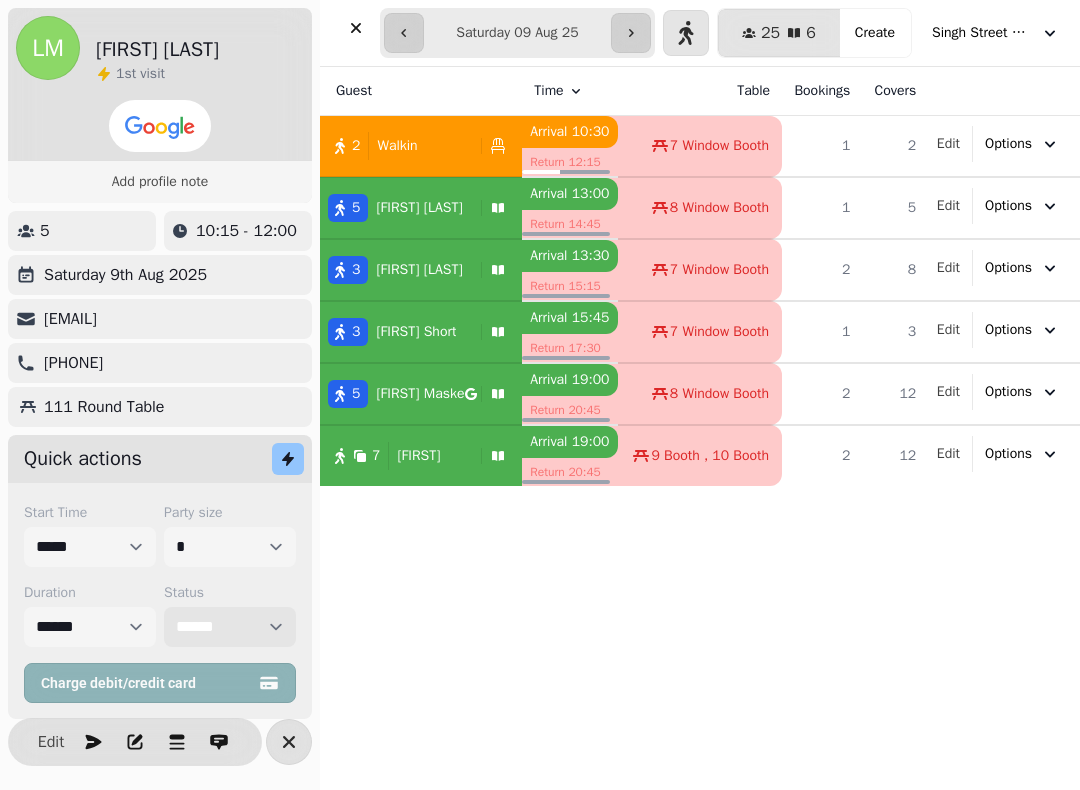 select on "********" 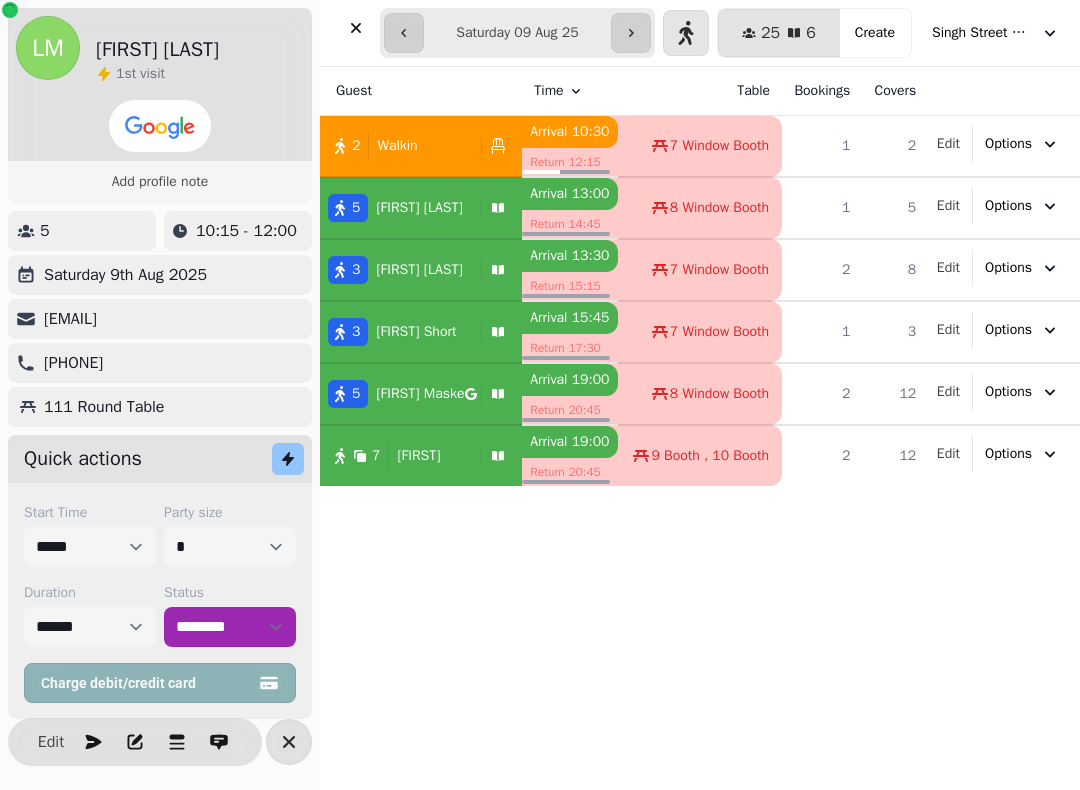 click at bounding box center (356, 28) 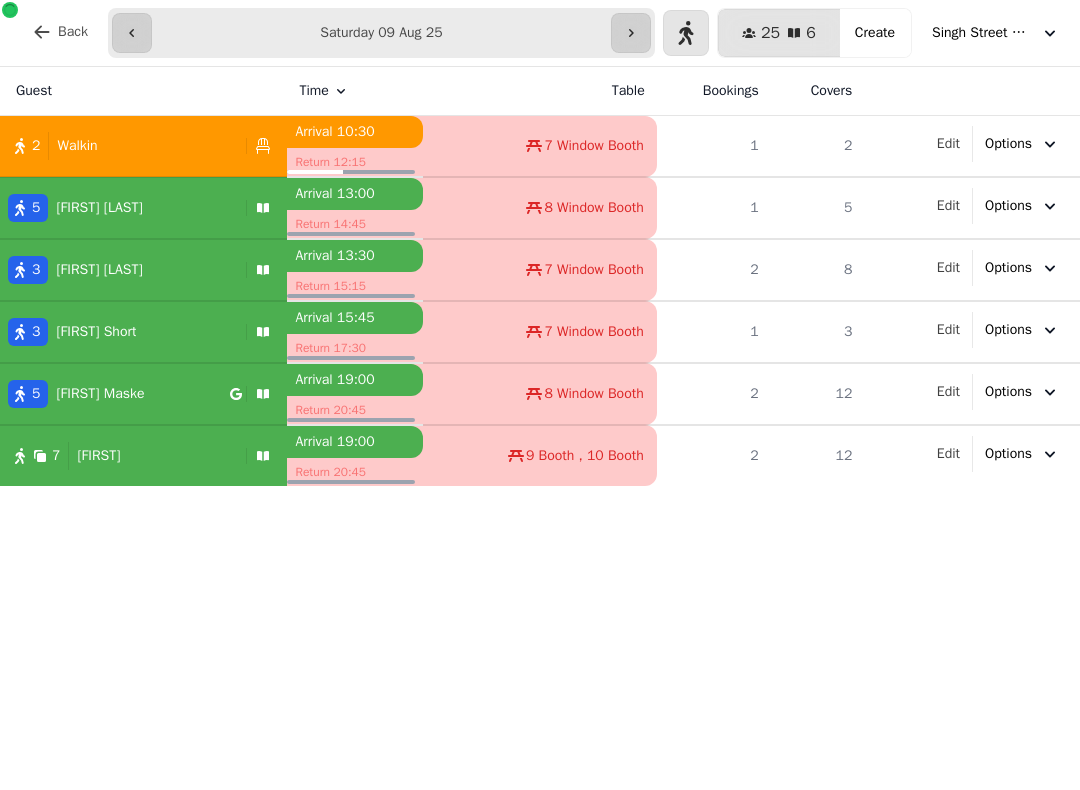 select on "****" 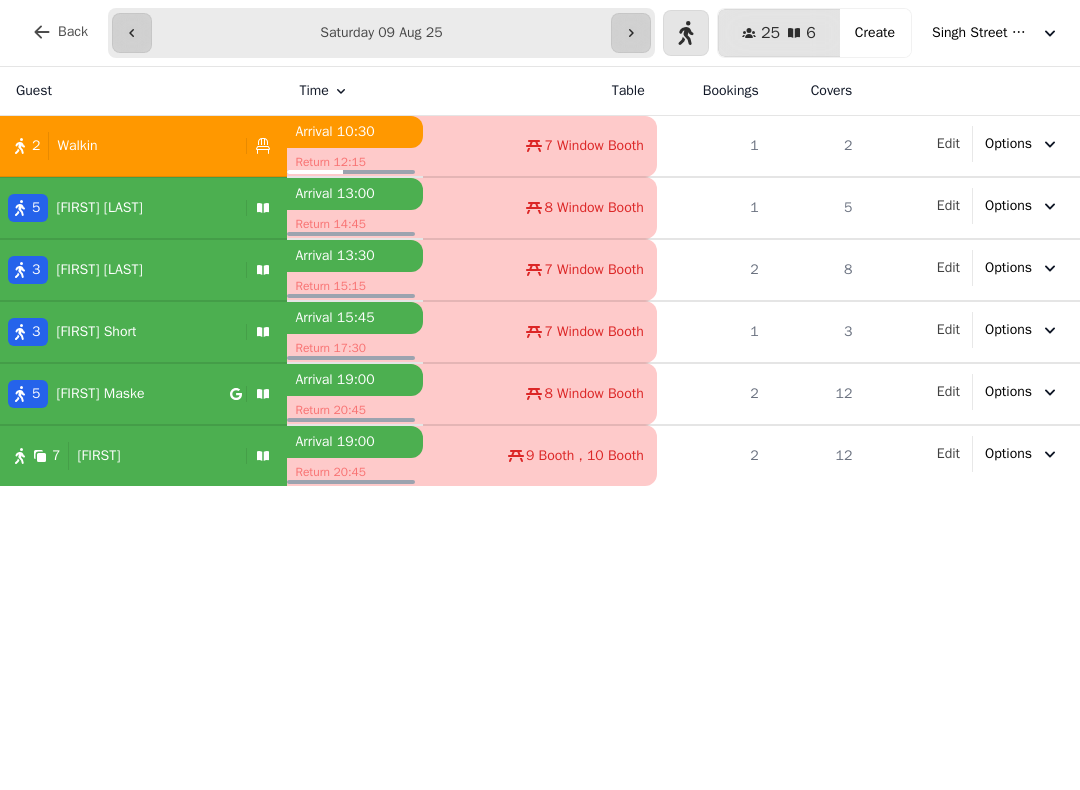 click 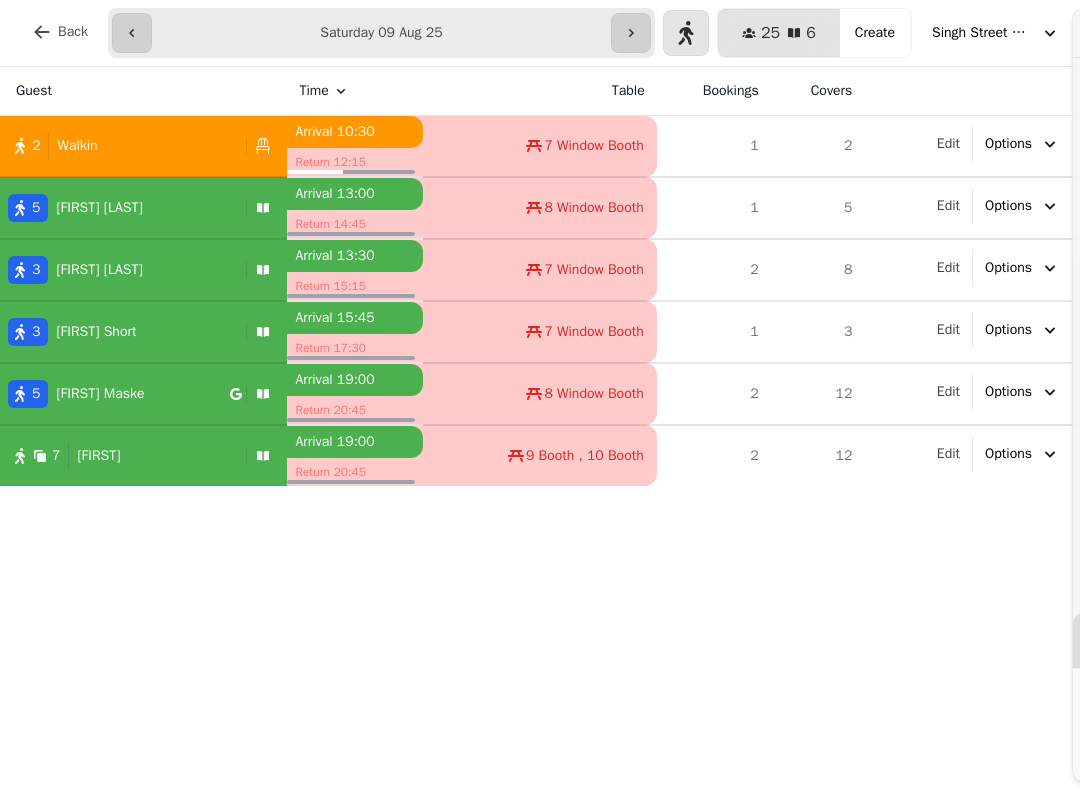 select on "****" 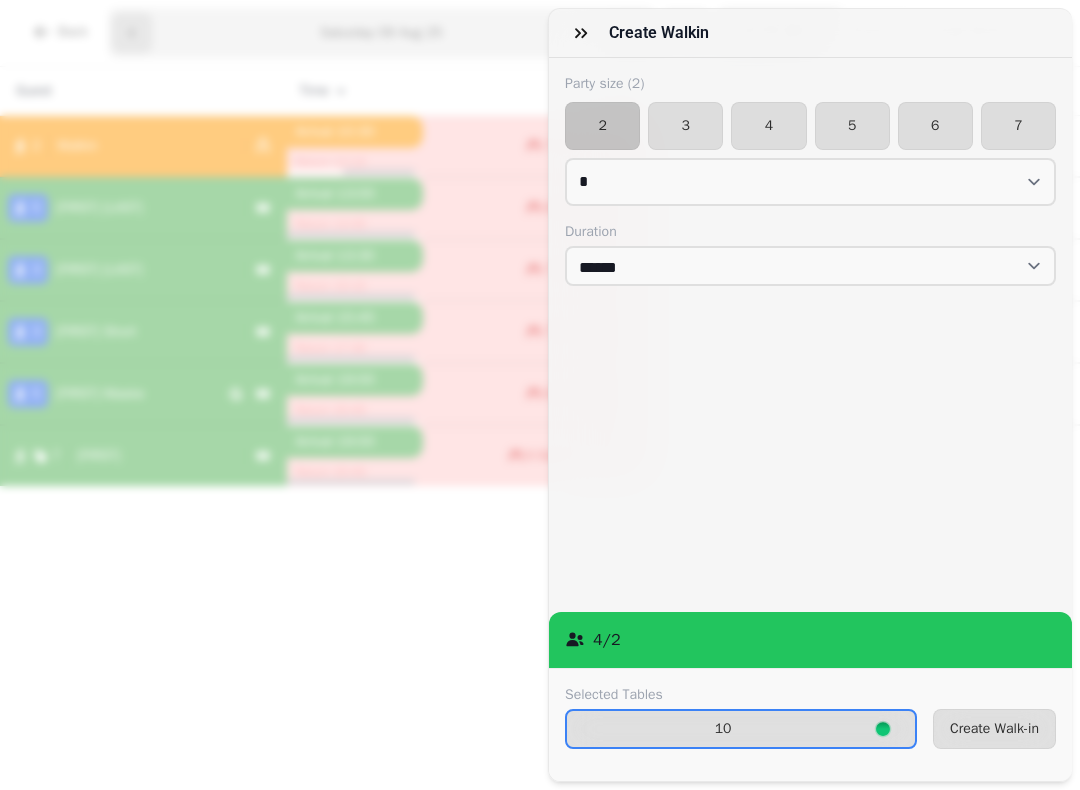 click on "3" at bounding box center (685, 126) 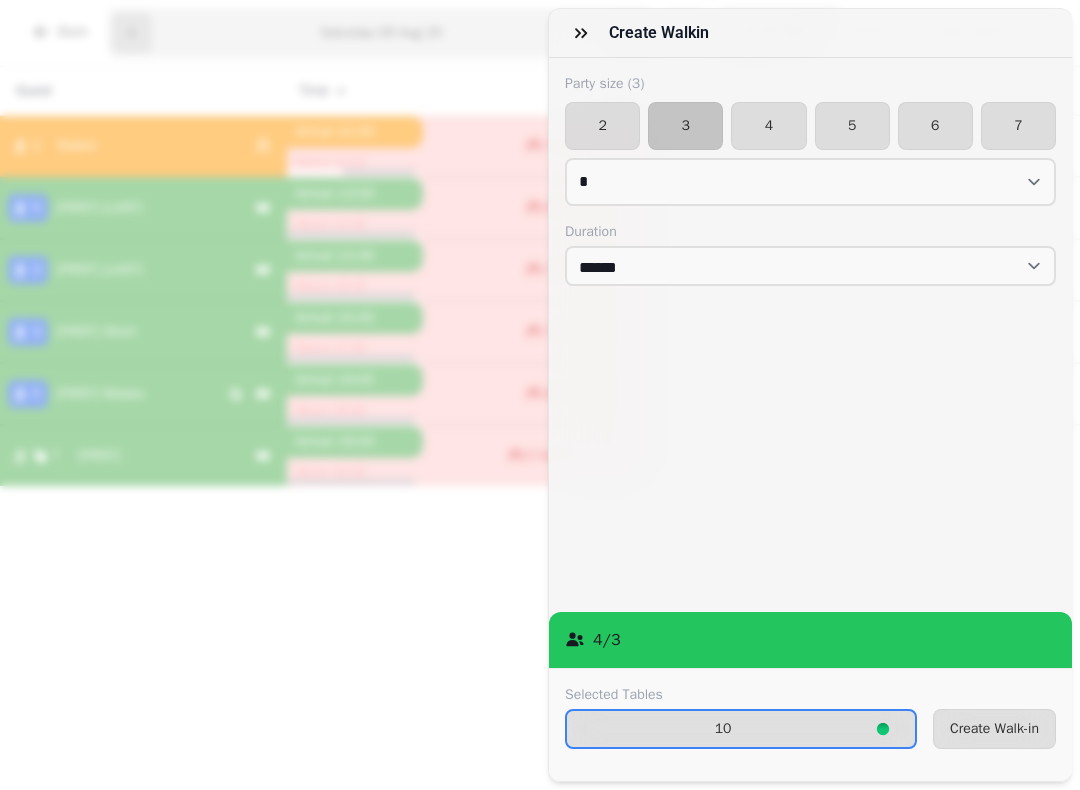 click on "Create Walk-in" at bounding box center [994, 729] 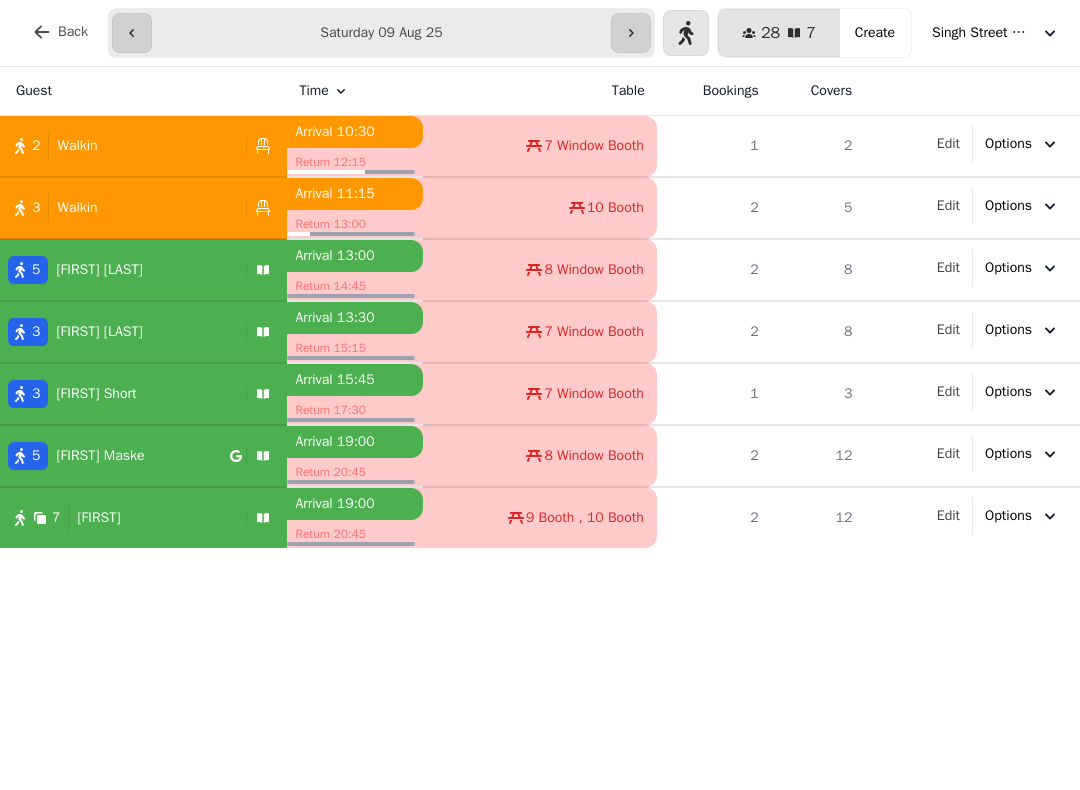 click 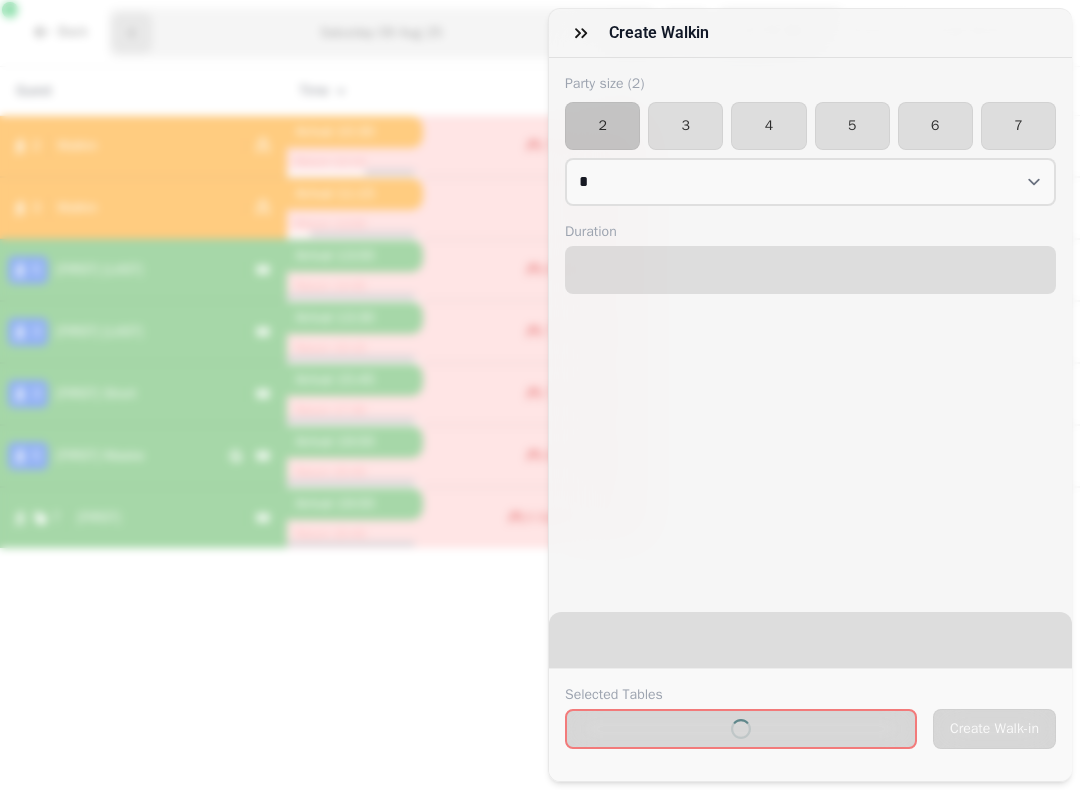 select on "****" 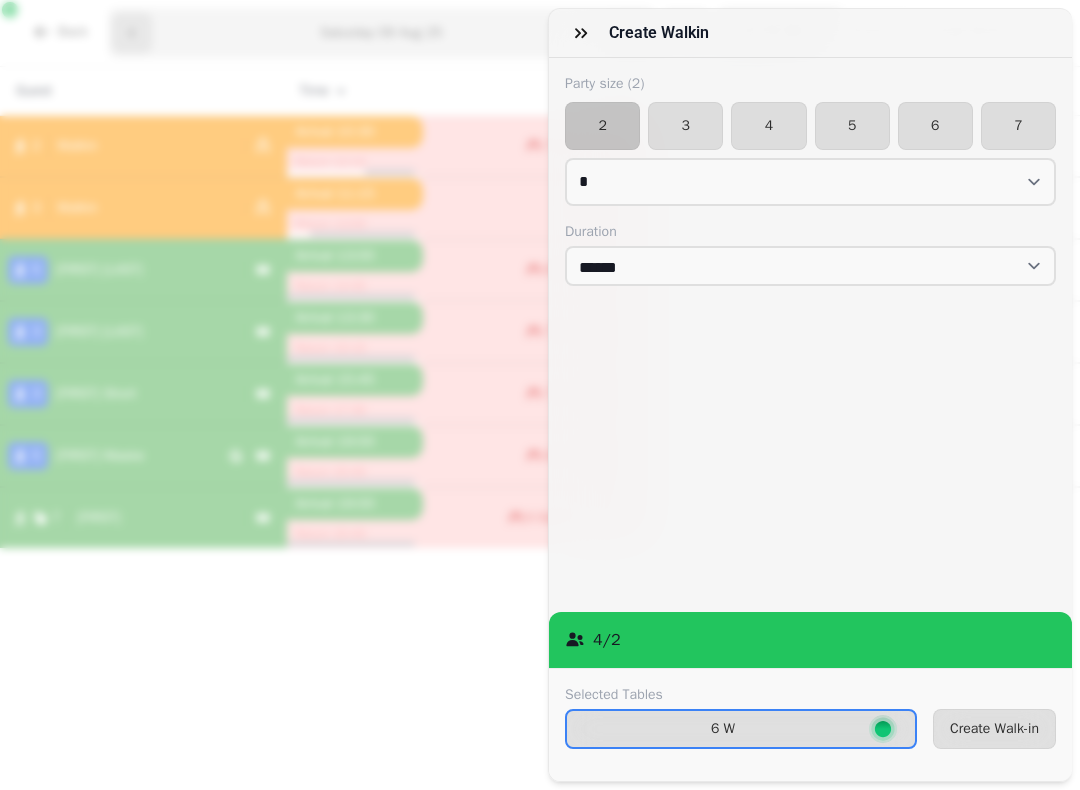 click on "3" at bounding box center (685, 126) 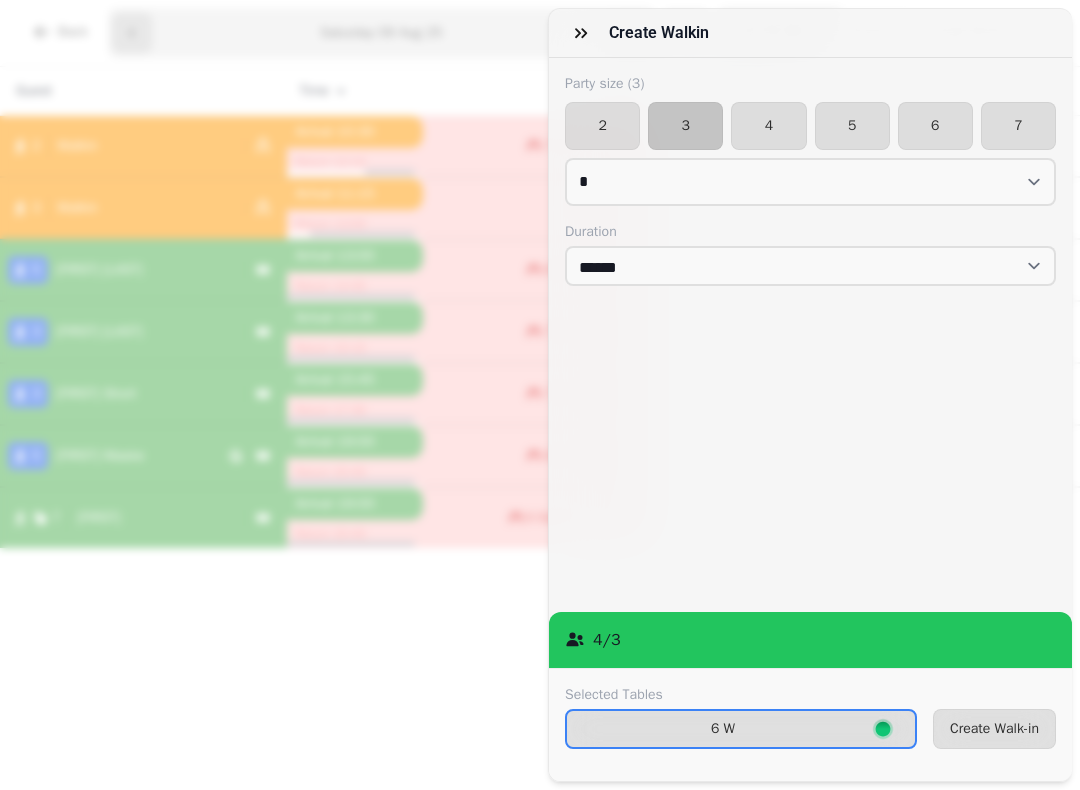 click on "Create Walk-in" at bounding box center [994, 729] 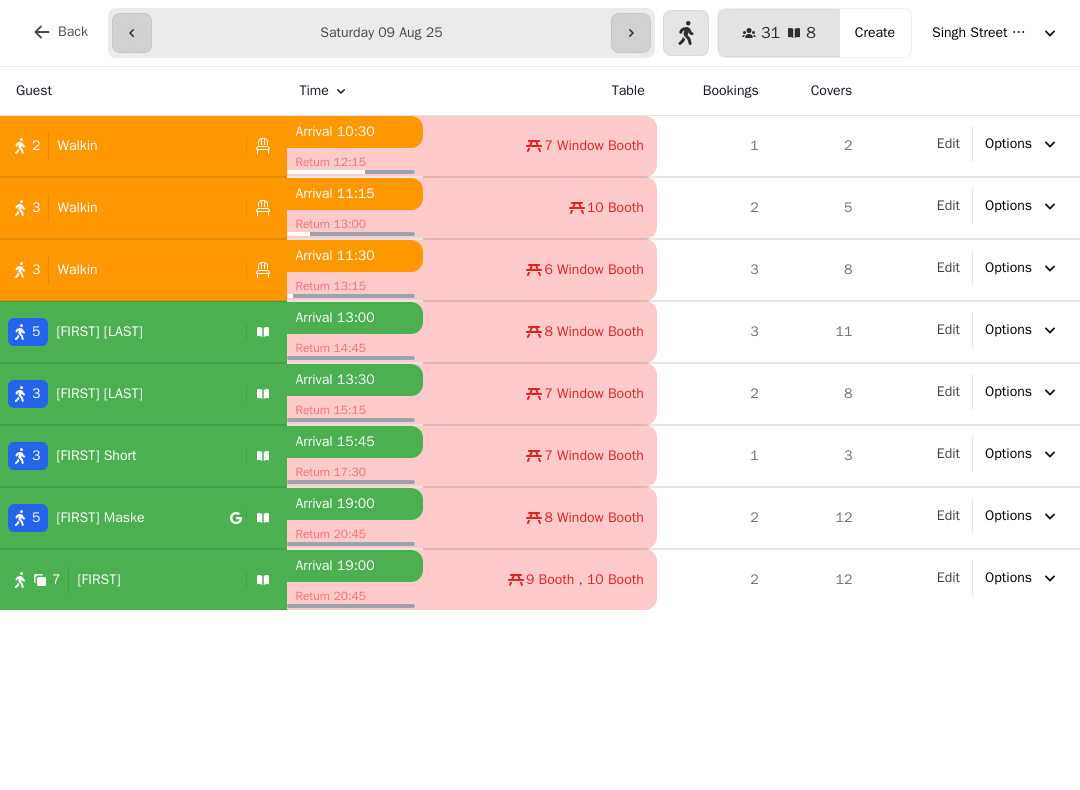 click 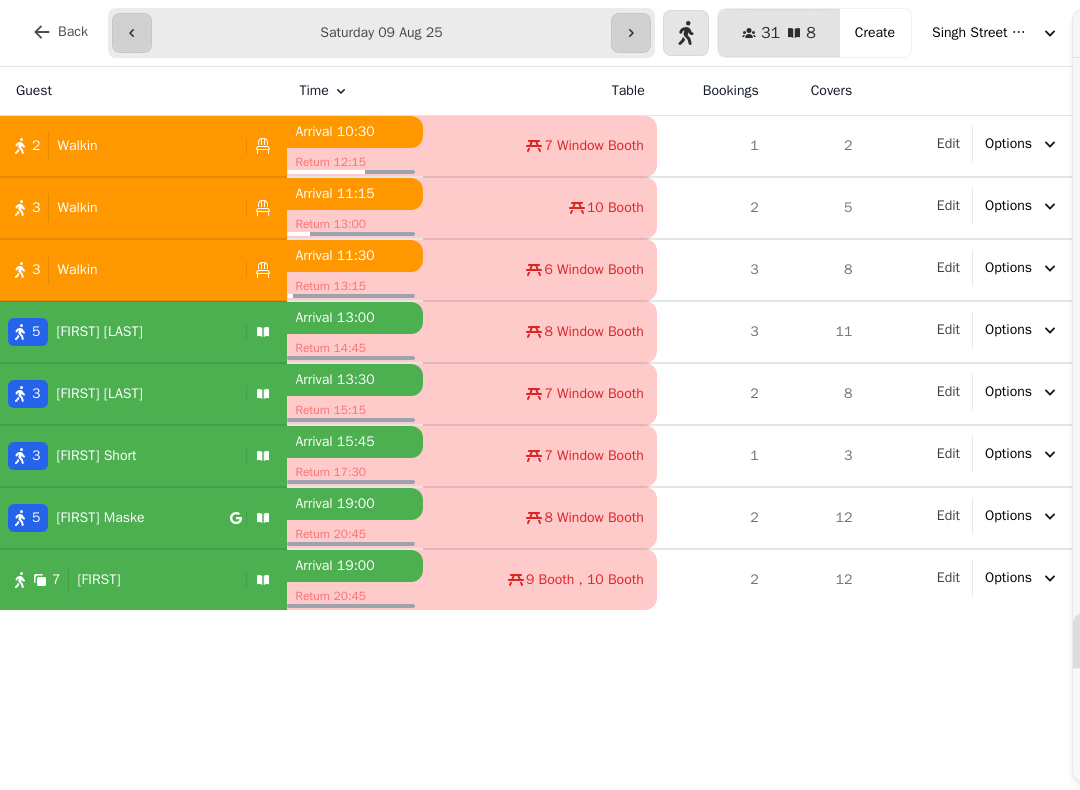select on "****" 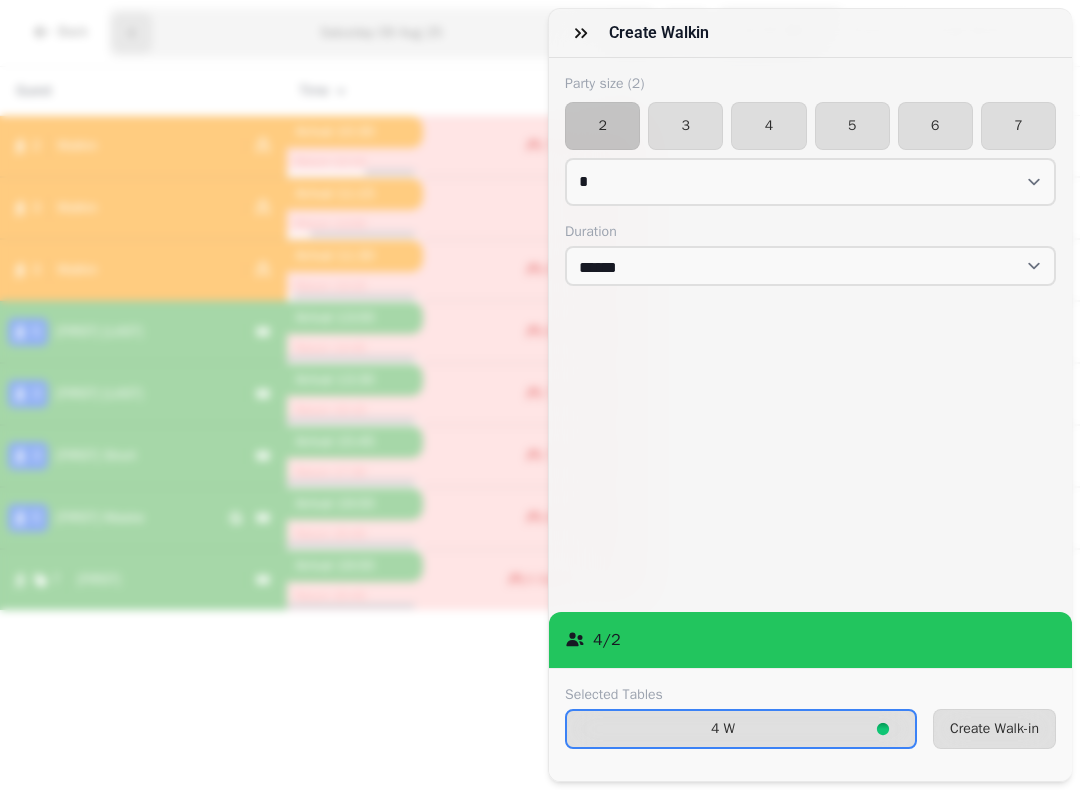 click on "Create Walk-in" at bounding box center [994, 729] 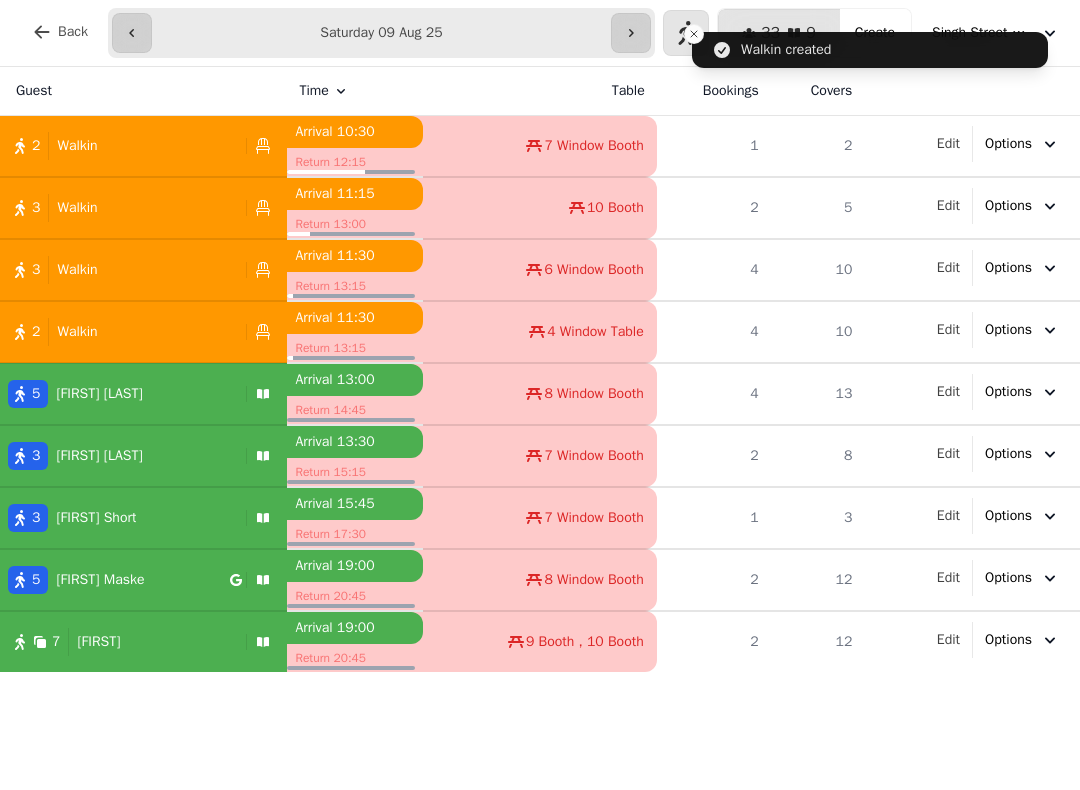 click on "2 Walkin" at bounding box center (119, 146) 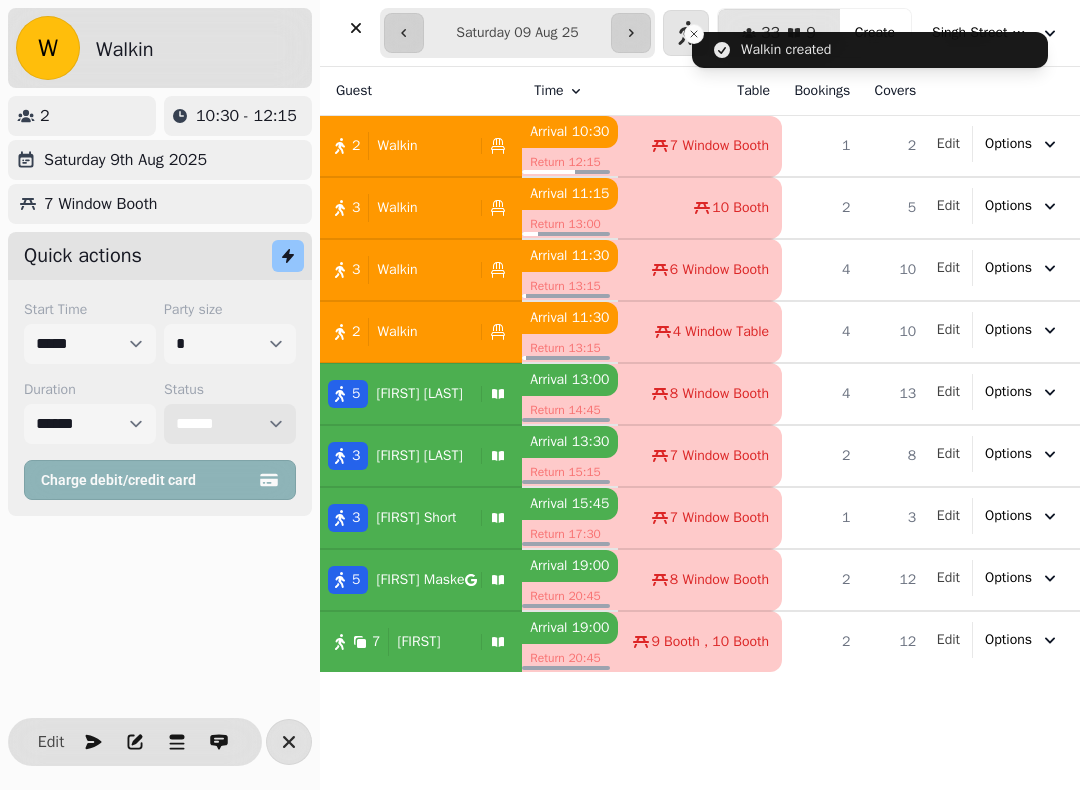 click on "**********" at bounding box center [230, 424] 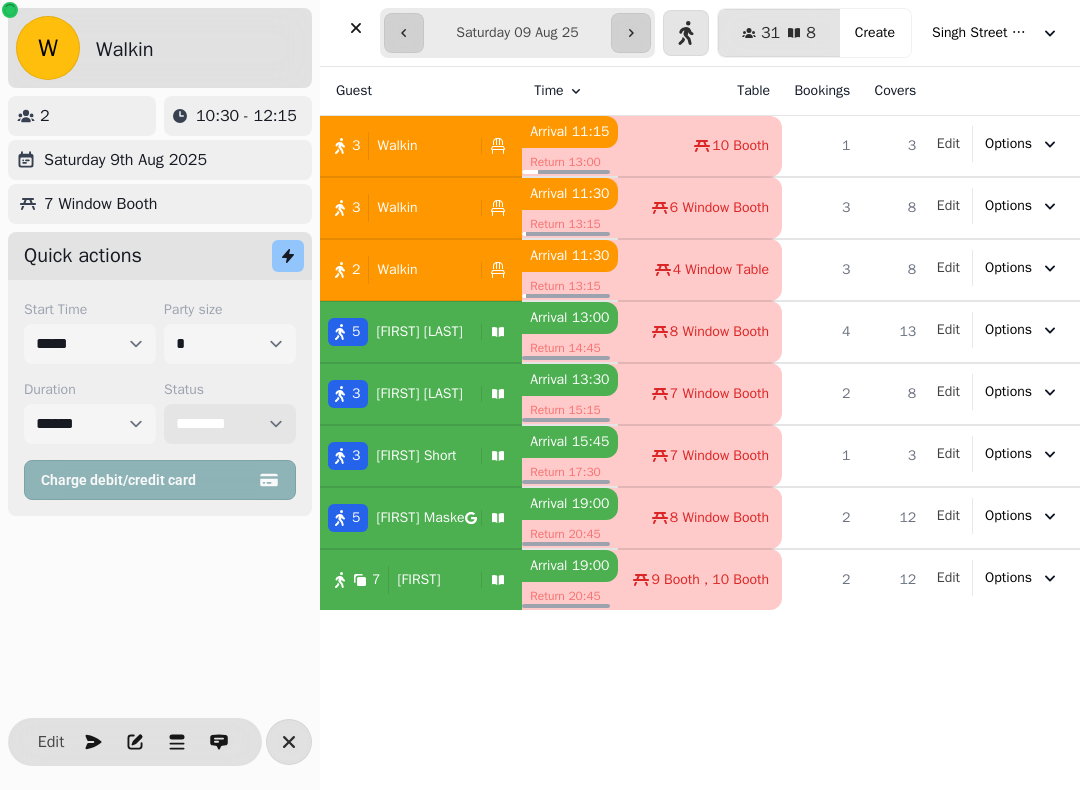 select on "****" 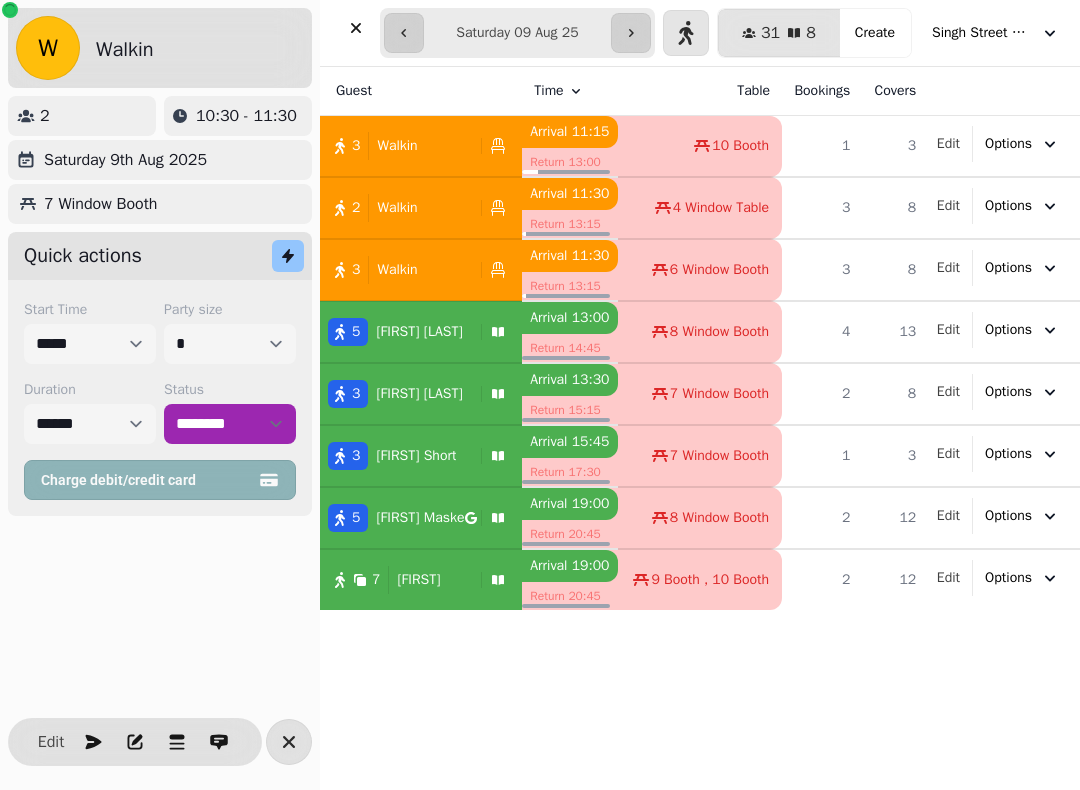 click 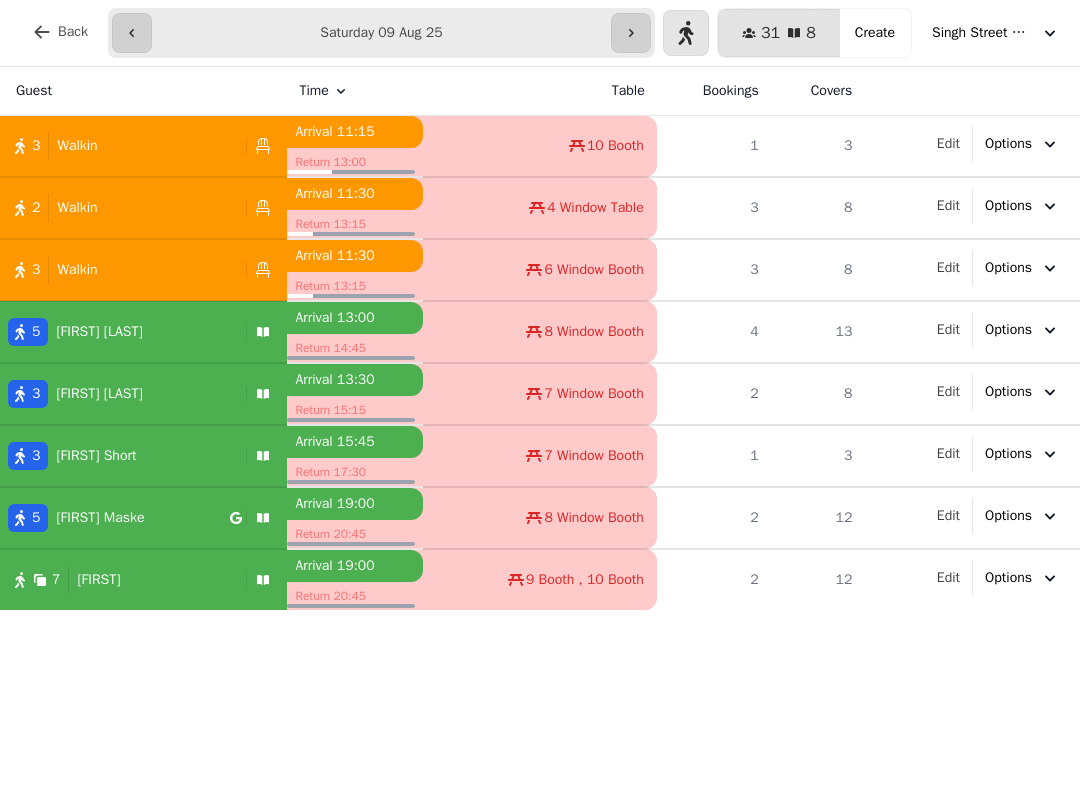 click 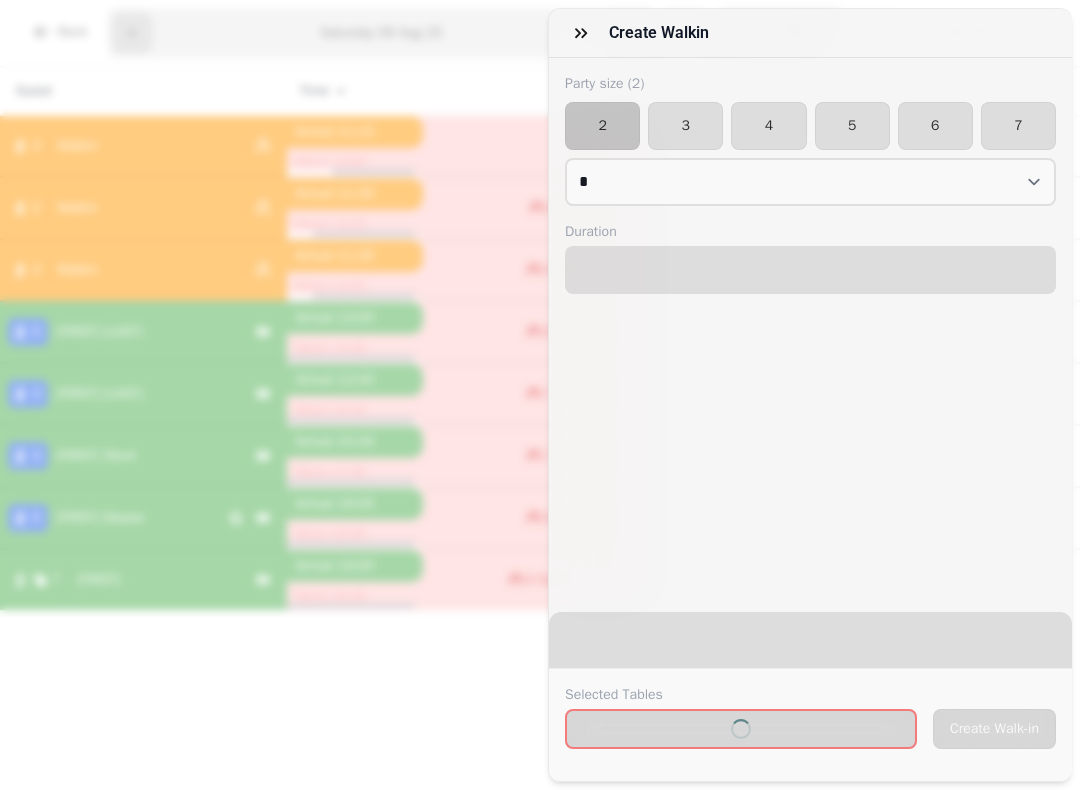 select on "****" 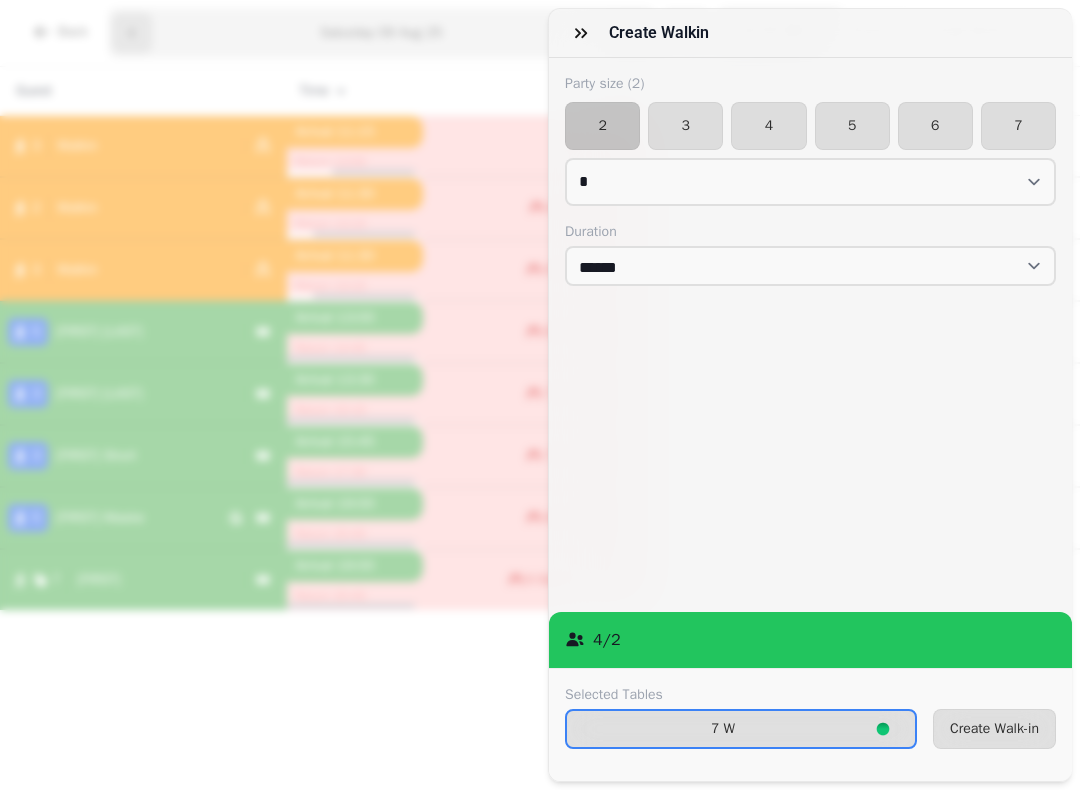 click on "Create Walk-in" at bounding box center [994, 729] 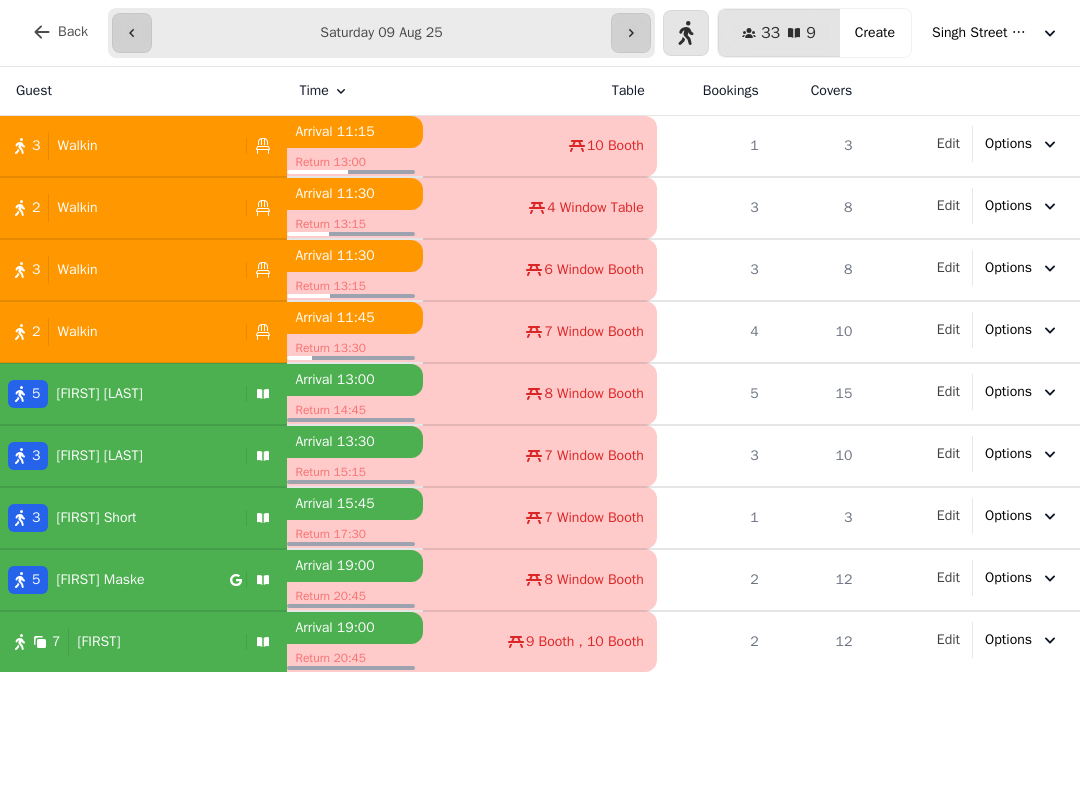 click at bounding box center [686, 33] 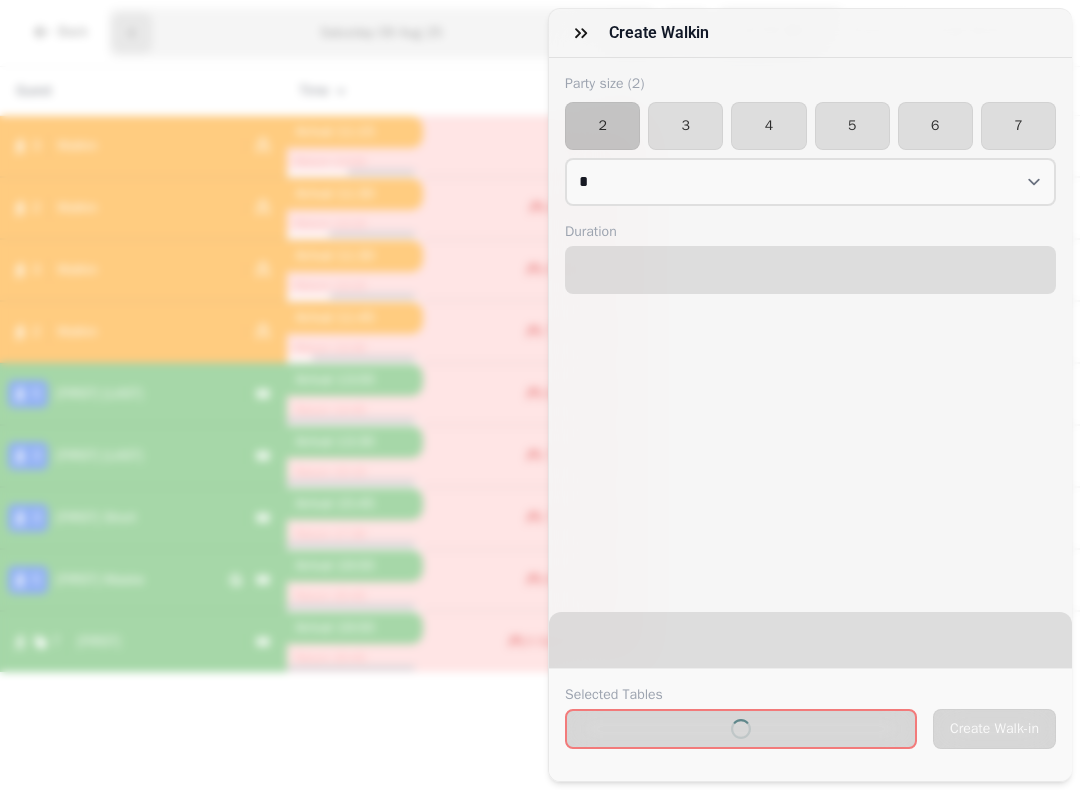 select on "****" 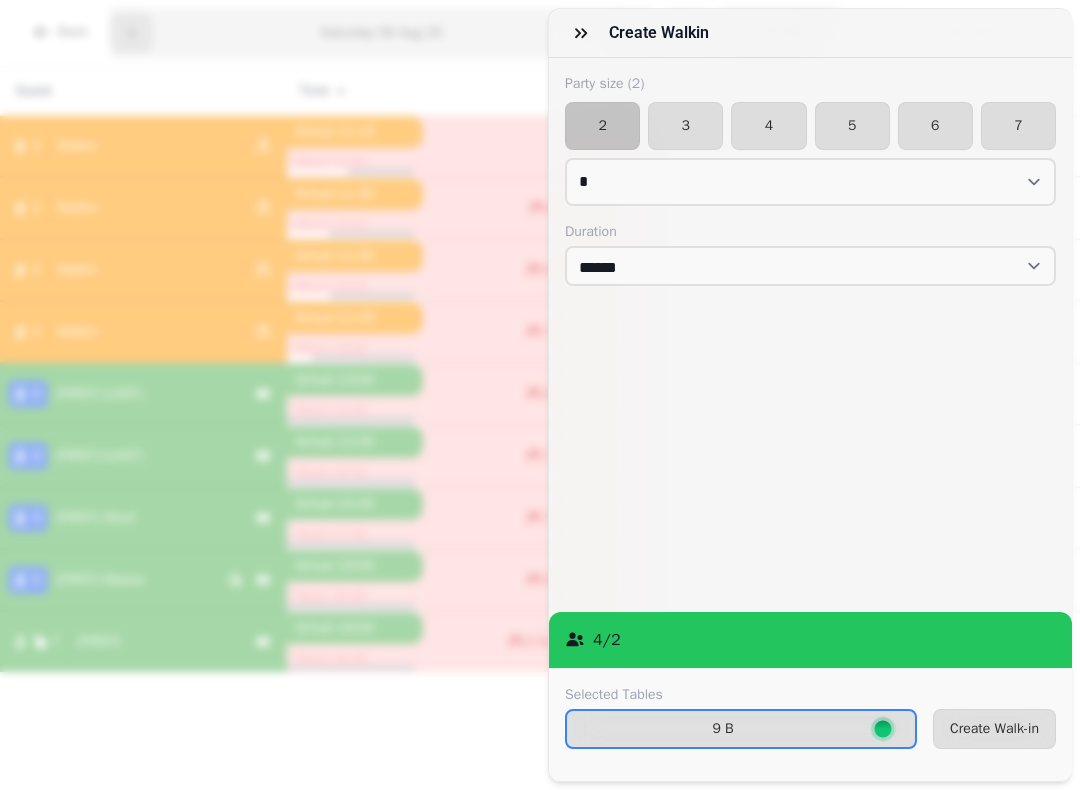 click on "Selected Tables 9 B   Create Walk-in" at bounding box center (810, 724) 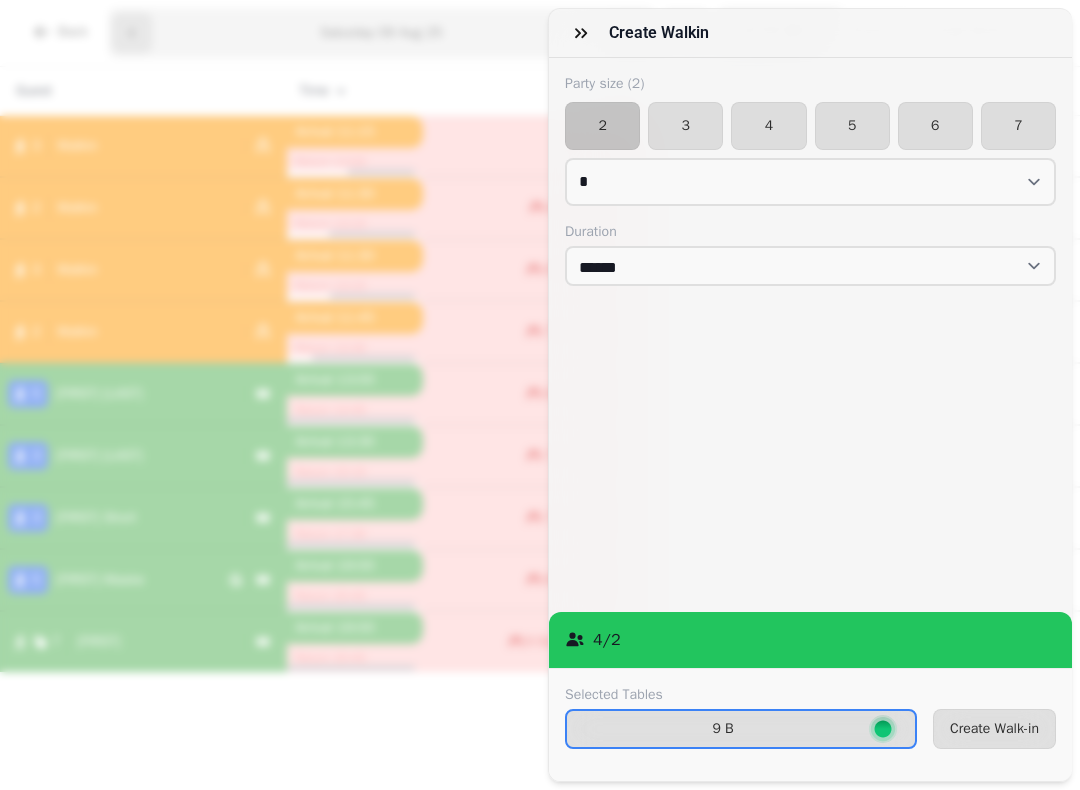 click on "Create Walk-in" at bounding box center [994, 729] 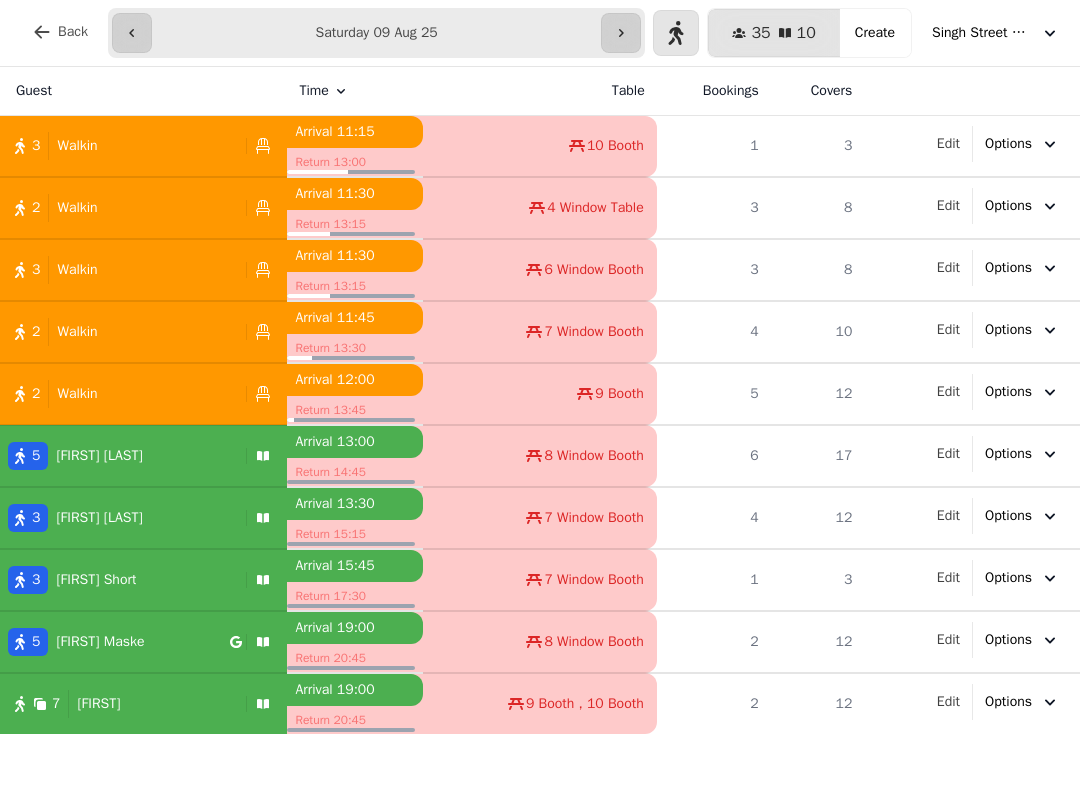 click at bounding box center [621, 33] 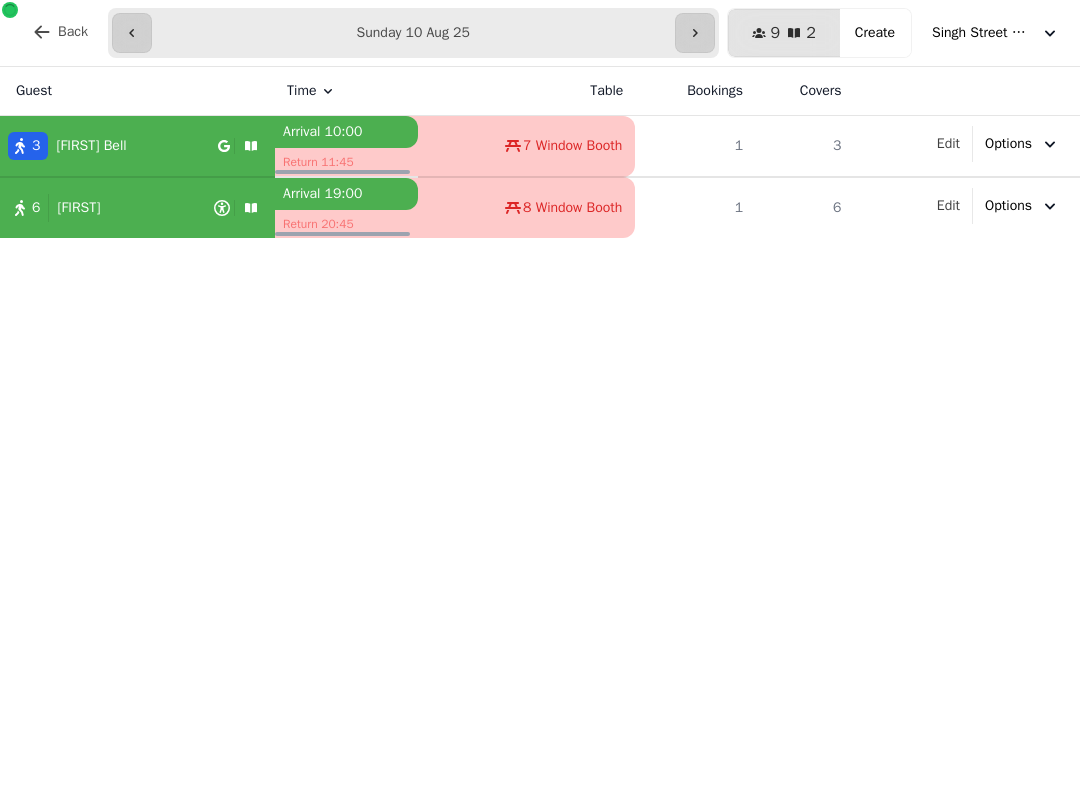 click 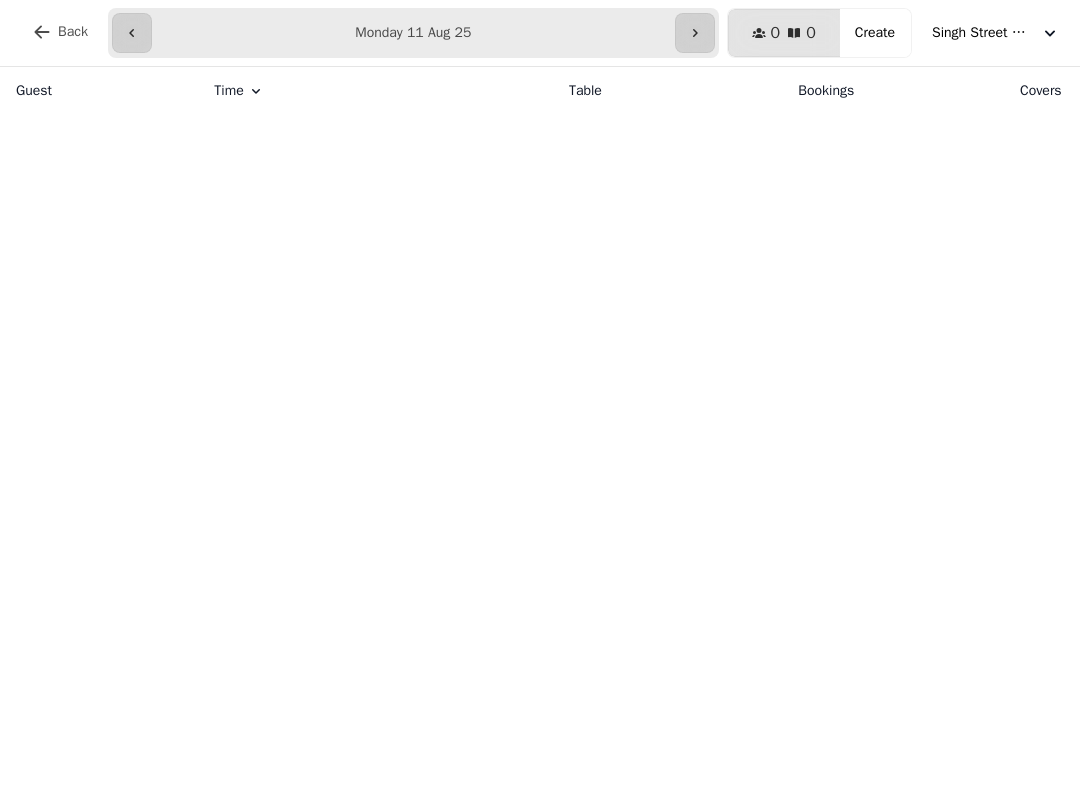 click 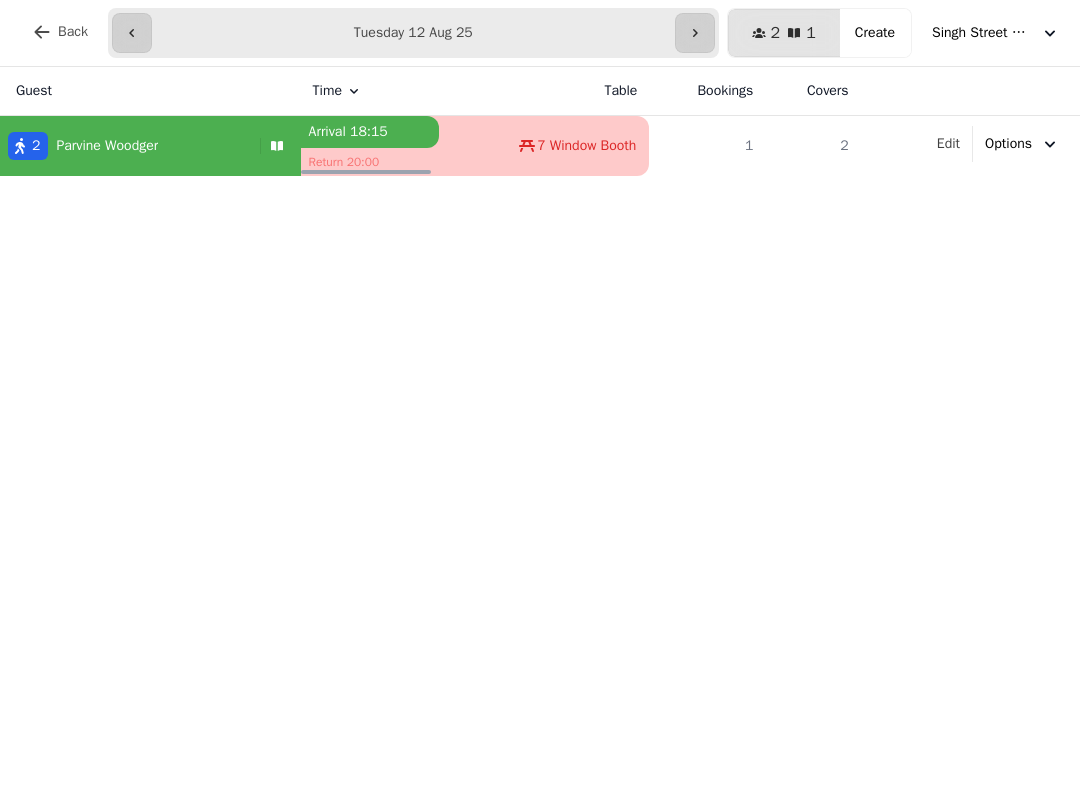 click 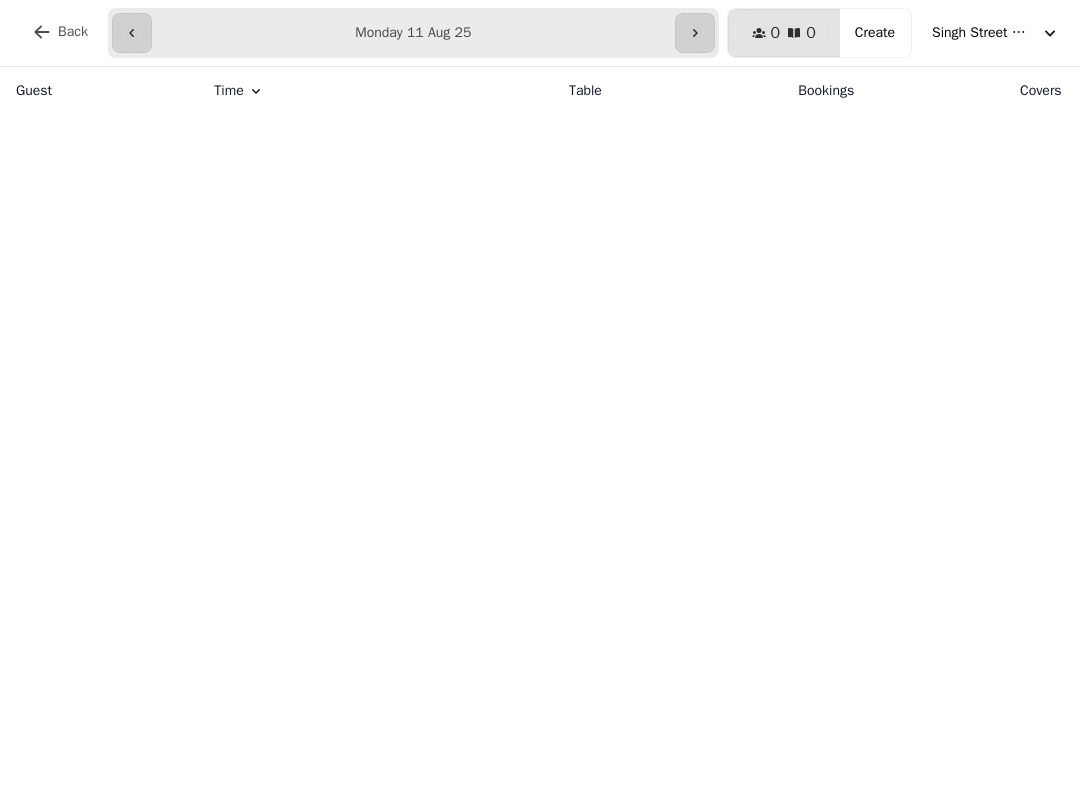 click at bounding box center (132, 33) 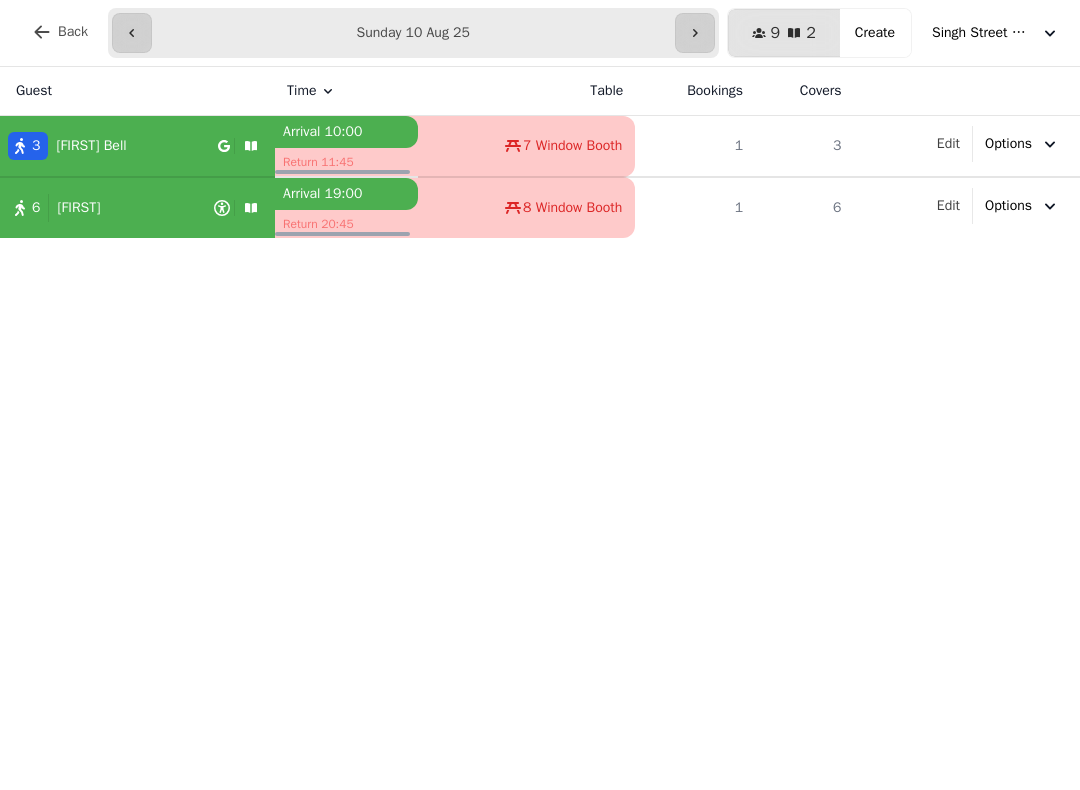 click 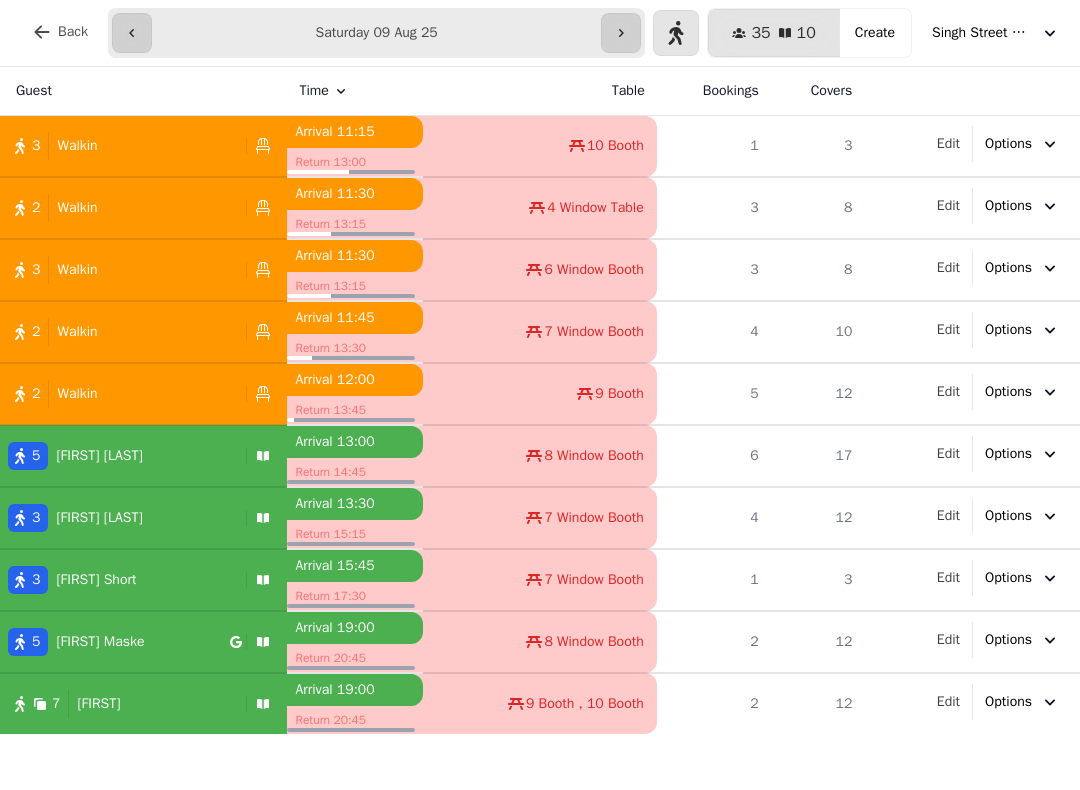 click at bounding box center [621, 33] 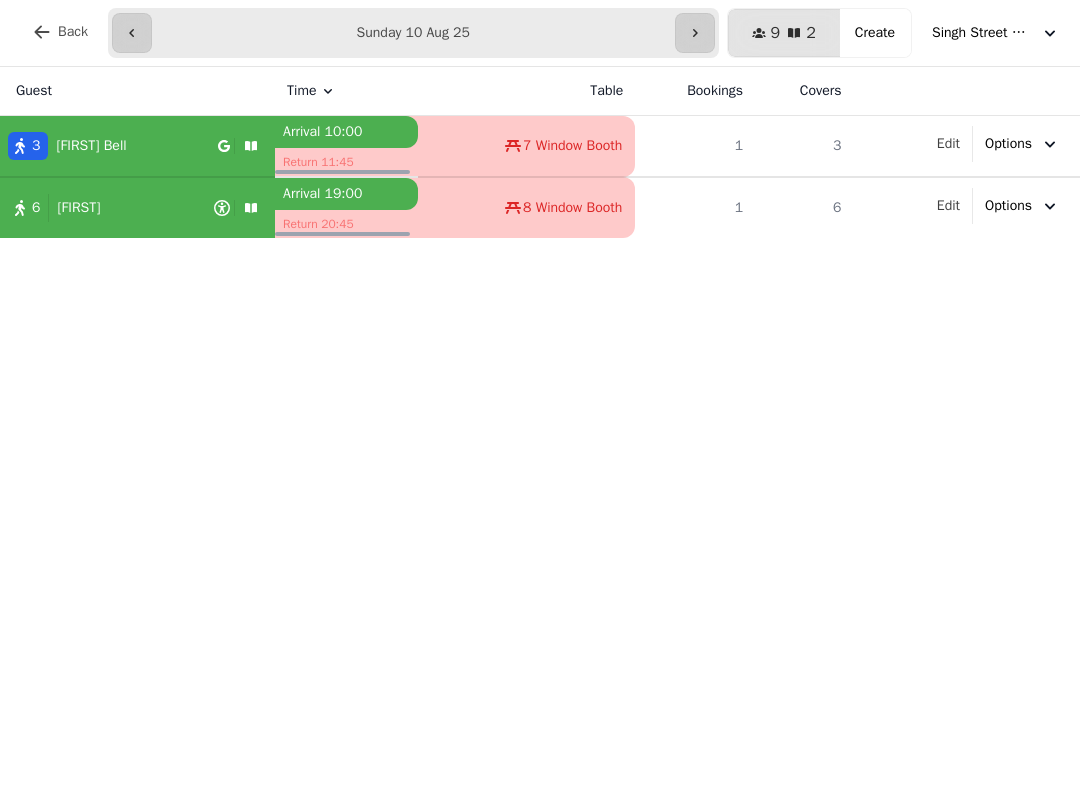click on "Guest Time Table Bookings Covers 3 Emma   Bell Arrival   10:00 Return   11:45 7 Window Booth 1 3 Edit Options 6 Allan   Arrival   19:00 Return   20:45 8 Window Booth 1 6 Edit Options" at bounding box center (540, 428) 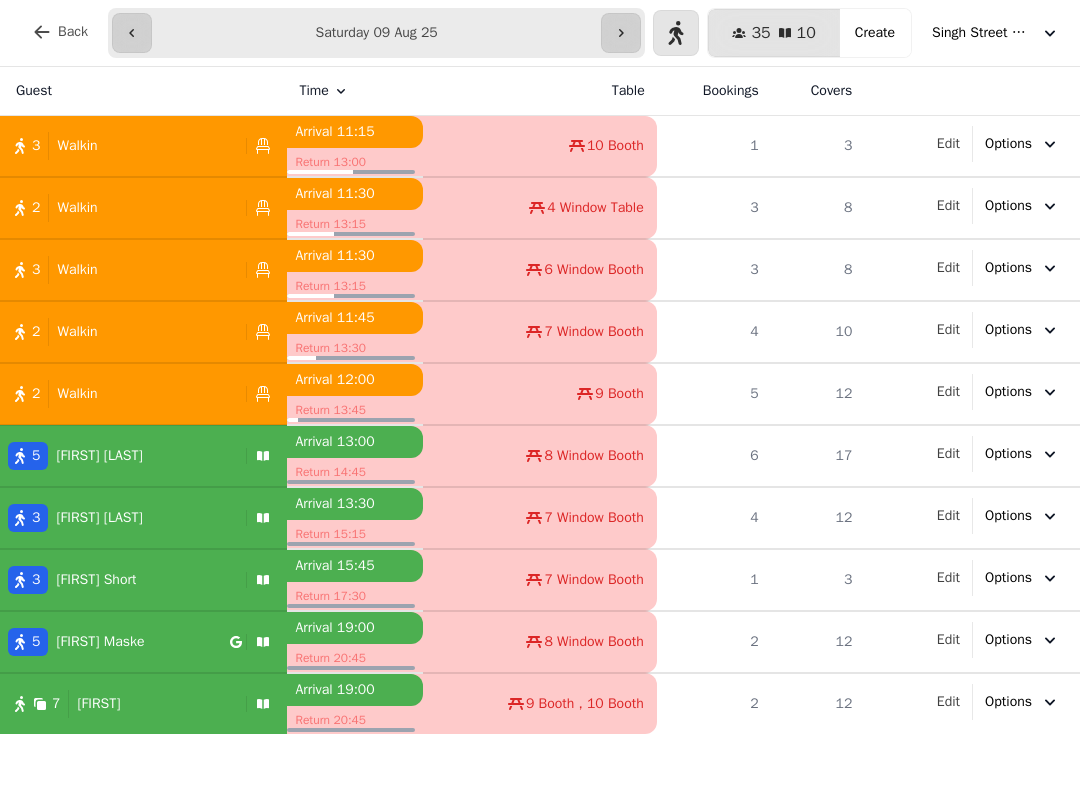 click on "3 Walkin" at bounding box center [119, 270] 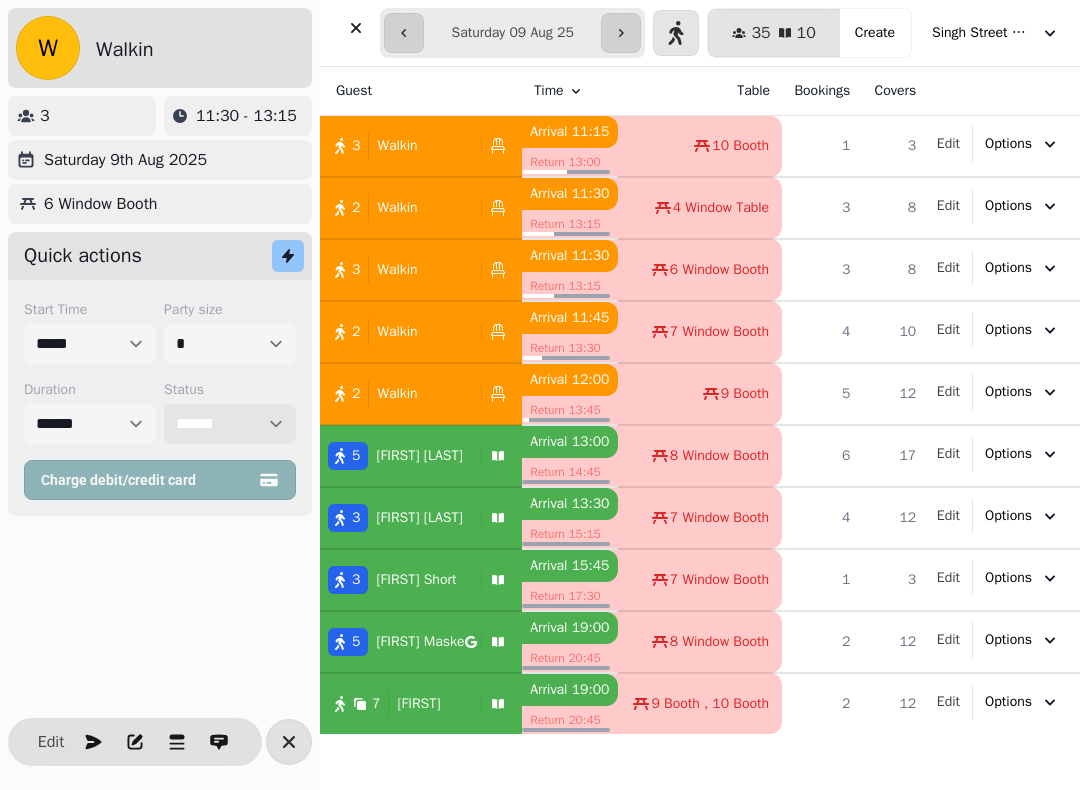 click on "**********" at bounding box center [230, 424] 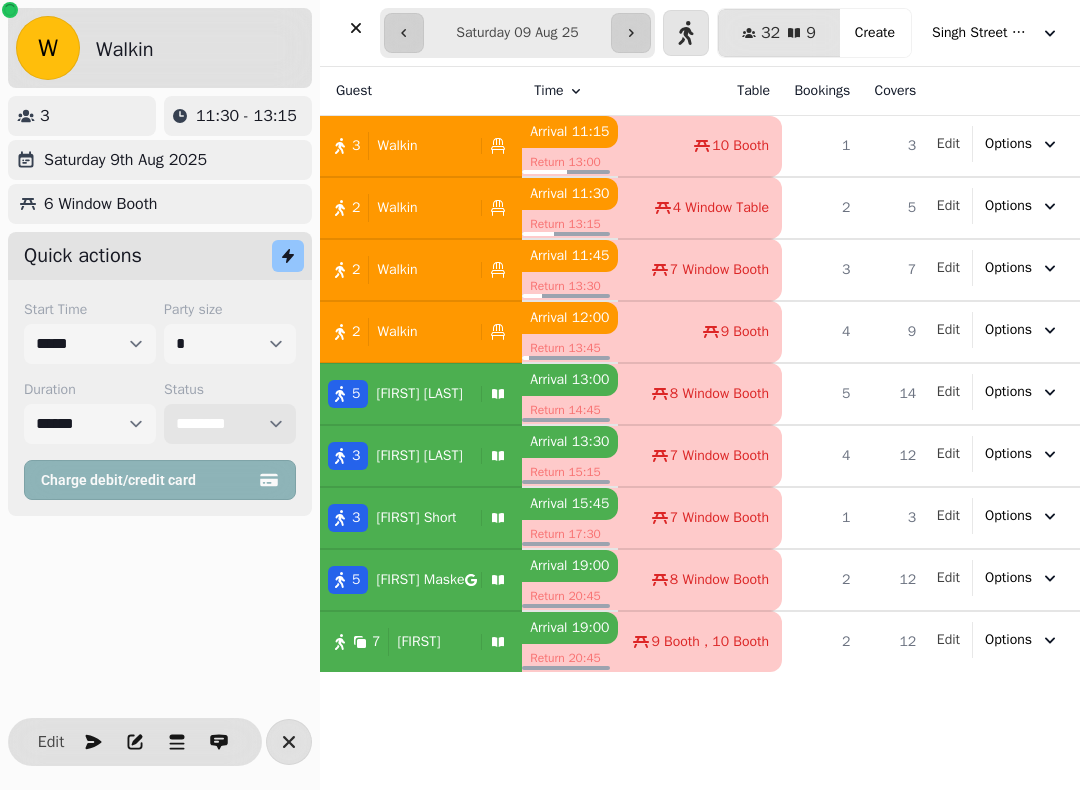 select on "****" 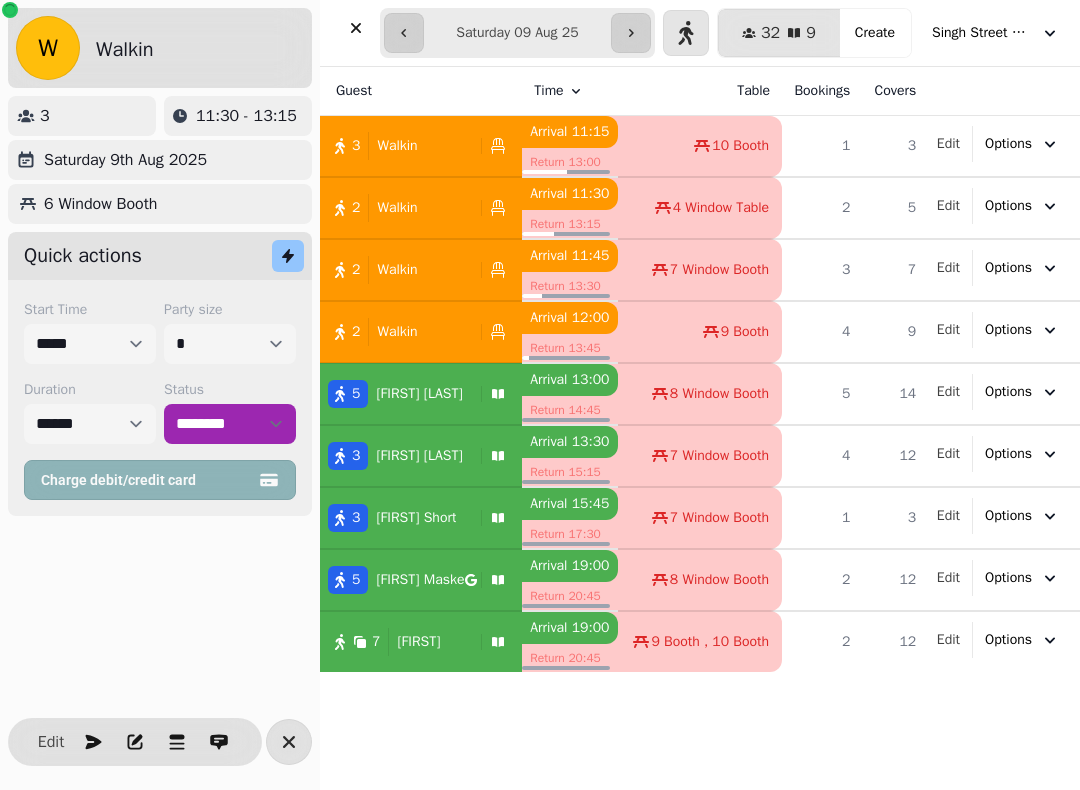 click at bounding box center (356, 28) 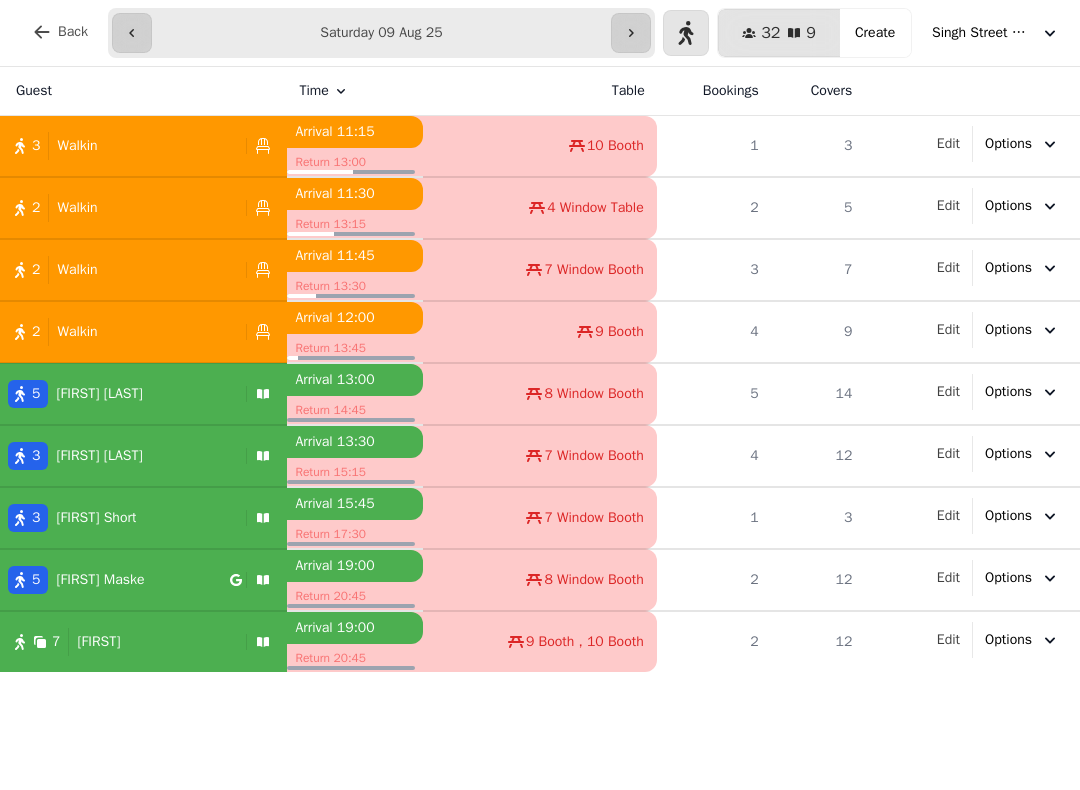 click on "2 Walkin" at bounding box center [119, 208] 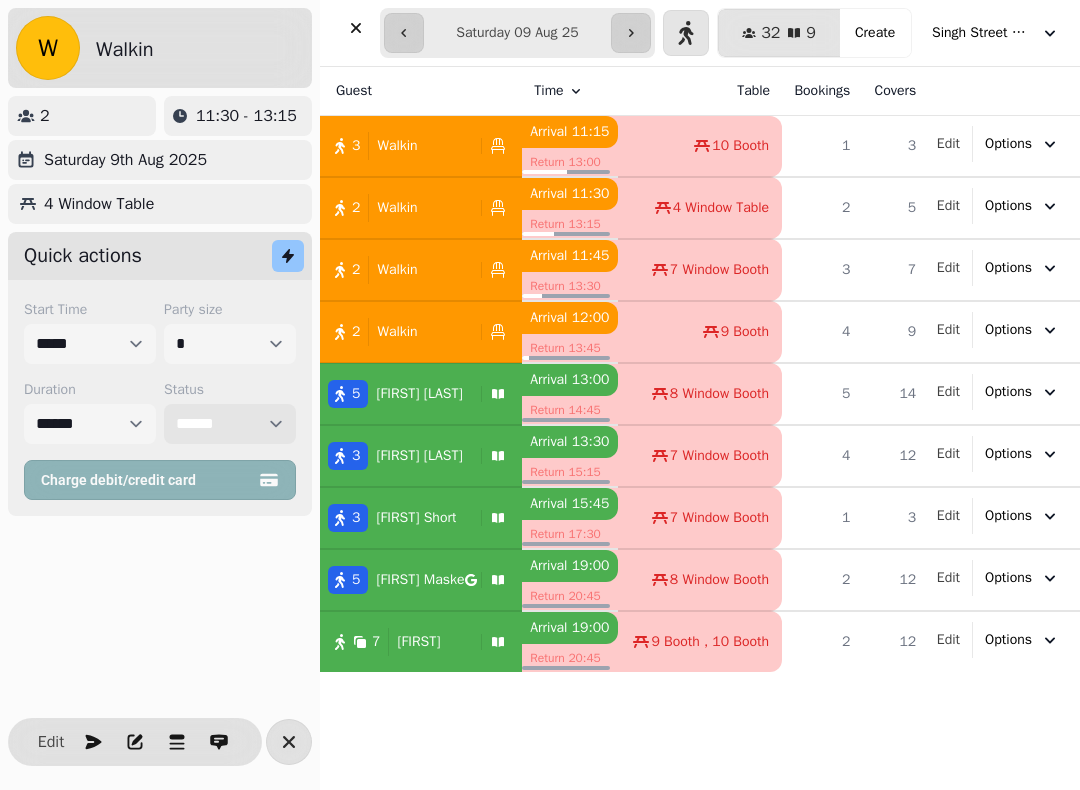 click on "**********" at bounding box center [230, 424] 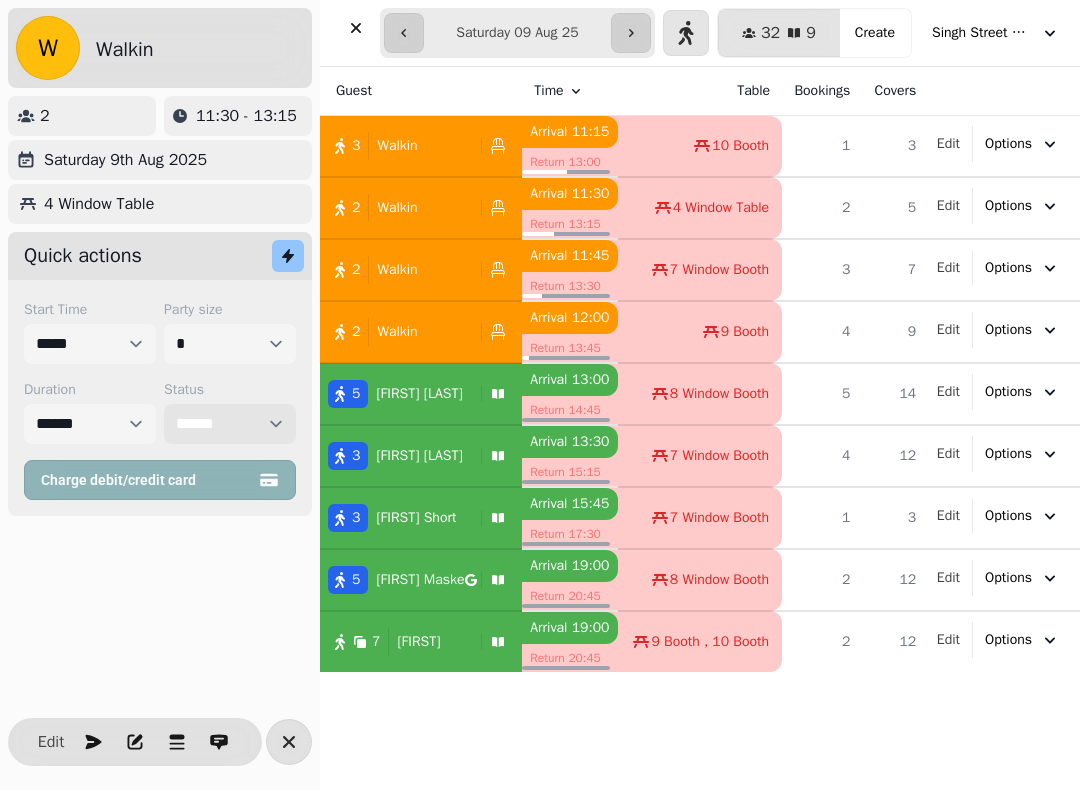 select on "********" 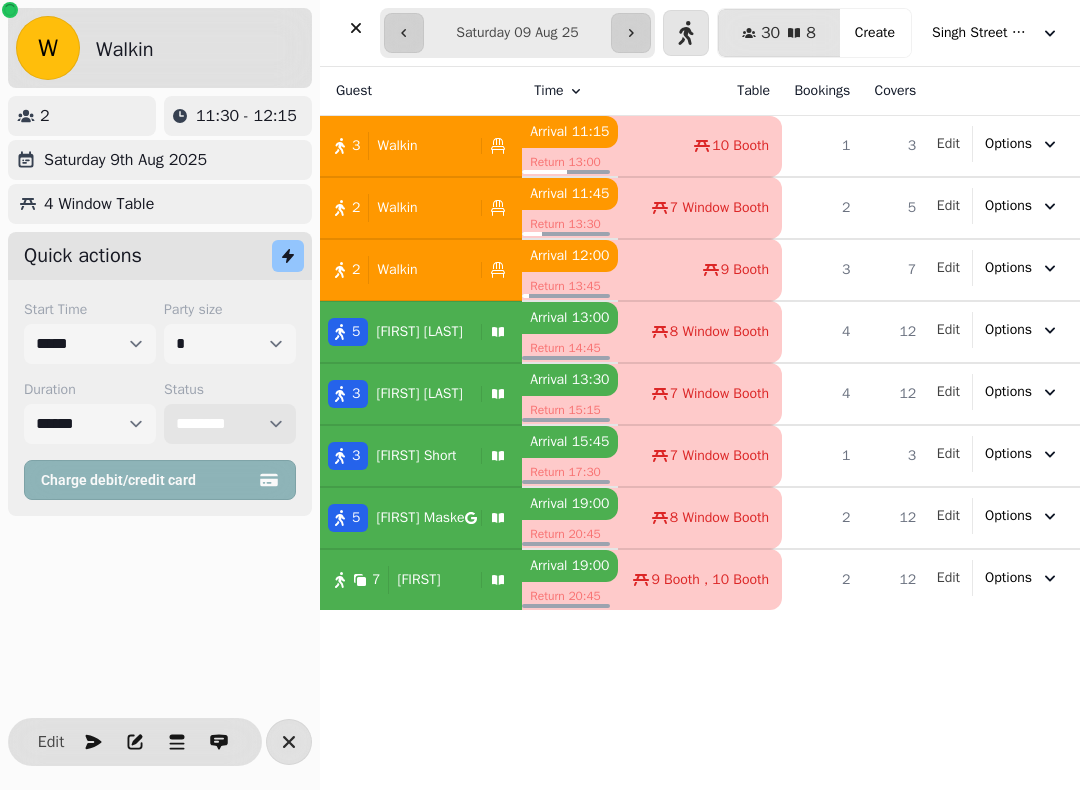 select on "****" 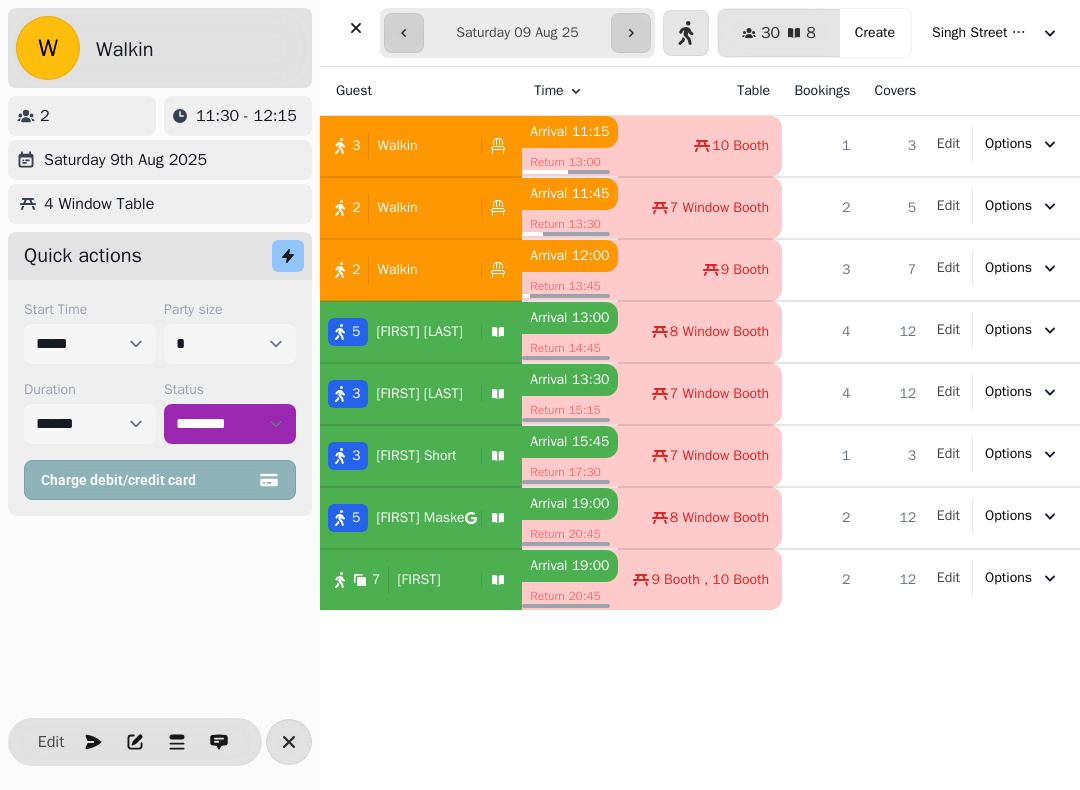 click 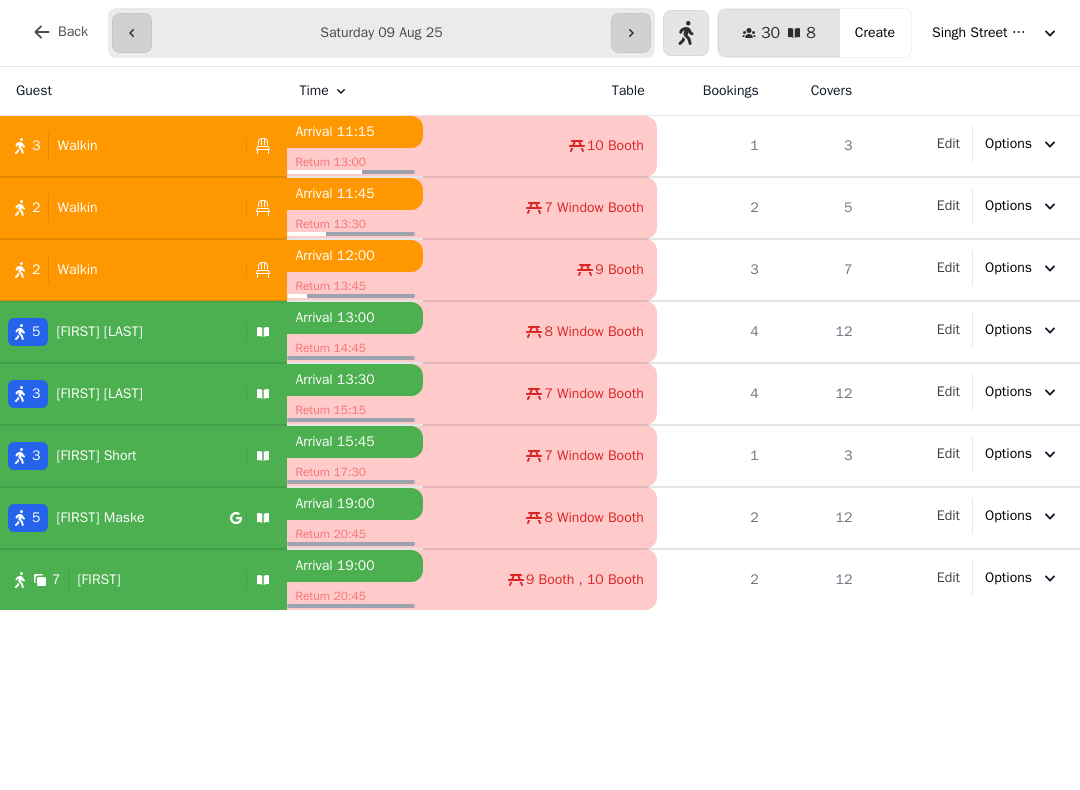 click on "3 Walkin" at bounding box center [119, 146] 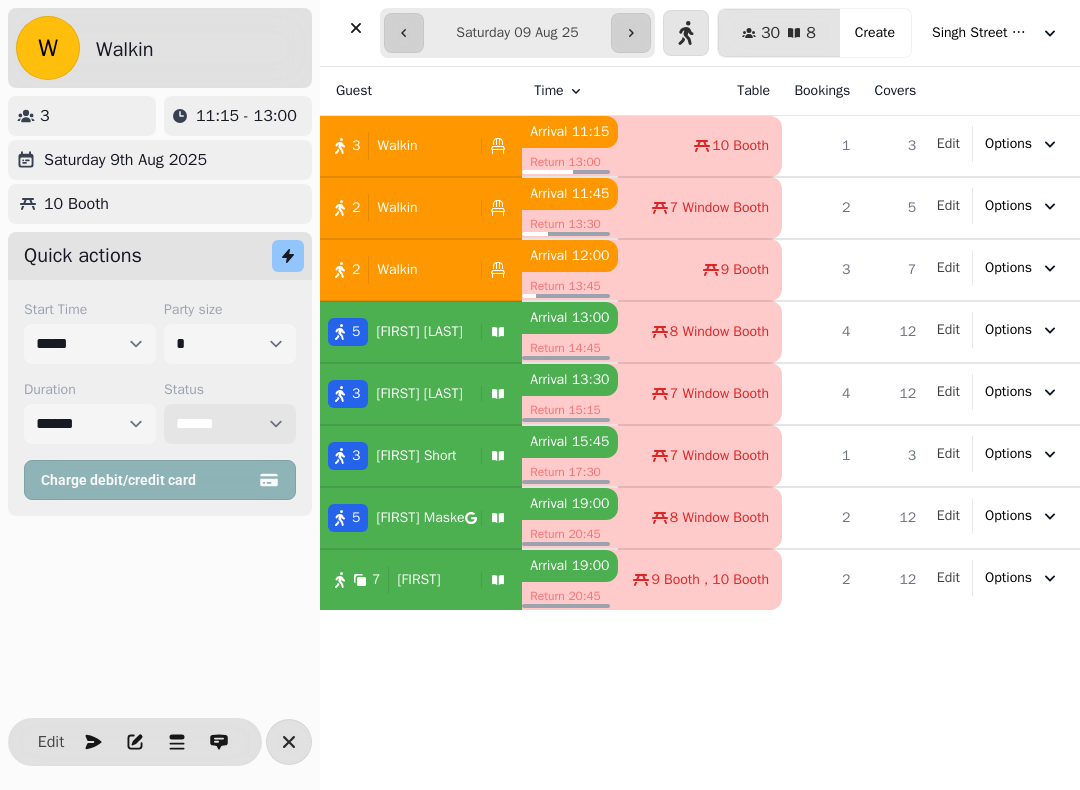 click on "**********" at bounding box center [230, 424] 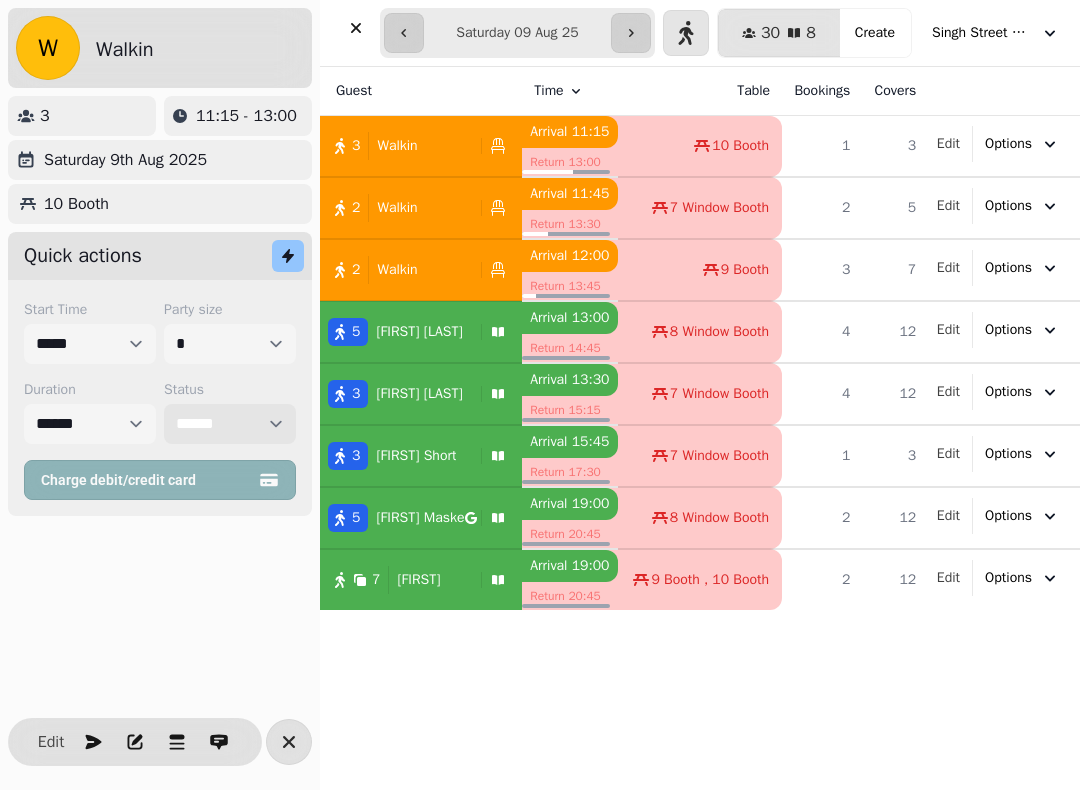 select on "********" 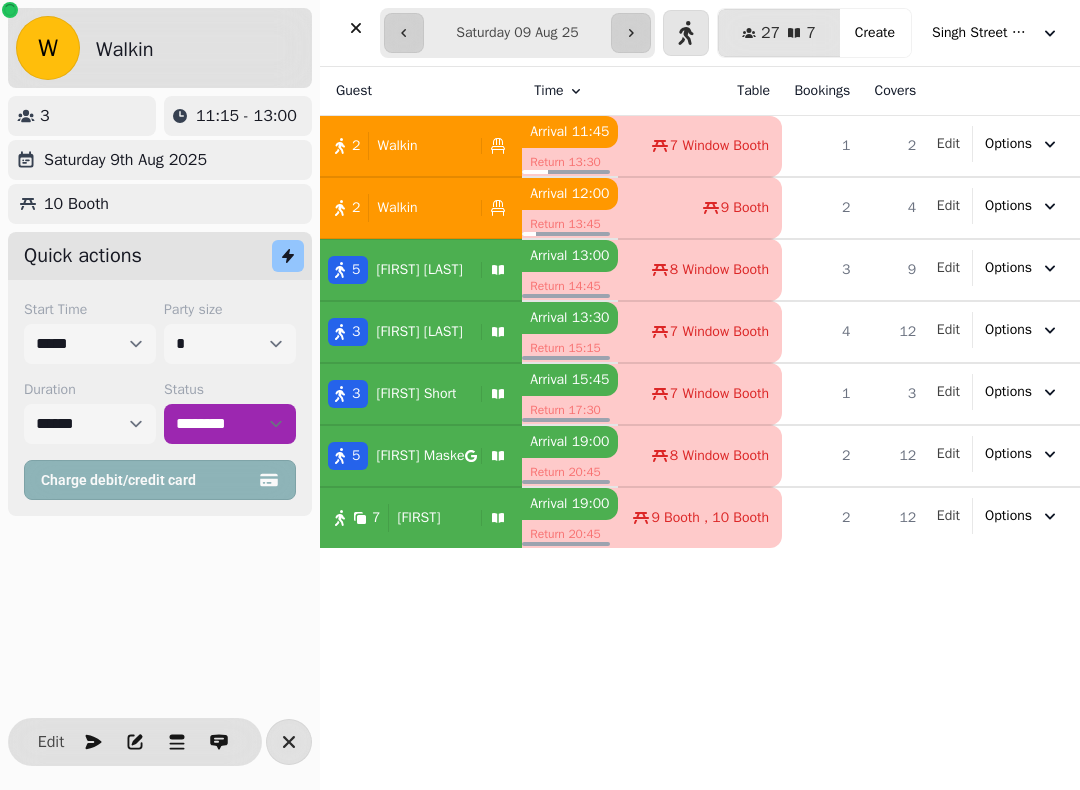 click on "2 Walkin" at bounding box center [396, 146] 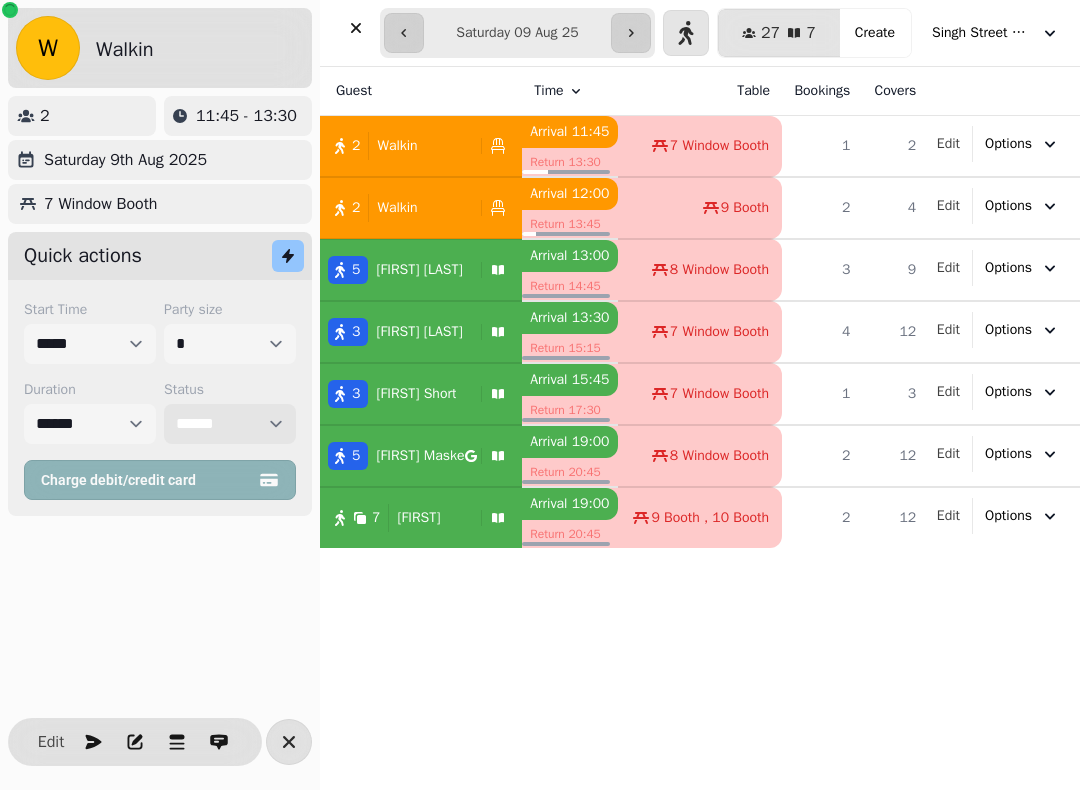 click on "**********" at bounding box center [230, 424] 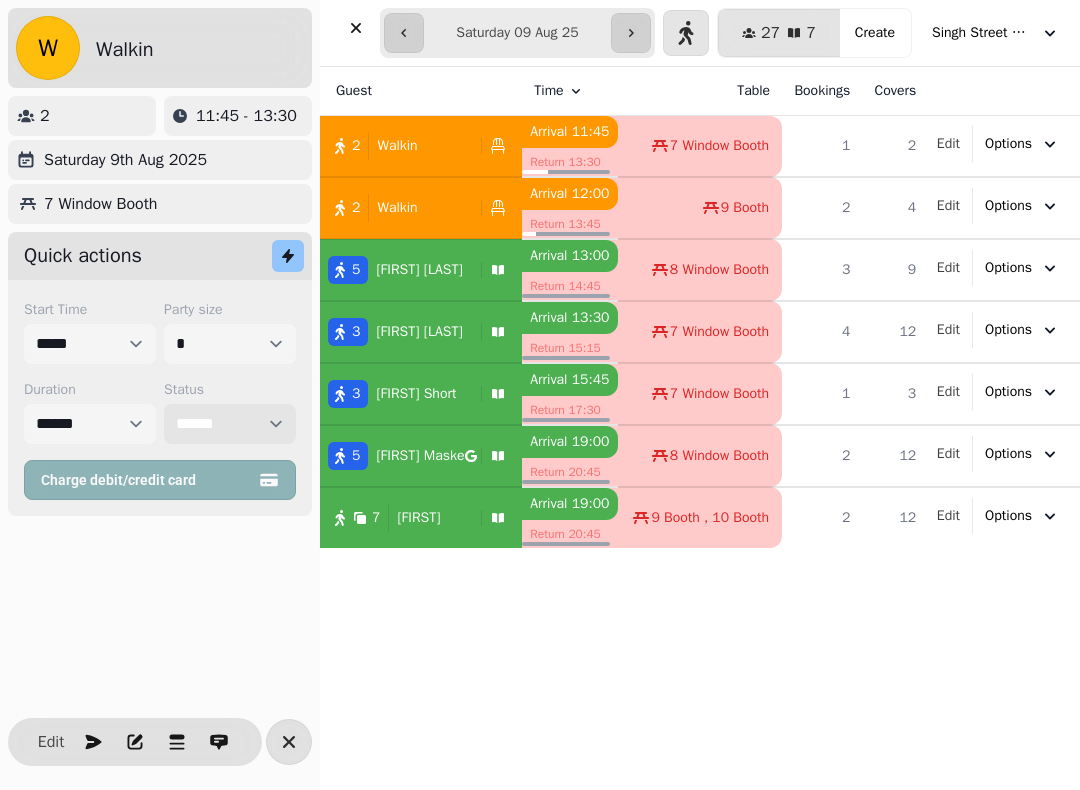 select on "********" 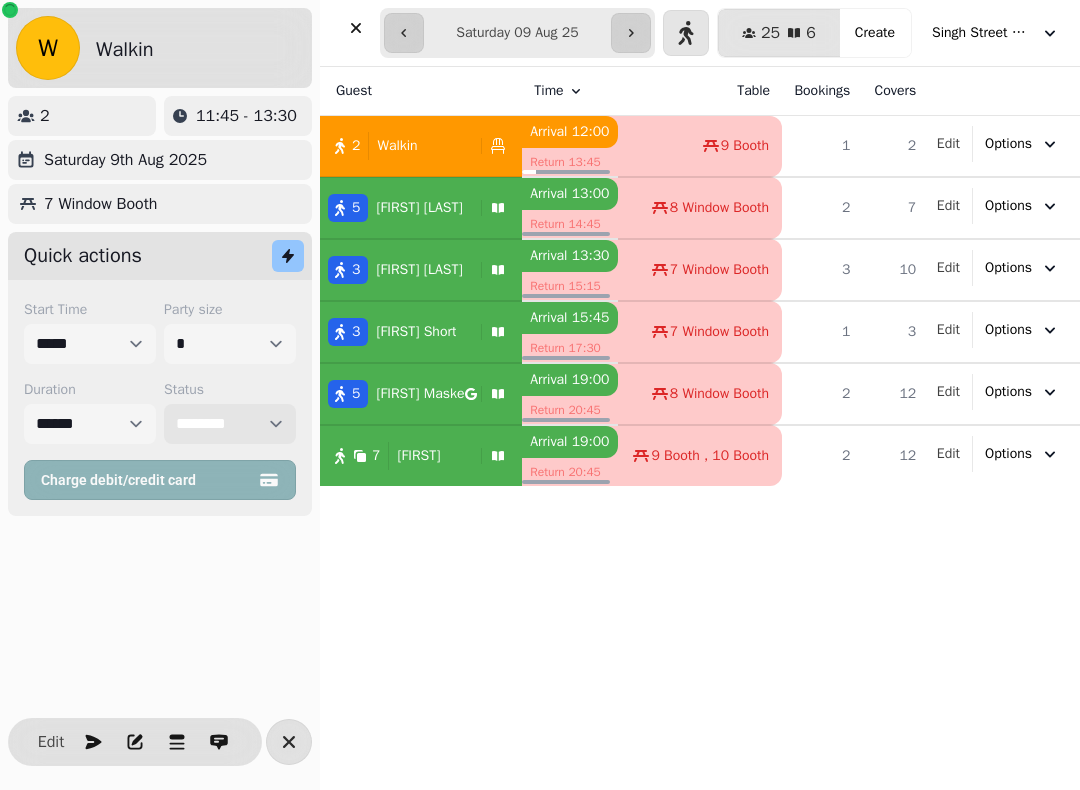 select on "****" 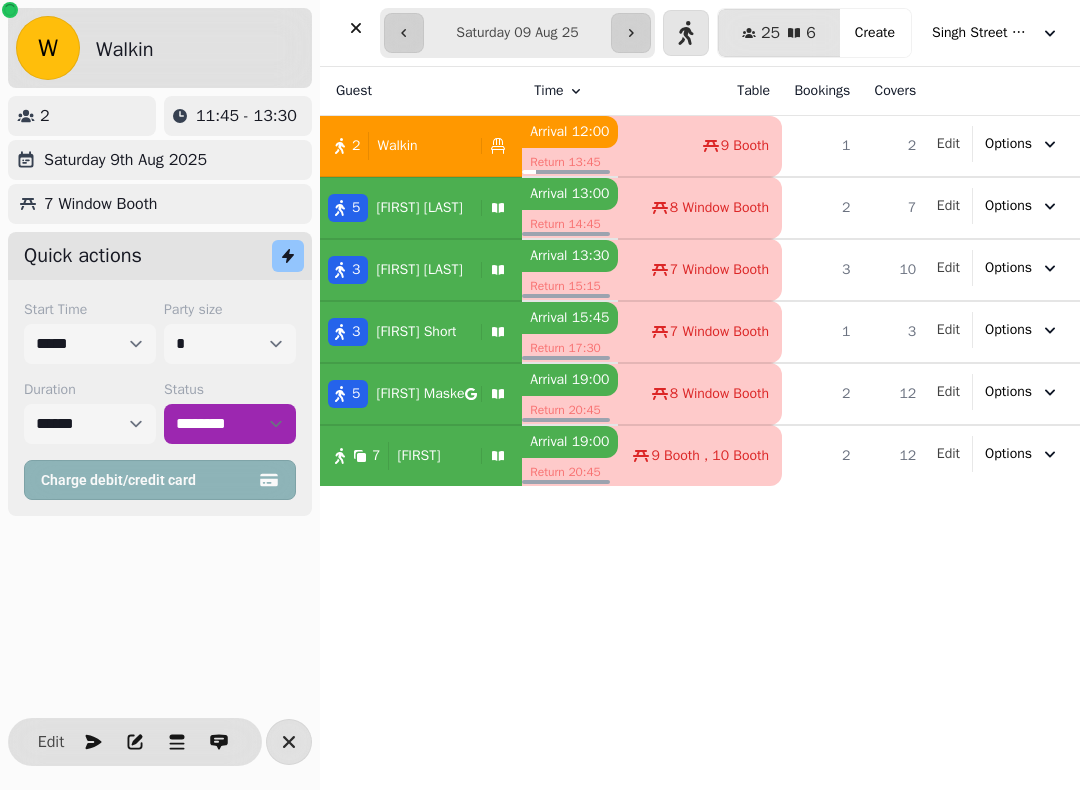 click 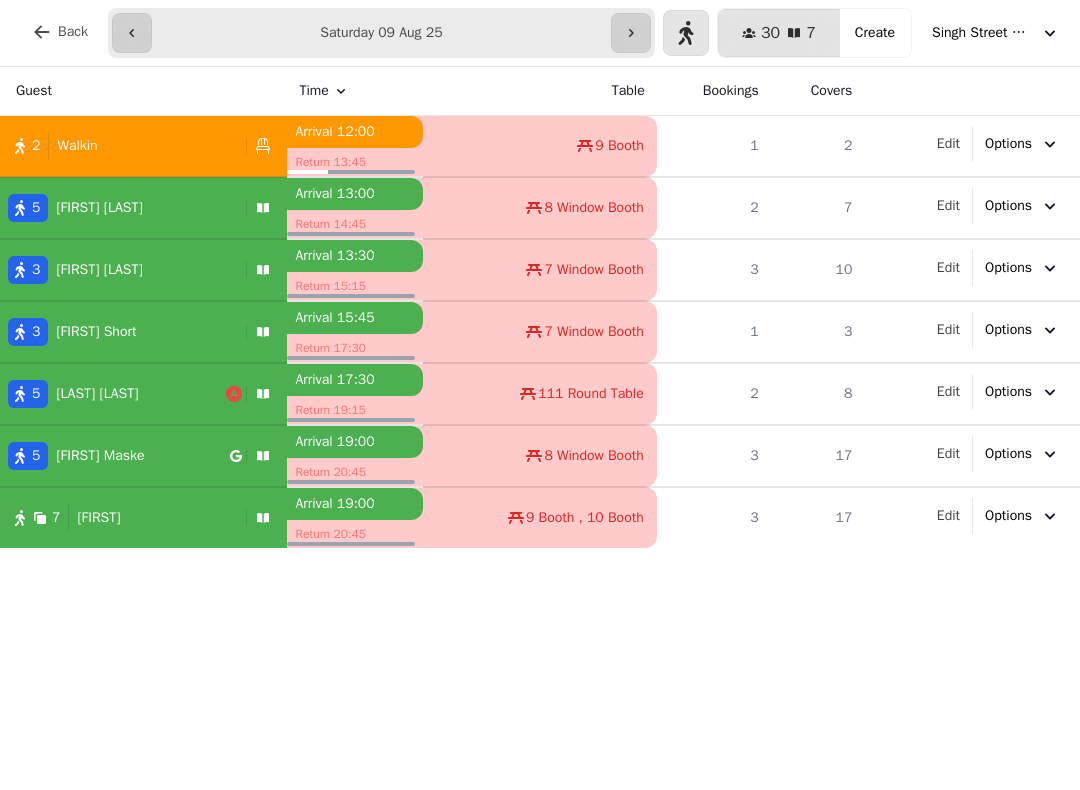 click at bounding box center (686, 33) 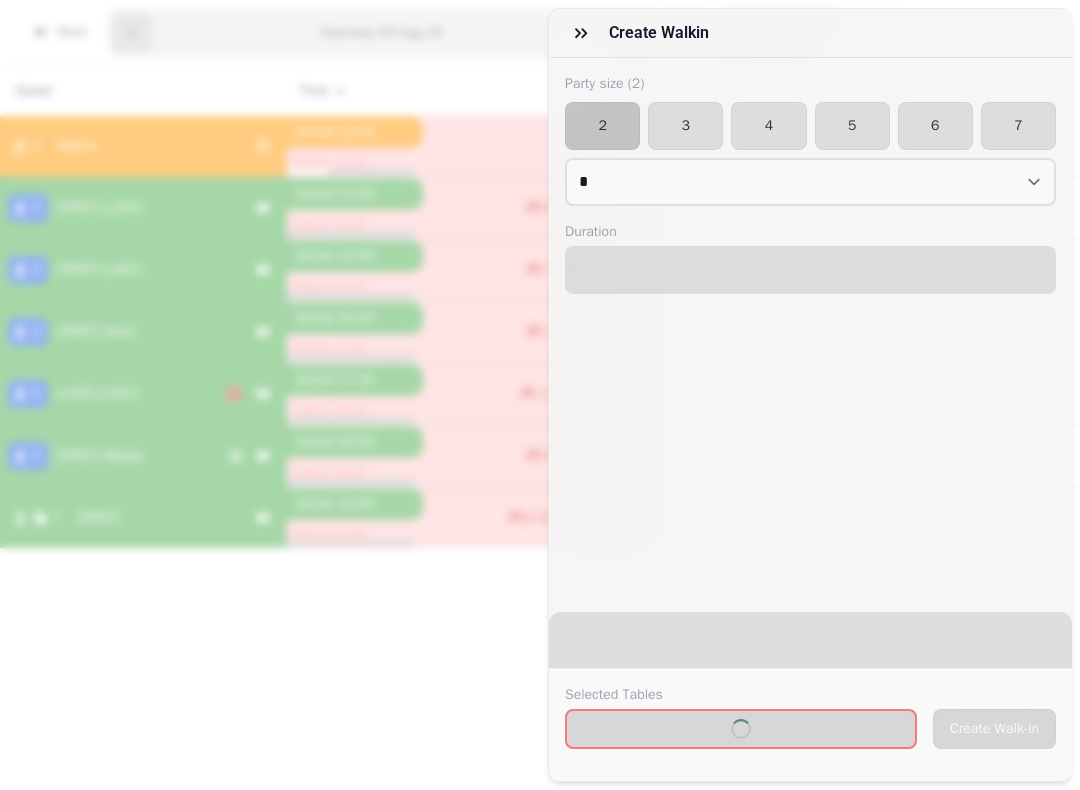select on "****" 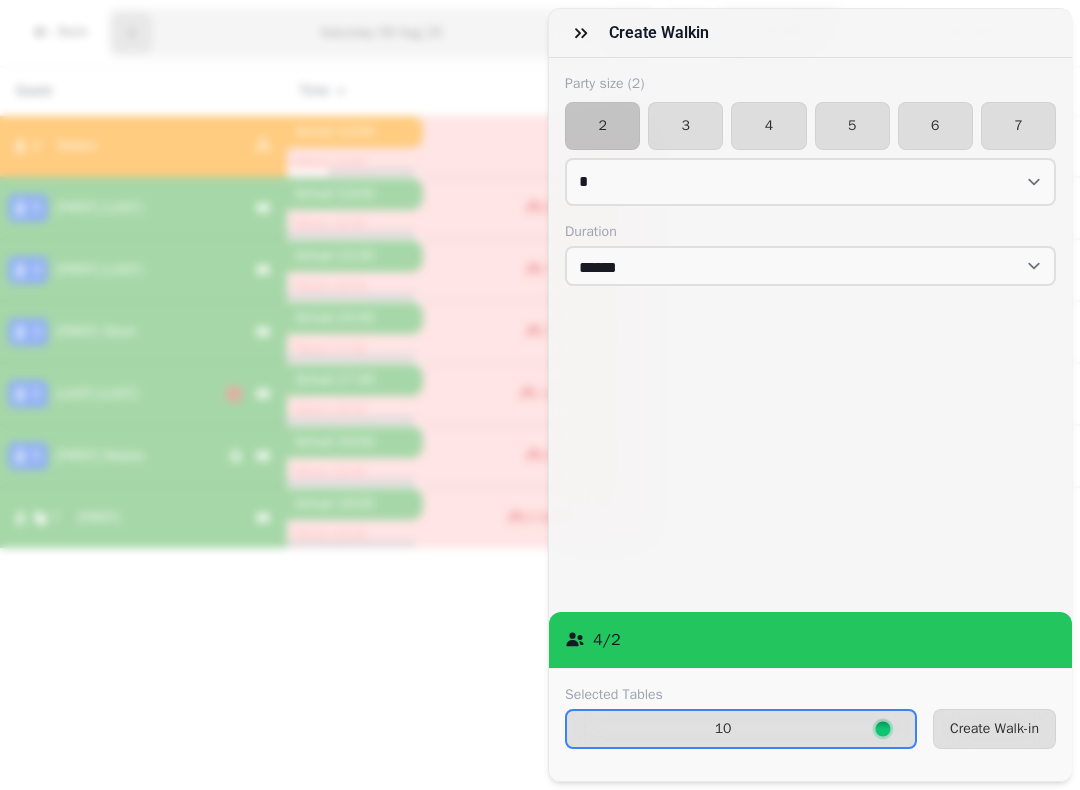 click on "Create Walk-in" at bounding box center (994, 729) 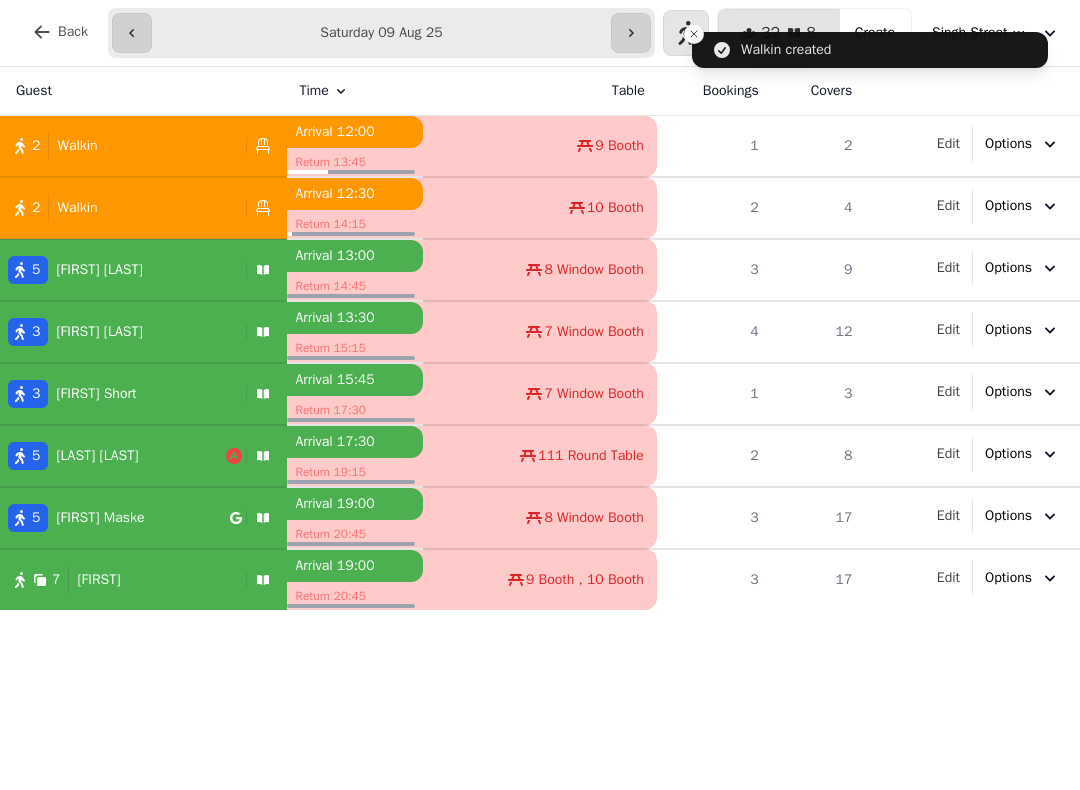 click on "2 Walkin" at bounding box center (119, 146) 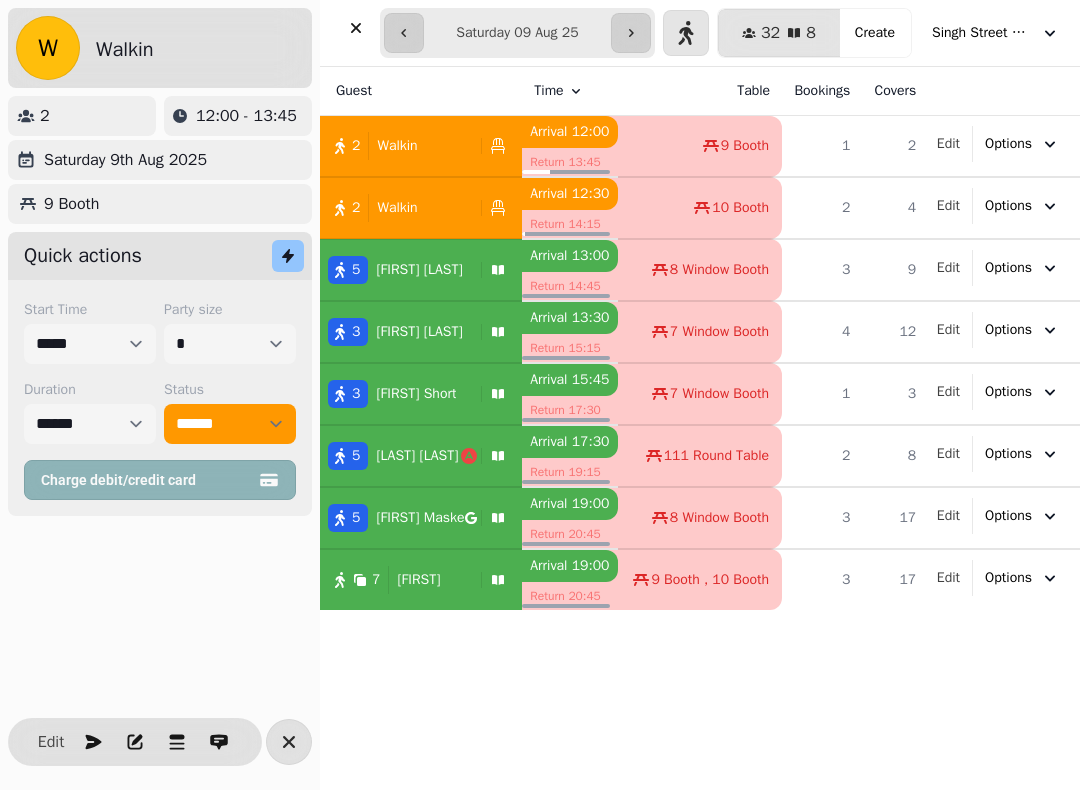 click on "2 Walkin" at bounding box center [396, 208] 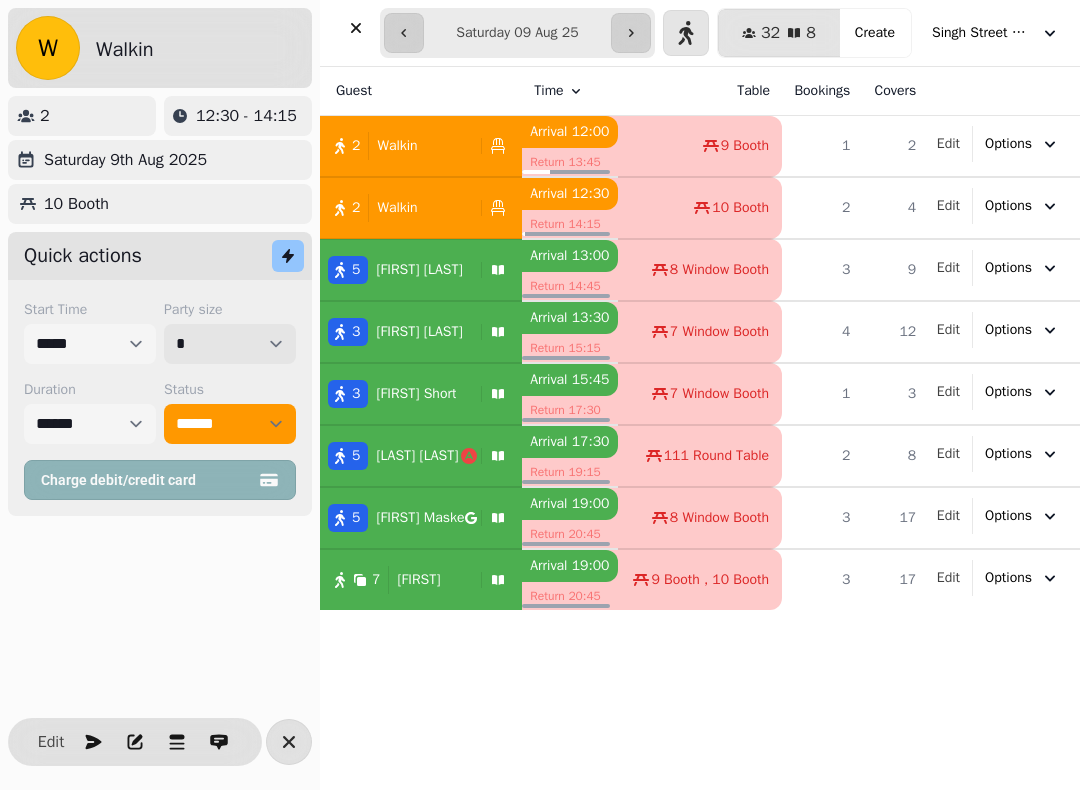 click on "* * * * * * * * * ** ** ** ** ** ** ** ** ** ** ** ** ** ** ** ** ** ** ** ** ** ** ** ** ** ** ** ** ** ** ** ** ** ** ** ** ** ** ** ** ** ** ** ** ** ** ** ** ** ** ** ** ** ** ** ** ** ** ** ** ** ** ** ** ** ** ** ** ** ** ** ** ** ** ** ** ** ** ** ** ** ** ** ** ** ** ** ** ** ** *** *** *** *** *** *** *** *** *** *** *** *** *** *** *** *** *** *** *** *** *** *** *** *** *** *** *** *** *** *** *** *** *** *** *** *** *** *** *** *** *** *** *** *** *** *** *** *** *** *** *** *** *** *** *** *** *** *** *** *** *** *** *** *** *** *** *** *** *** *** *** *** *** *** *** *** *** *** *** *** *** *** *** *** *** *** *** *** *** *** *** *** *** *** *** *** *** *** *** *** *** *** *** *** *** *** *** *** *** *** *** *** *** *** *** *** *** *** *** *** *** *** *** *** *** *** *** *** *** *** *** *** *** *** *** *** *** *** *** *** *** *** *** *** *** *** *** *** *** *** ***" at bounding box center [230, 344] 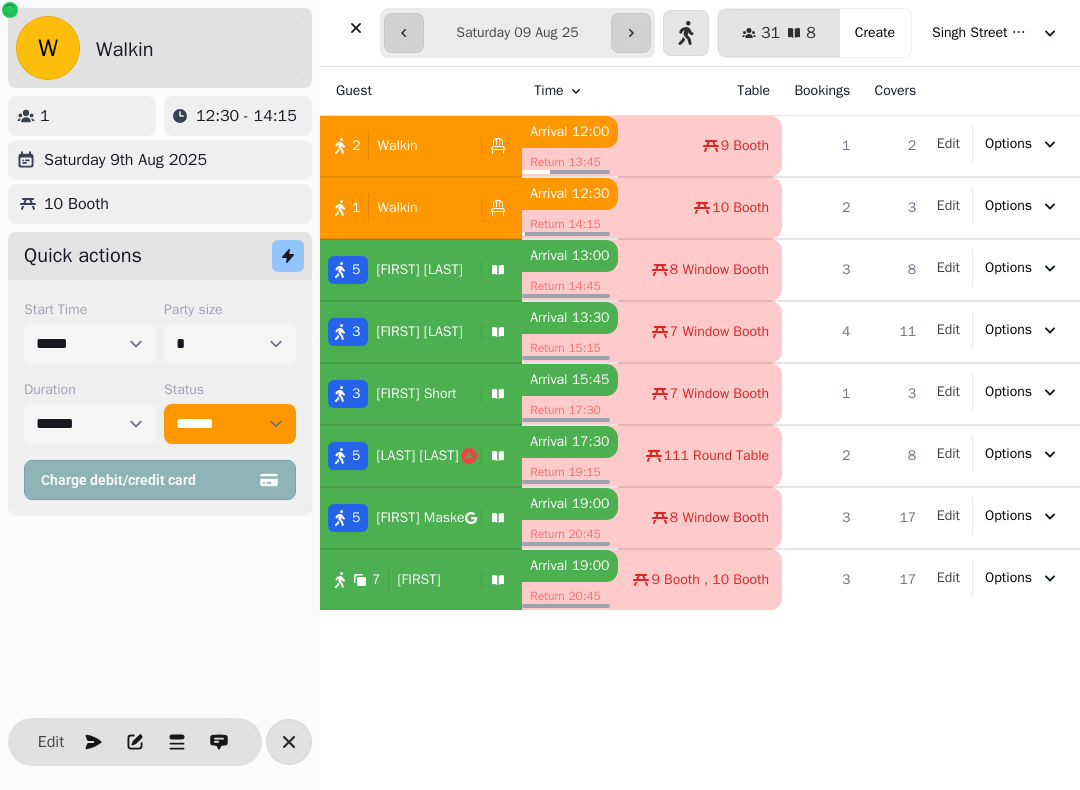 click 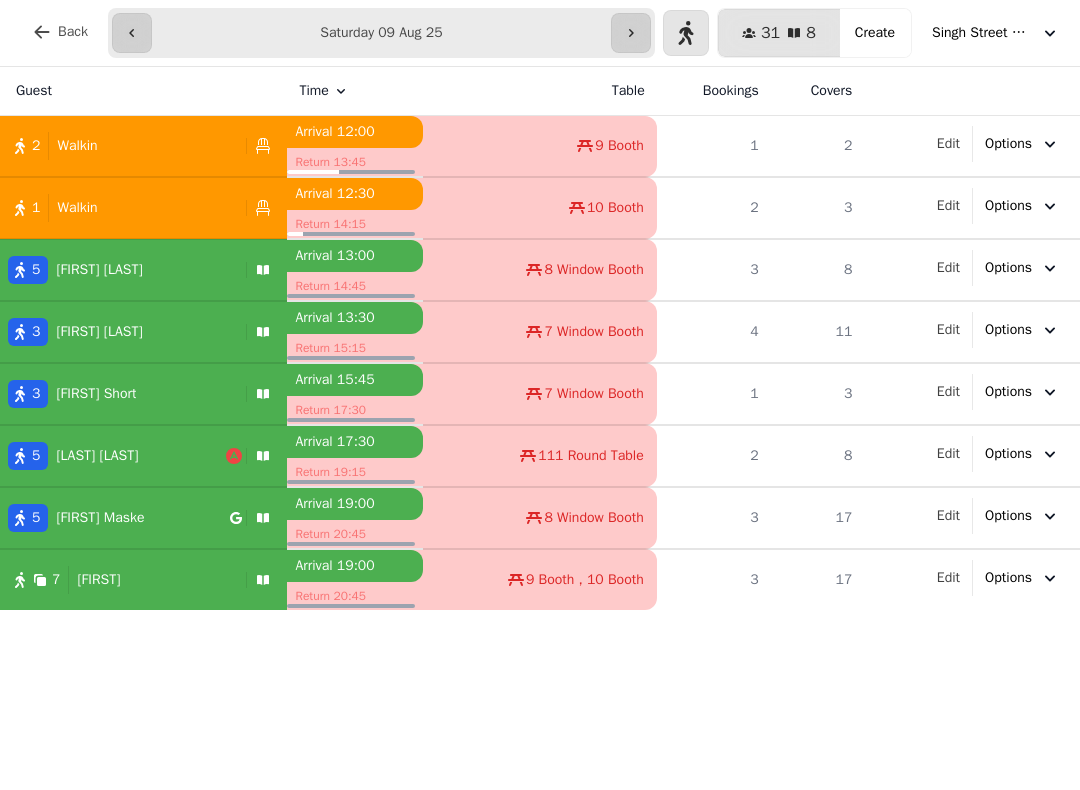 click 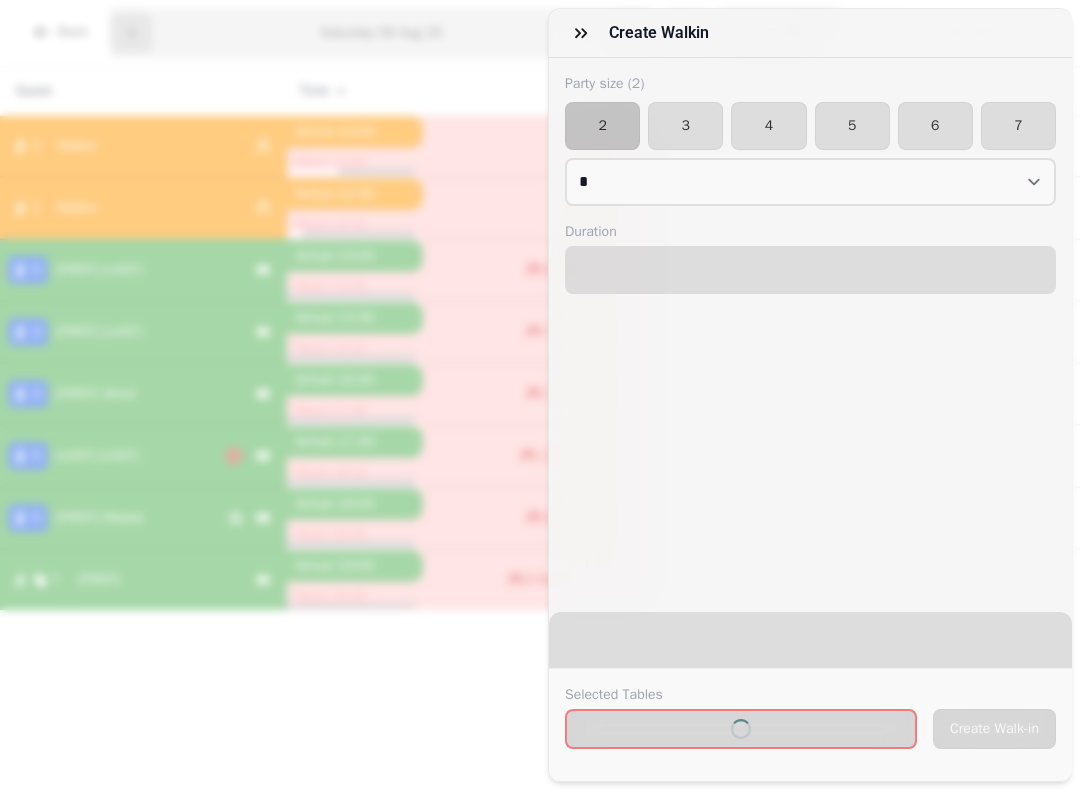 select on "****" 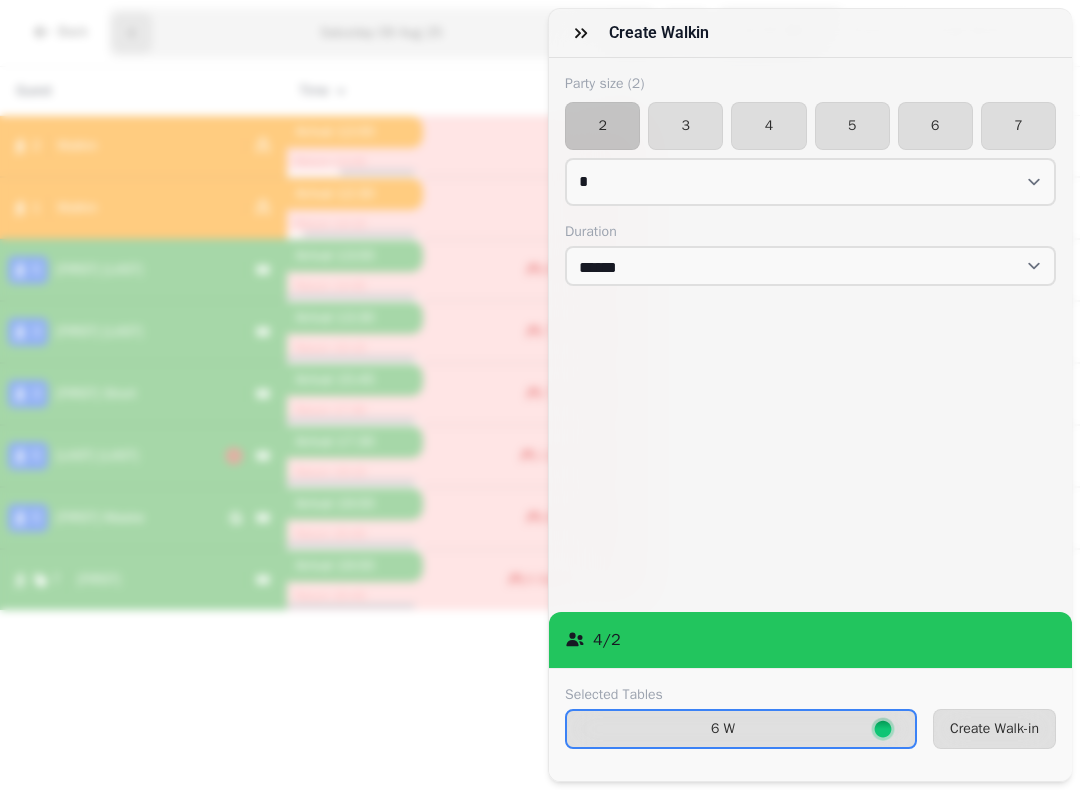 click on "Create Walk-in" at bounding box center [994, 729] 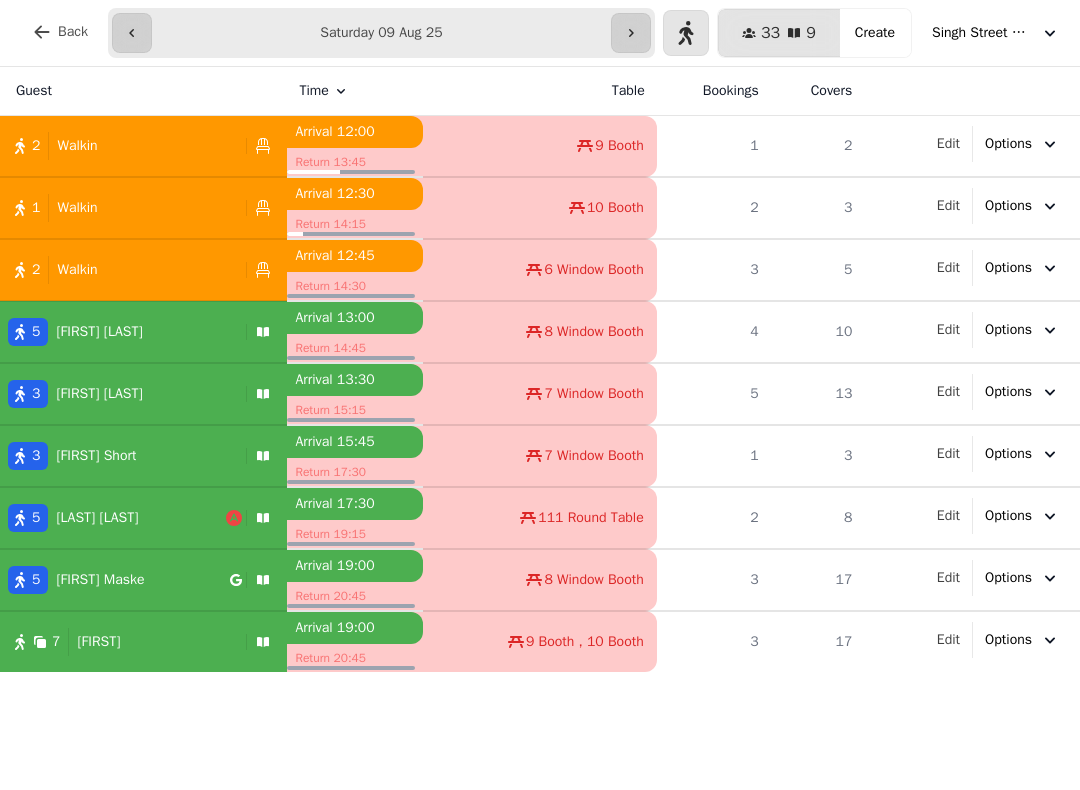 click at bounding box center (631, 33) 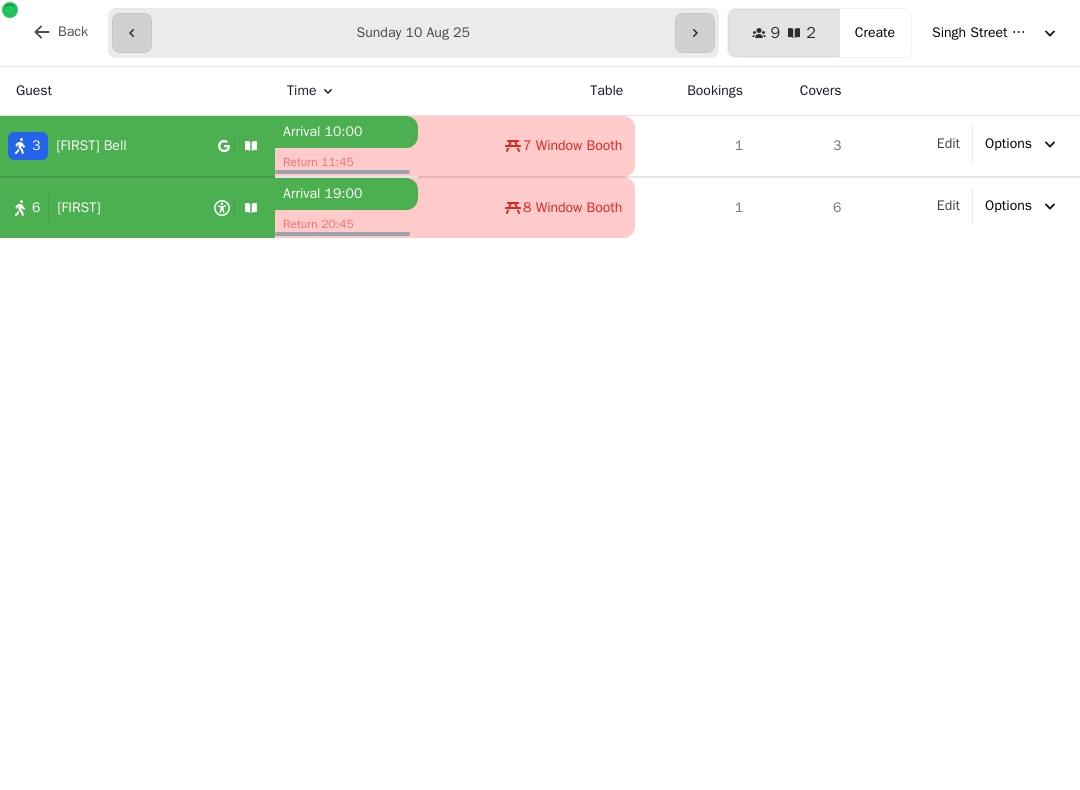 click on "**********" at bounding box center (413, 33) 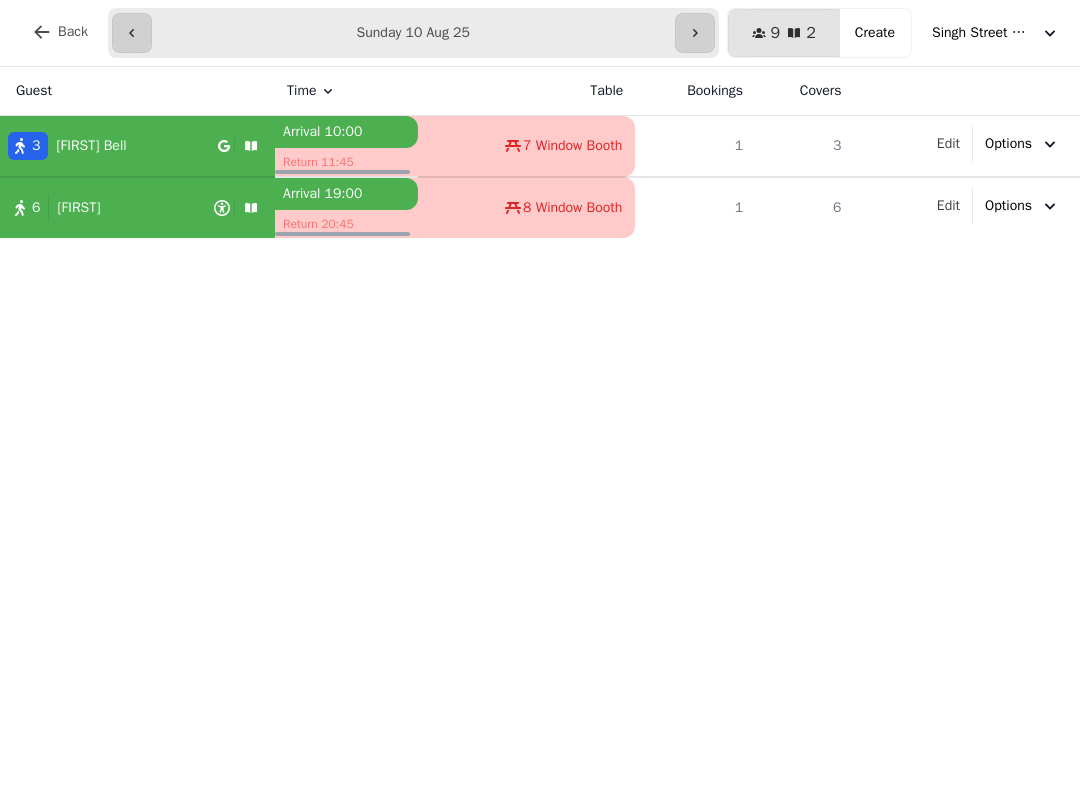 click on "**********" at bounding box center (413, 33) 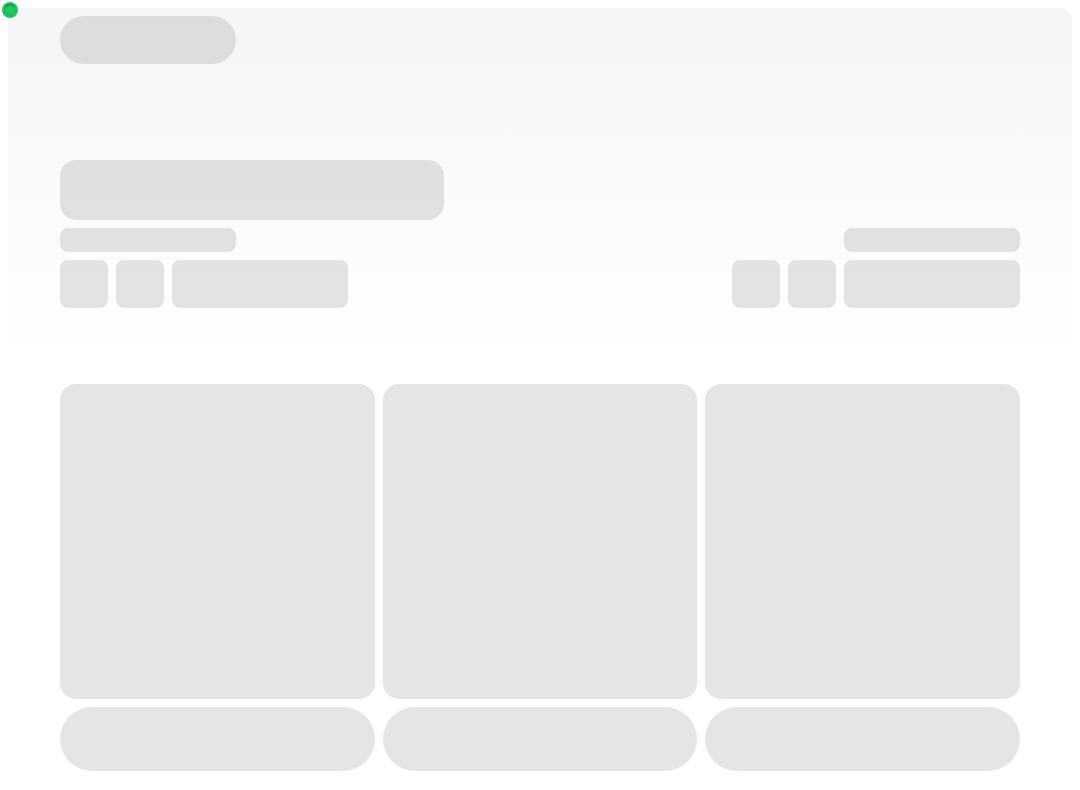scroll, scrollTop: 0, scrollLeft: 0, axis: both 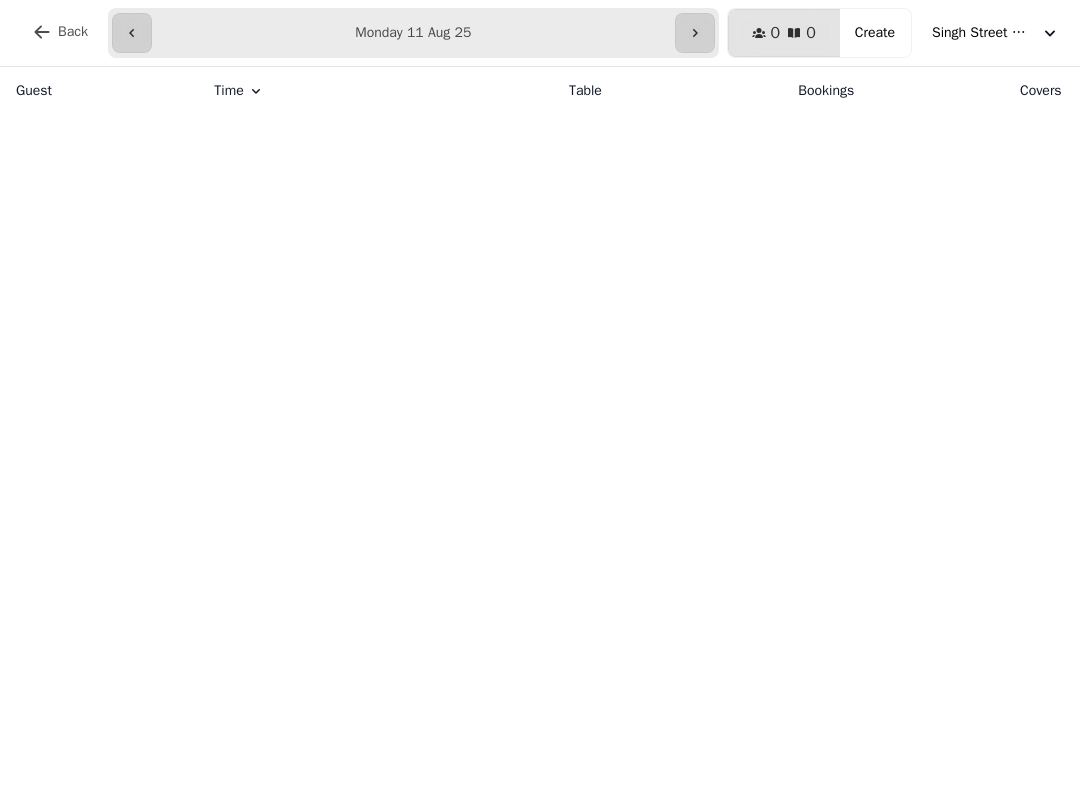 click at bounding box center [132, 33] 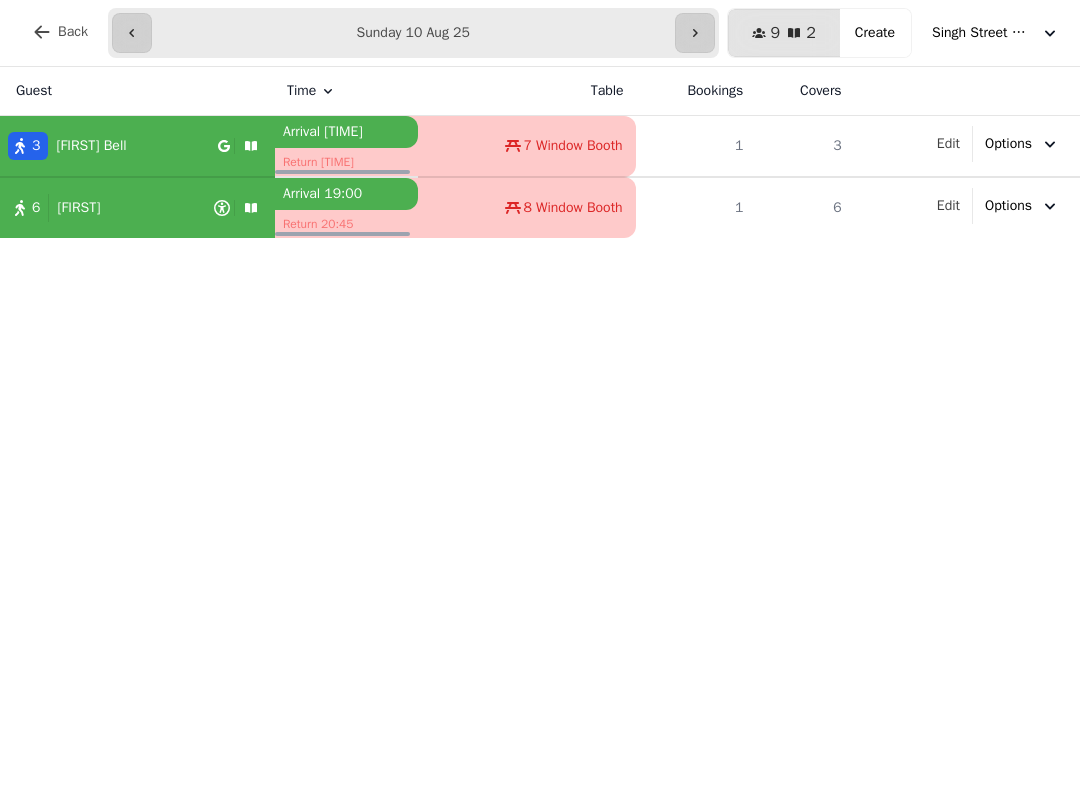 click on "**********" at bounding box center (413, 33) 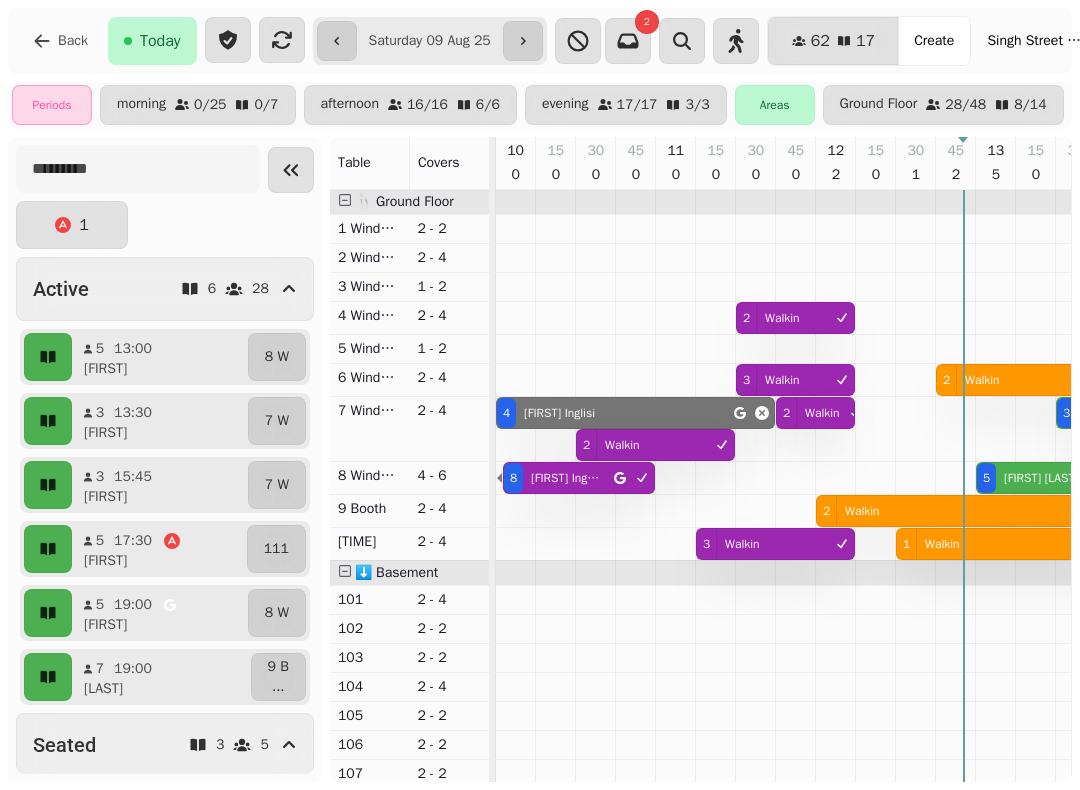 scroll, scrollTop: 0, scrollLeft: 471, axis: horizontal 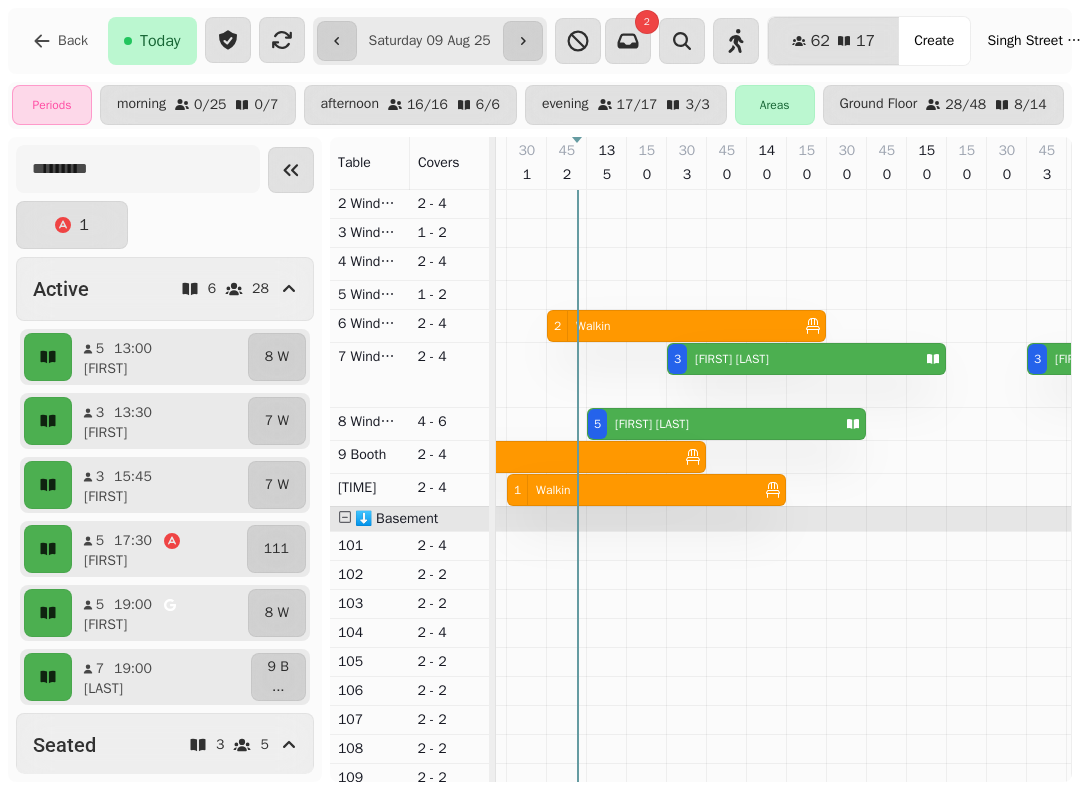click on "2 62 17 Covers Create Singh Street Bruntsfield" at bounding box center (841, 41) 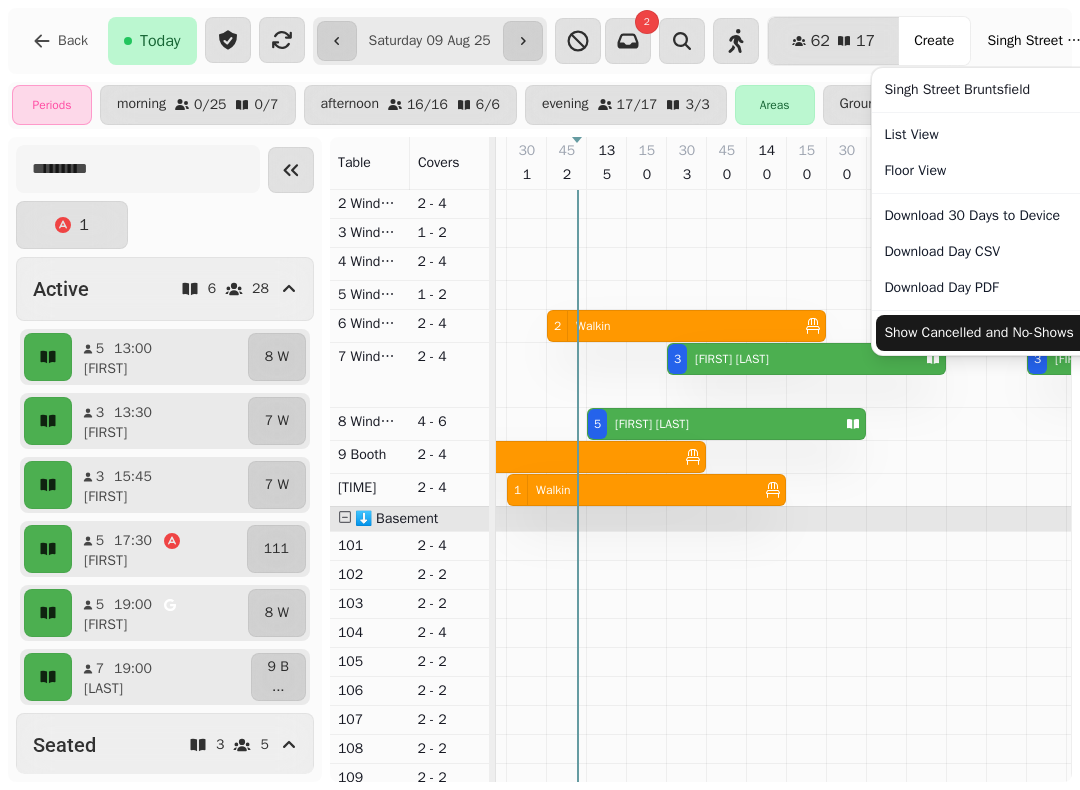 click on "List View" at bounding box center [999, 135] 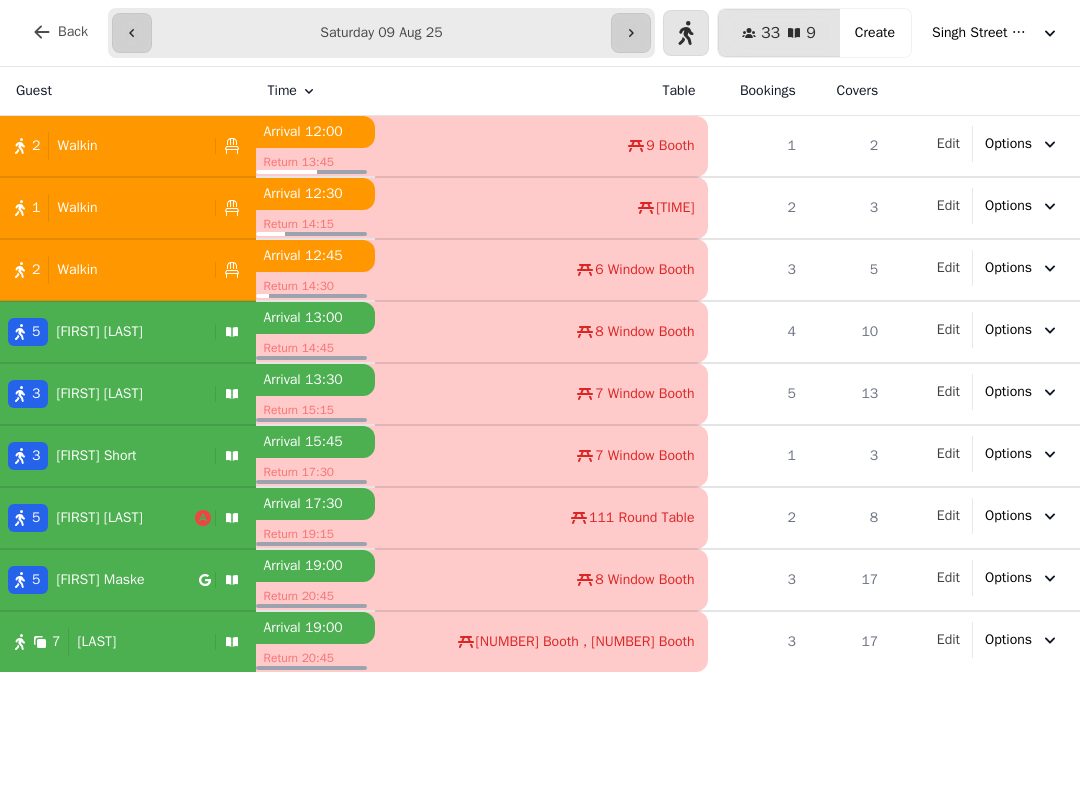 click on "1 Walkin" at bounding box center [103, 208] 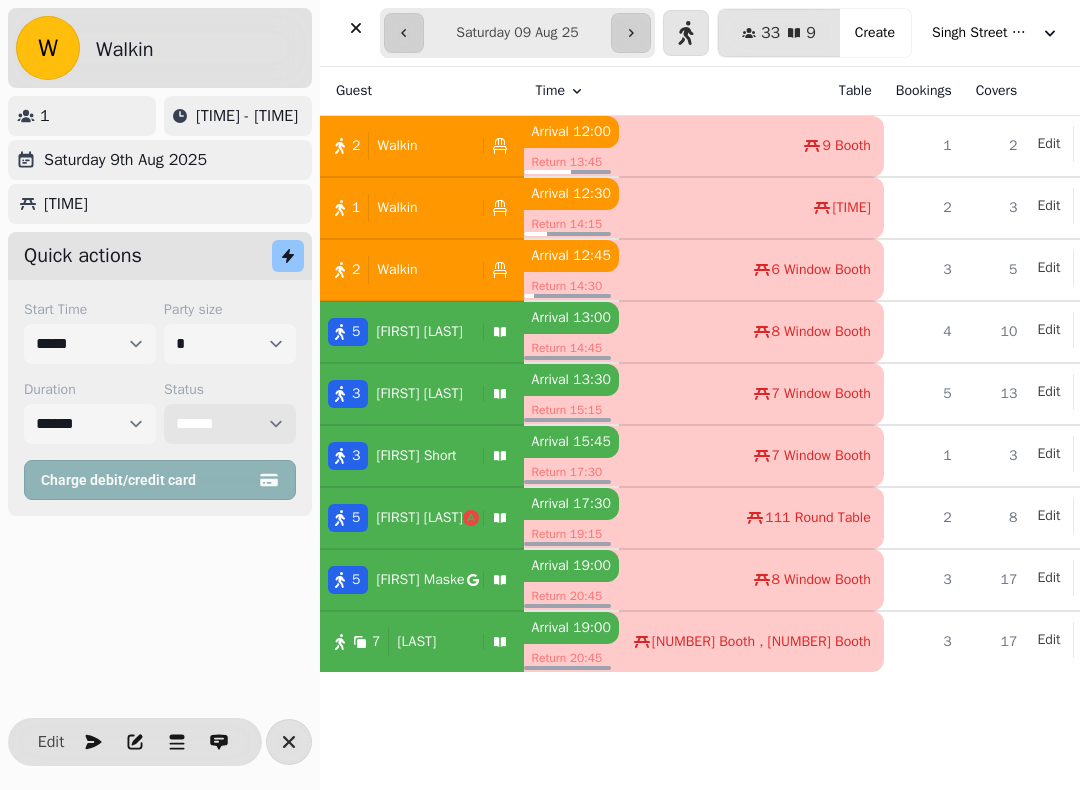 click on "**********" at bounding box center (230, 424) 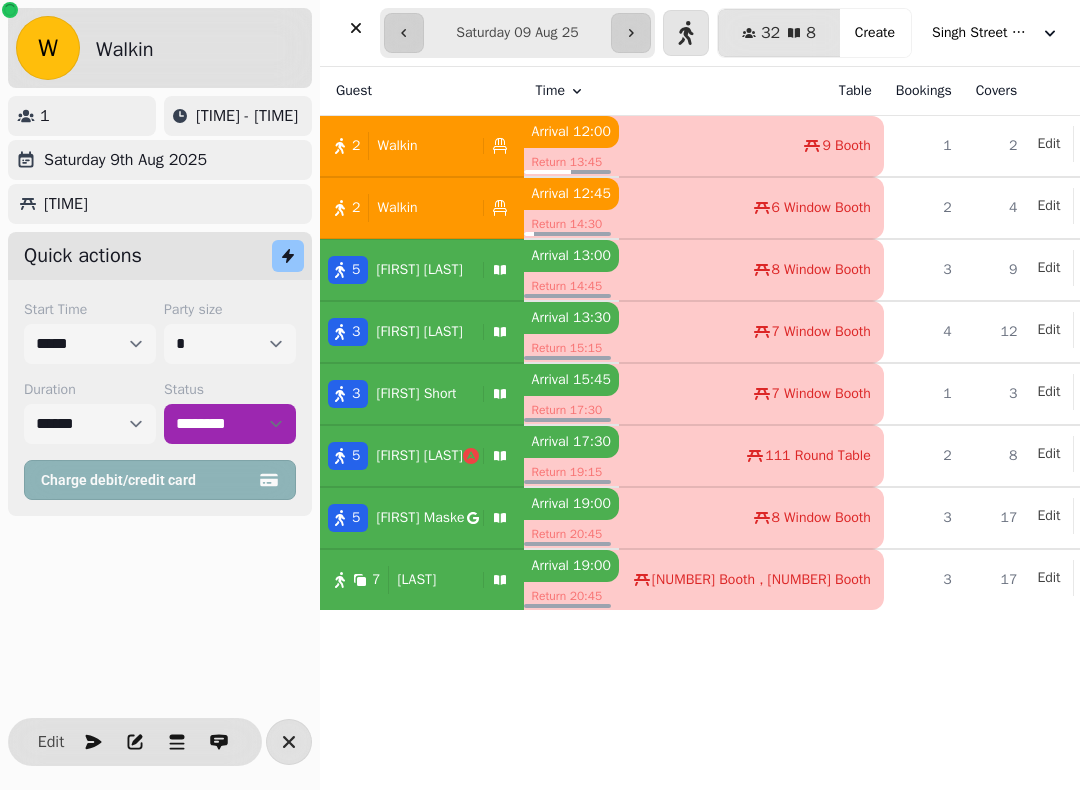 click at bounding box center [356, 28] 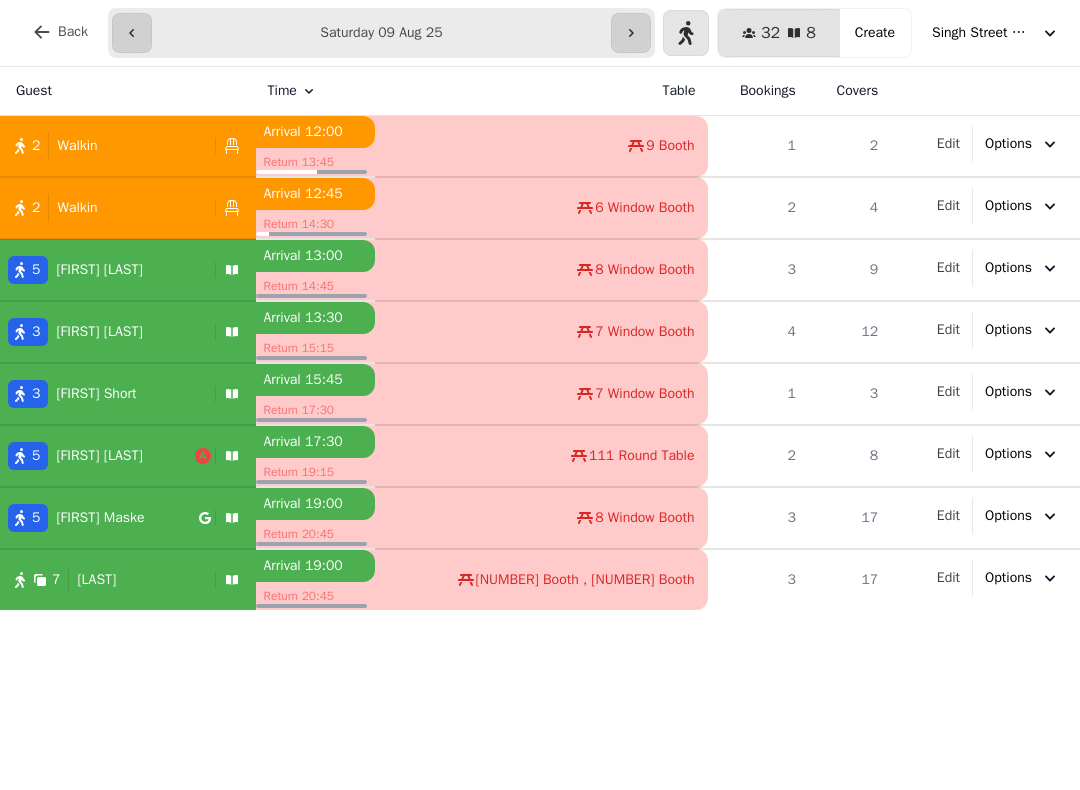 click on "5 Fernando   Hall" at bounding box center (103, 270) 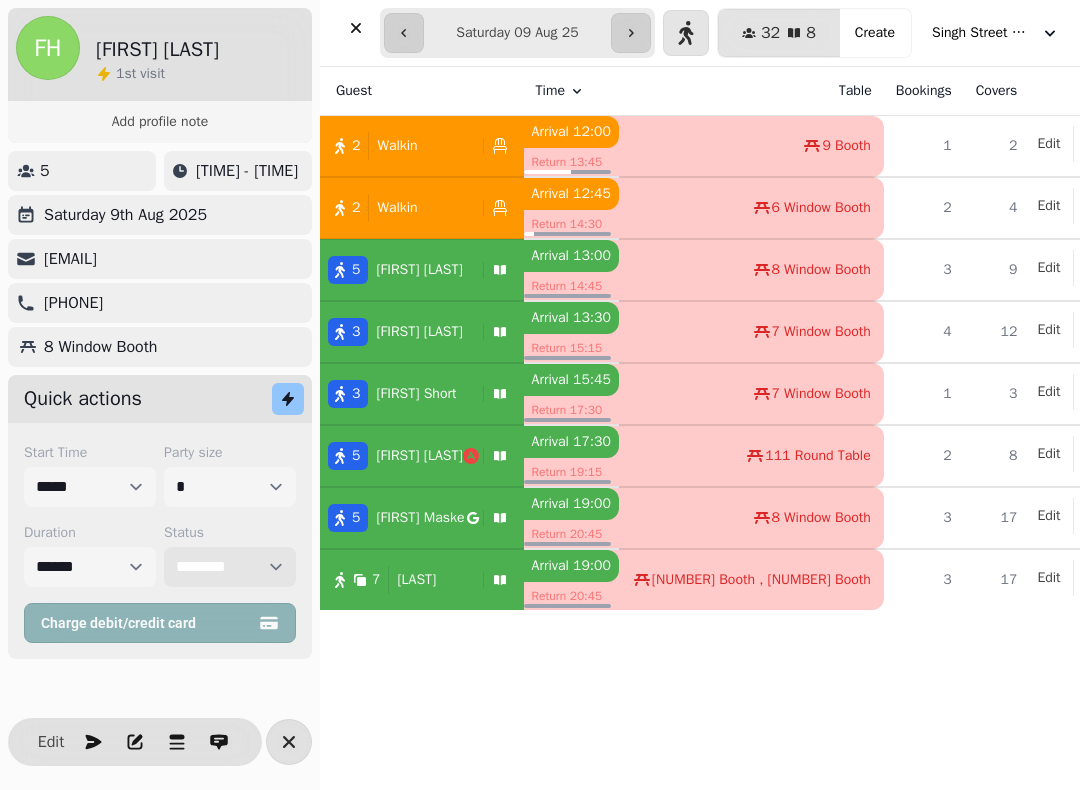 click on "**********" at bounding box center (230, 567) 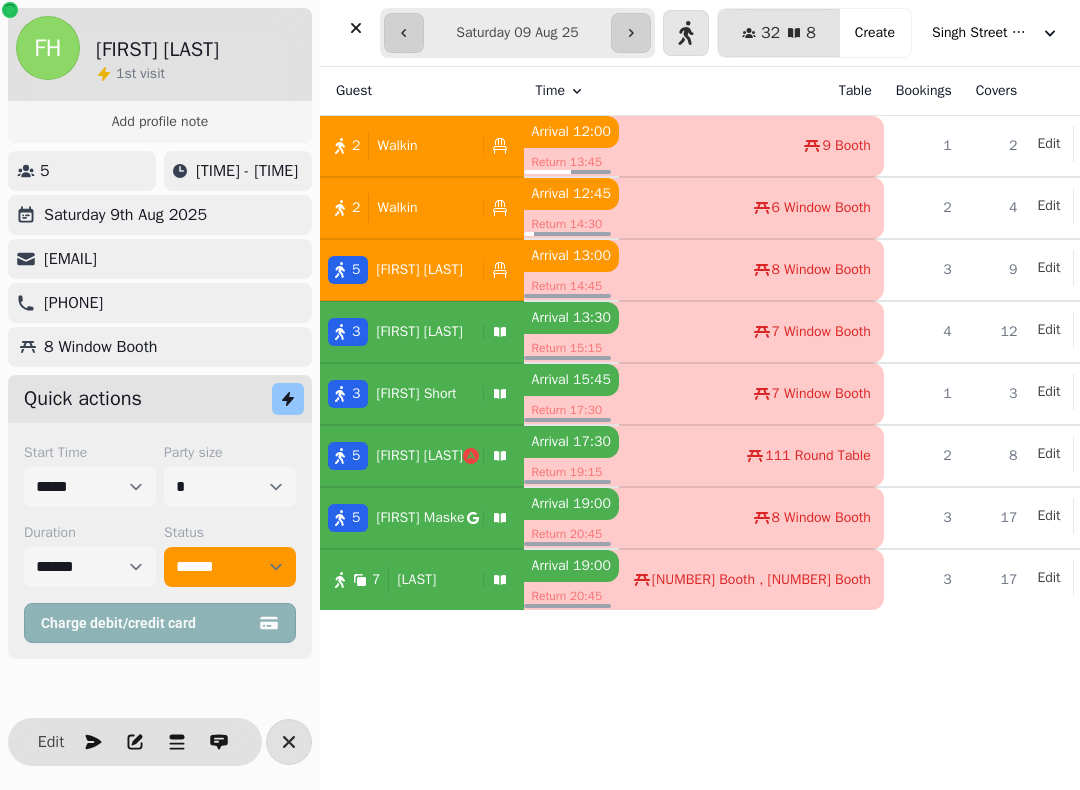 click 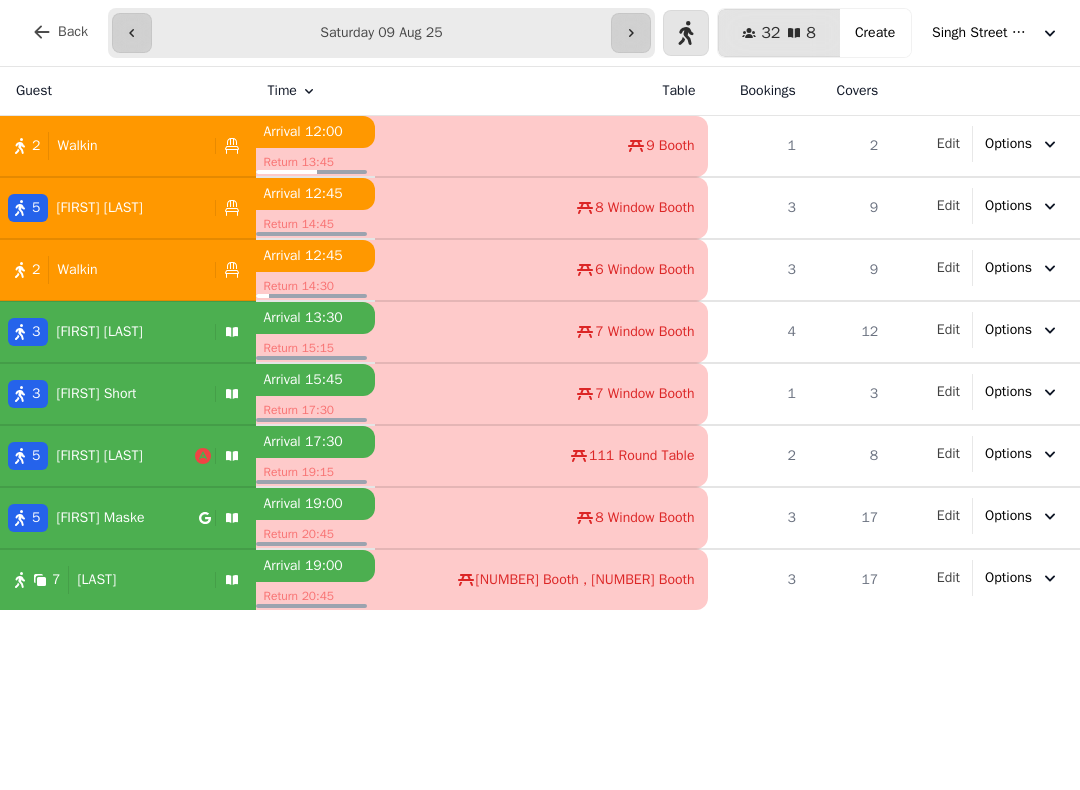 click on "2 Walkin" at bounding box center (103, 146) 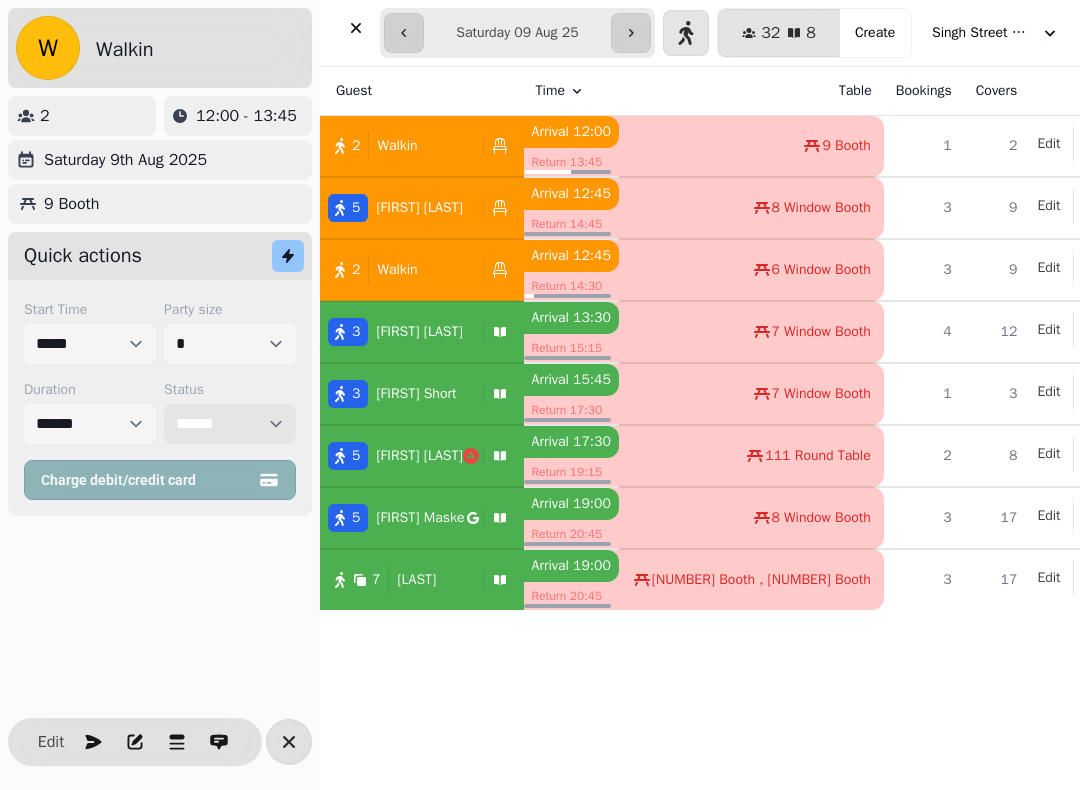 click on "**********" at bounding box center (230, 424) 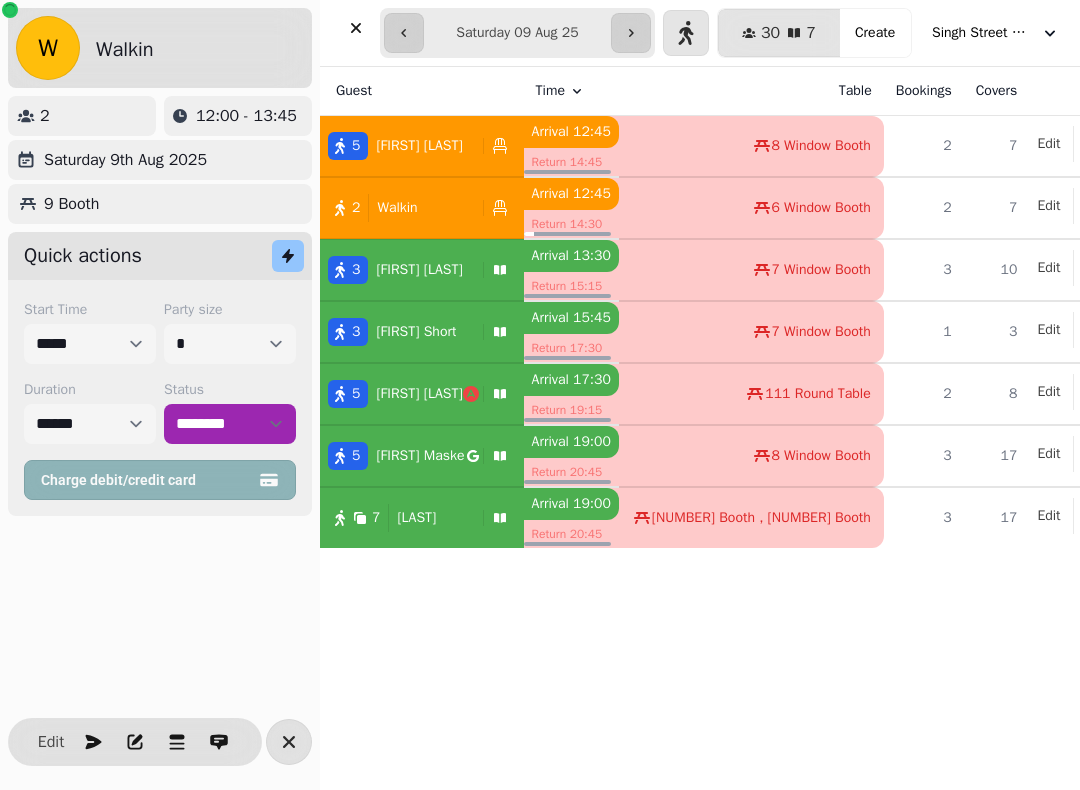 click at bounding box center (356, 28) 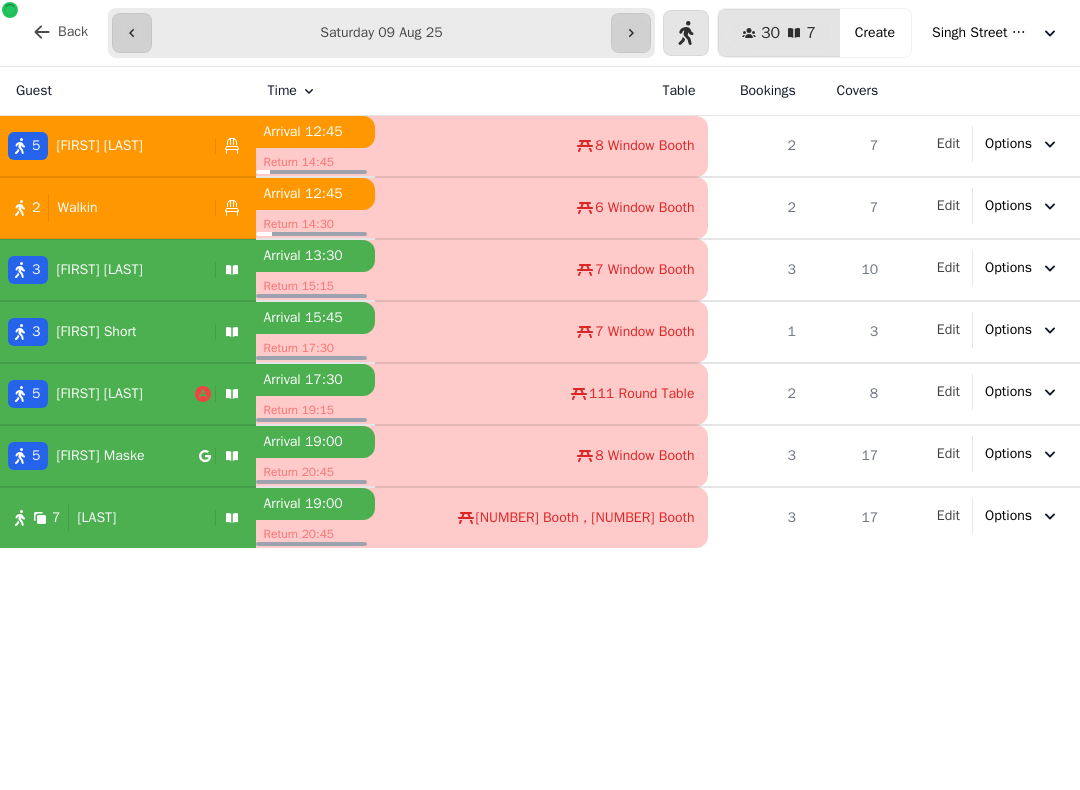 click on "2 Walkin" at bounding box center (103, 208) 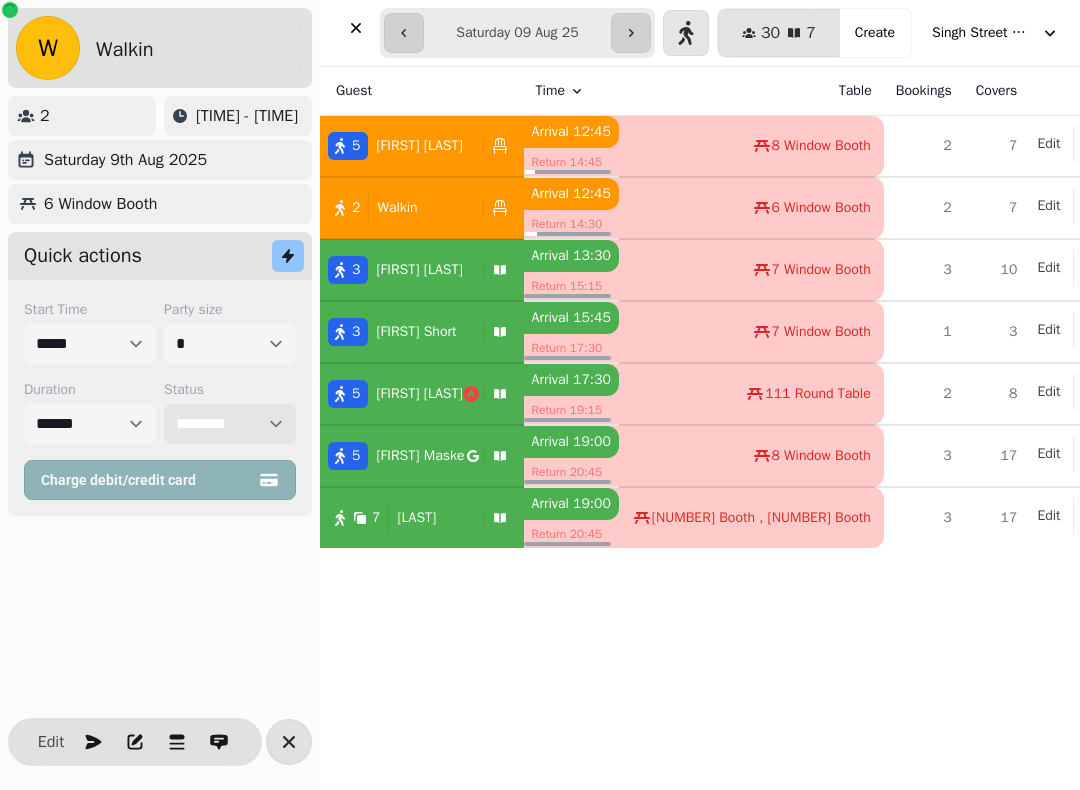 click on "**********" at bounding box center (230, 424) 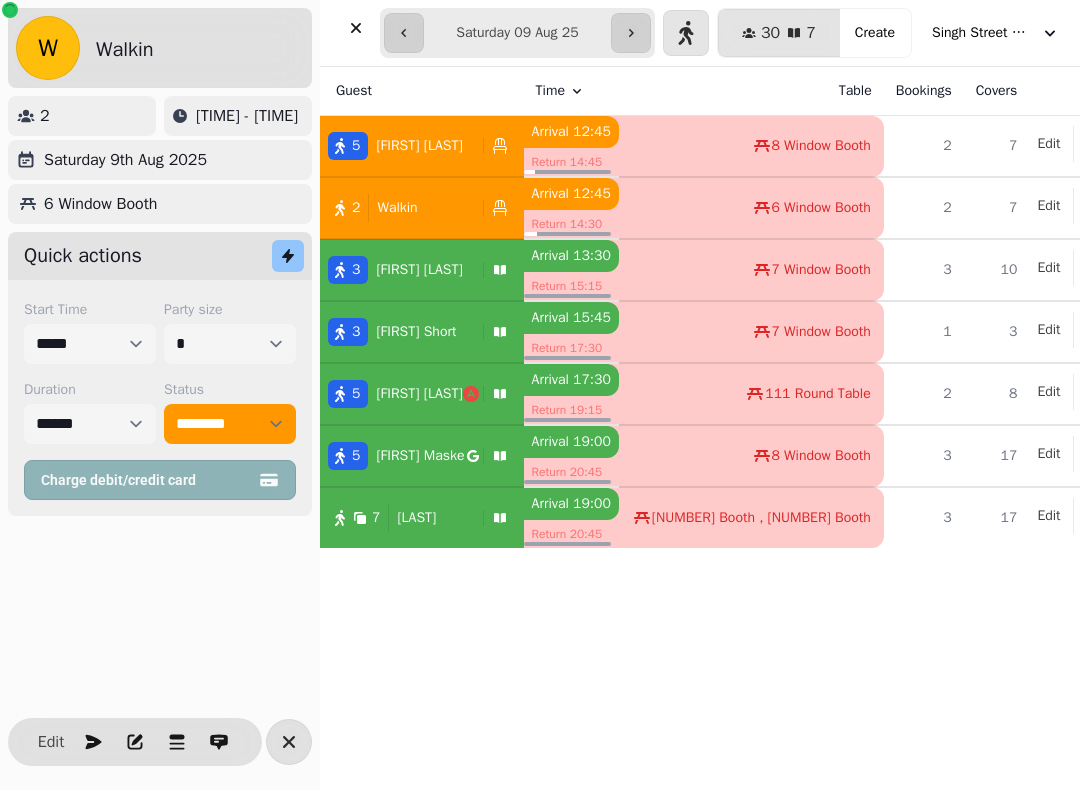 click at bounding box center (356, 28) 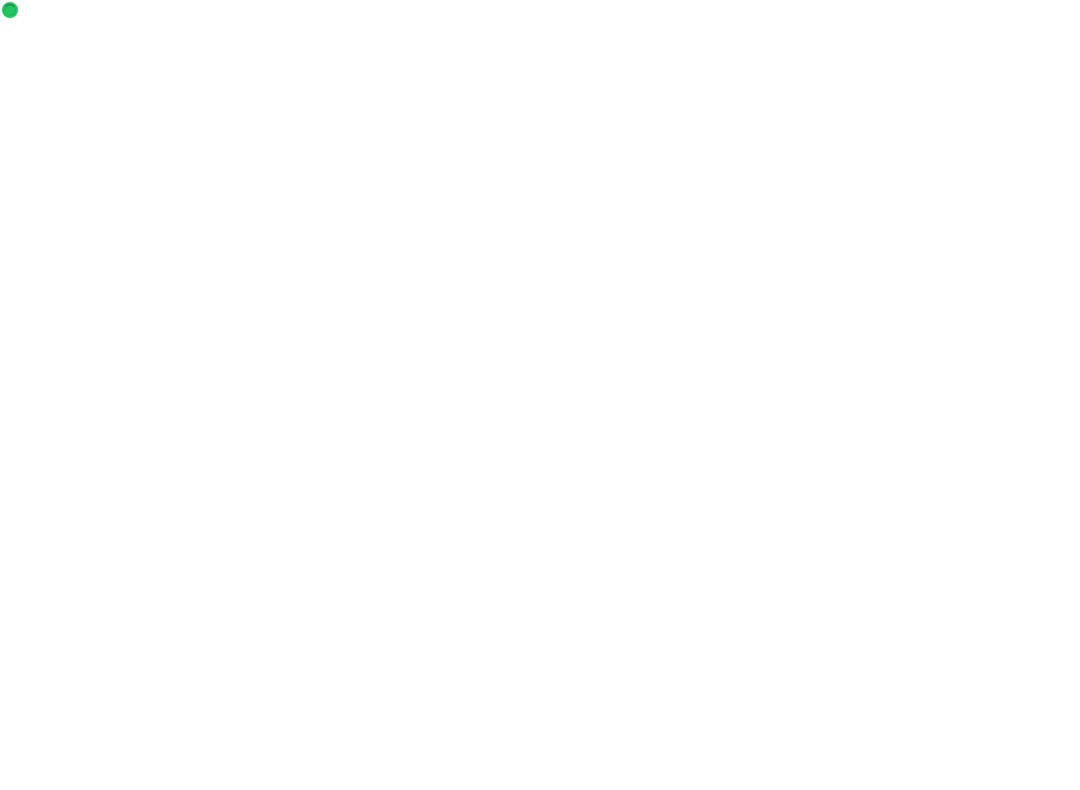 scroll, scrollTop: 0, scrollLeft: 0, axis: both 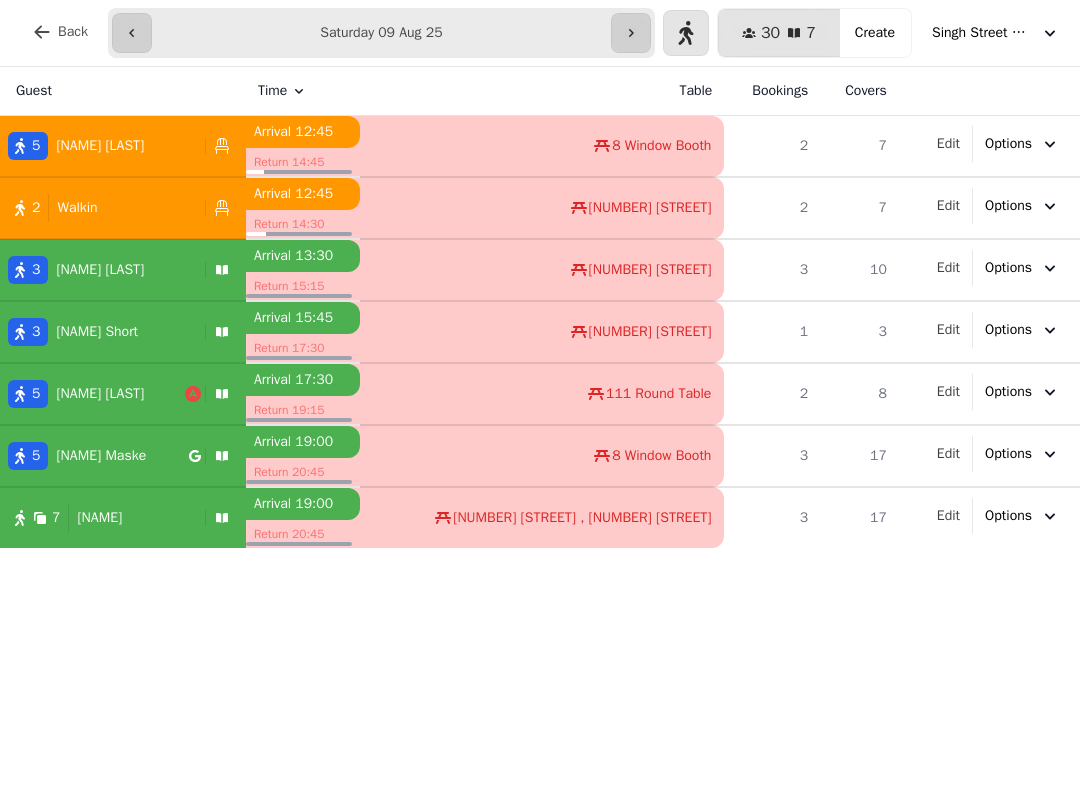 click at bounding box center [631, 33] 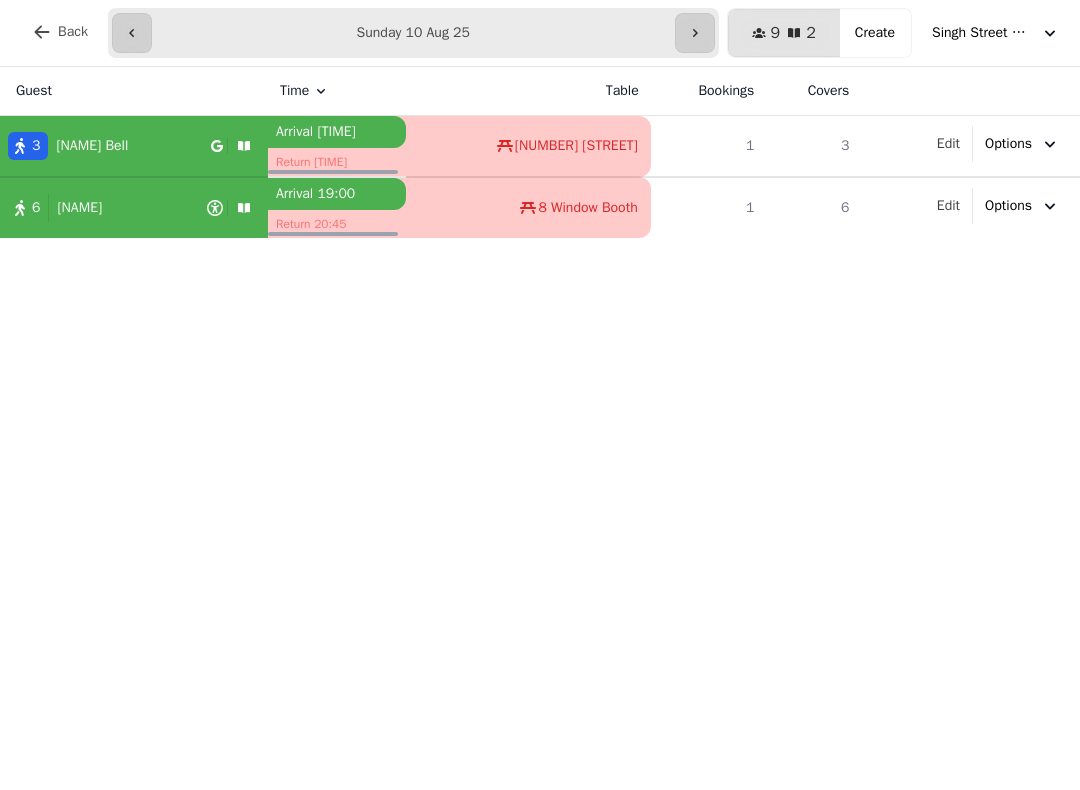 click at bounding box center [132, 33] 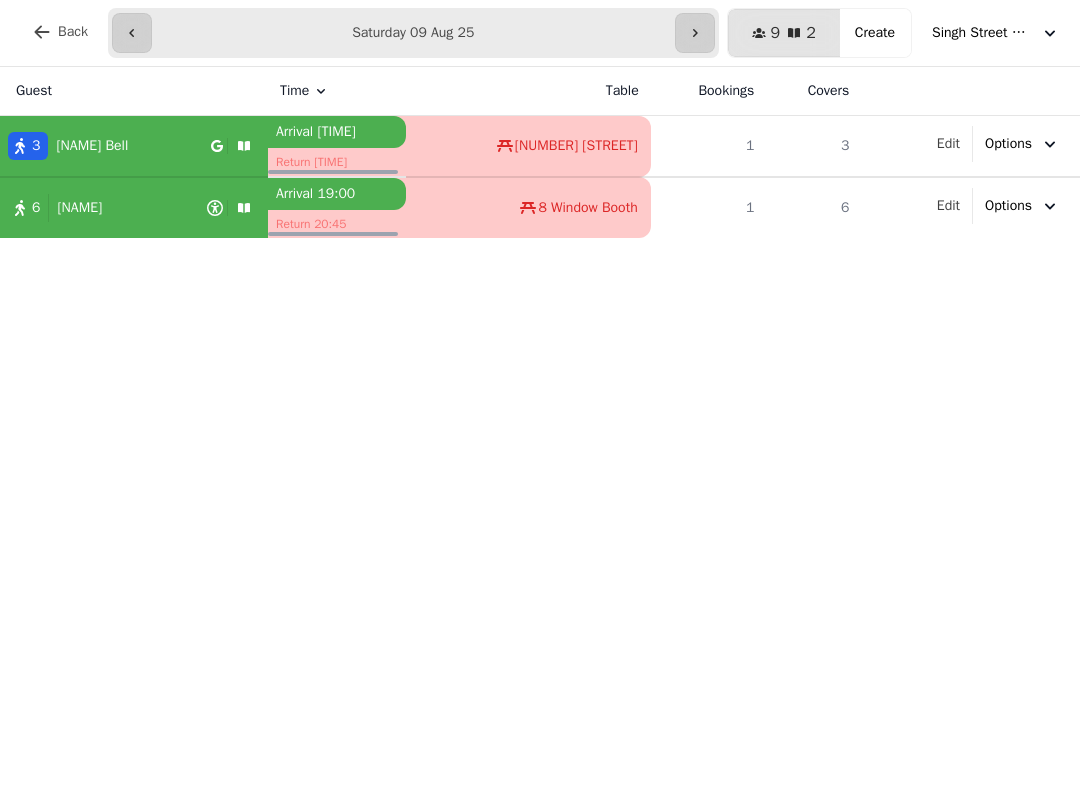 type on "**********" 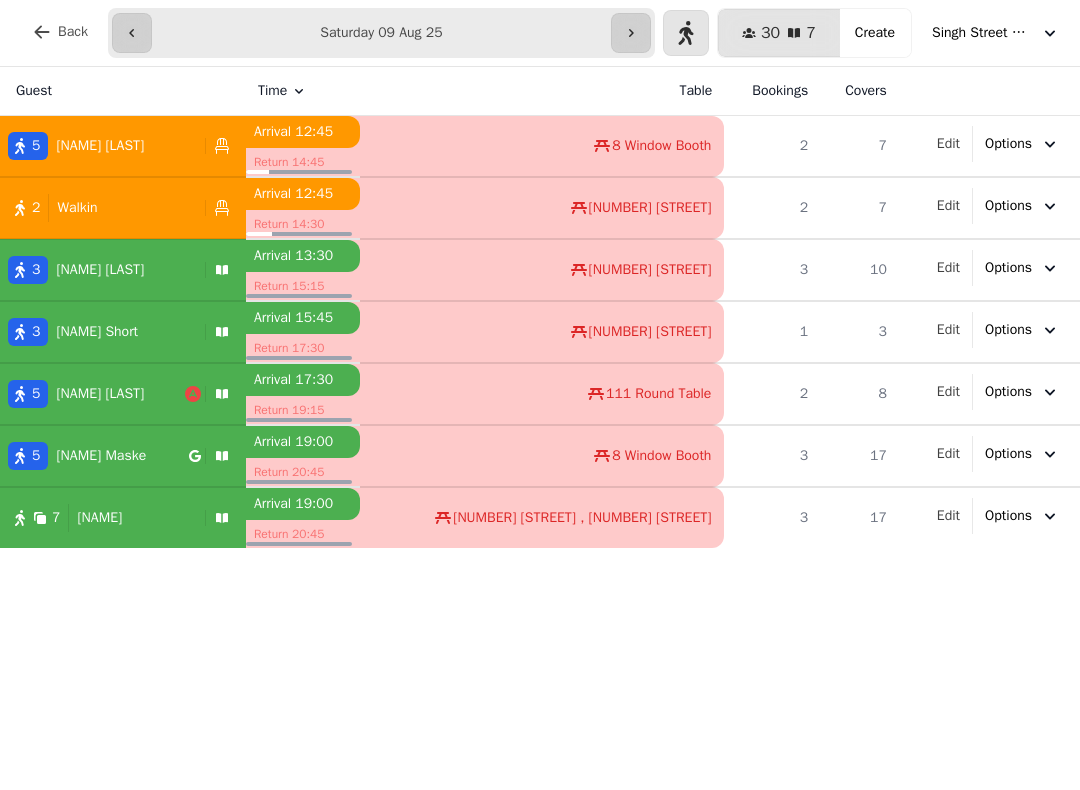 click on "Walkin" at bounding box center (77, 208) 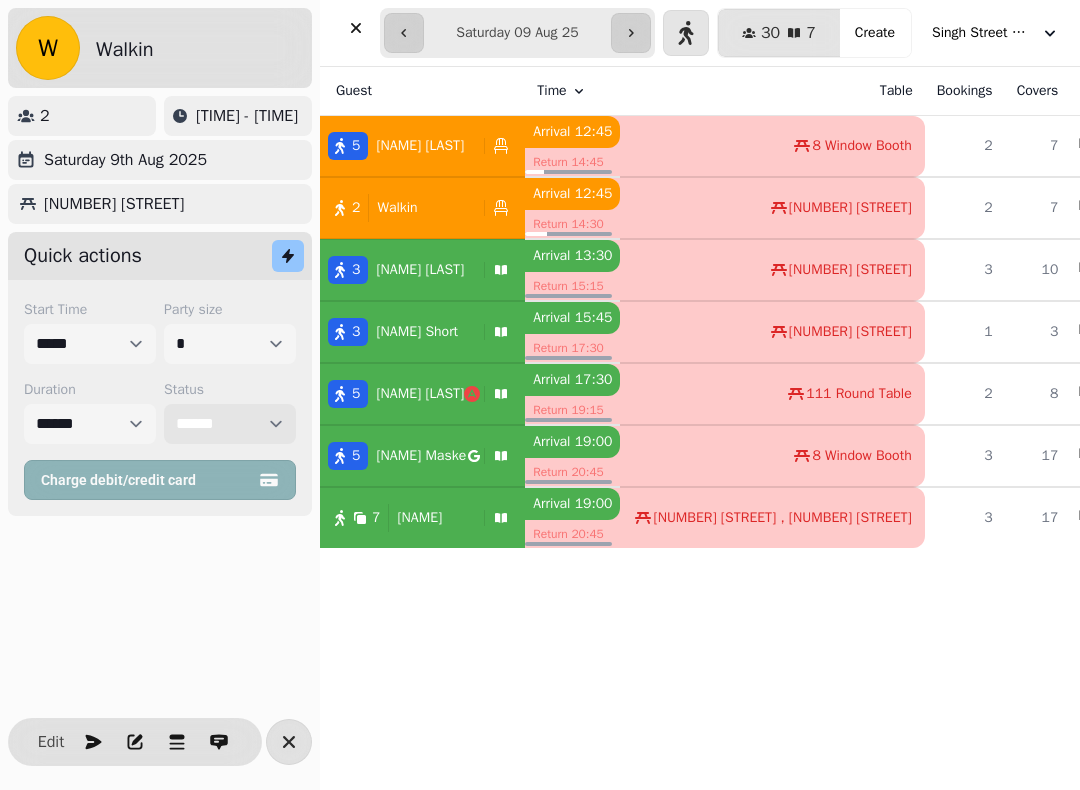 click on "**********" at bounding box center [230, 424] 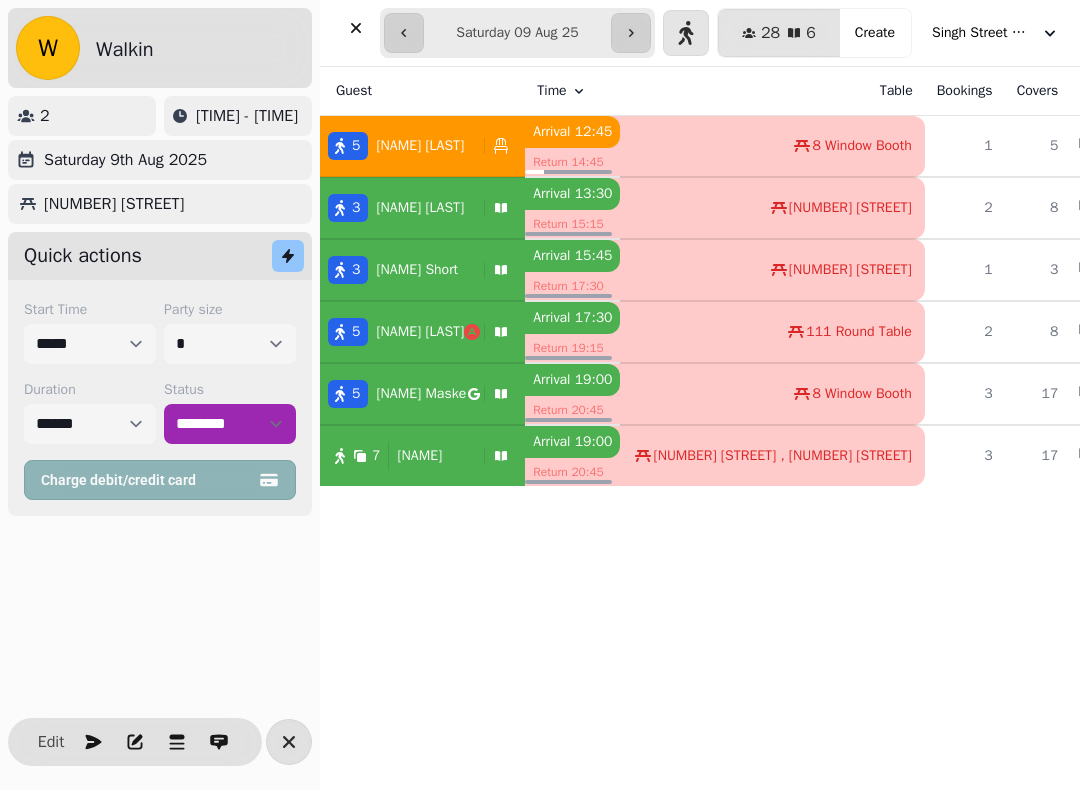 click at bounding box center (356, 28) 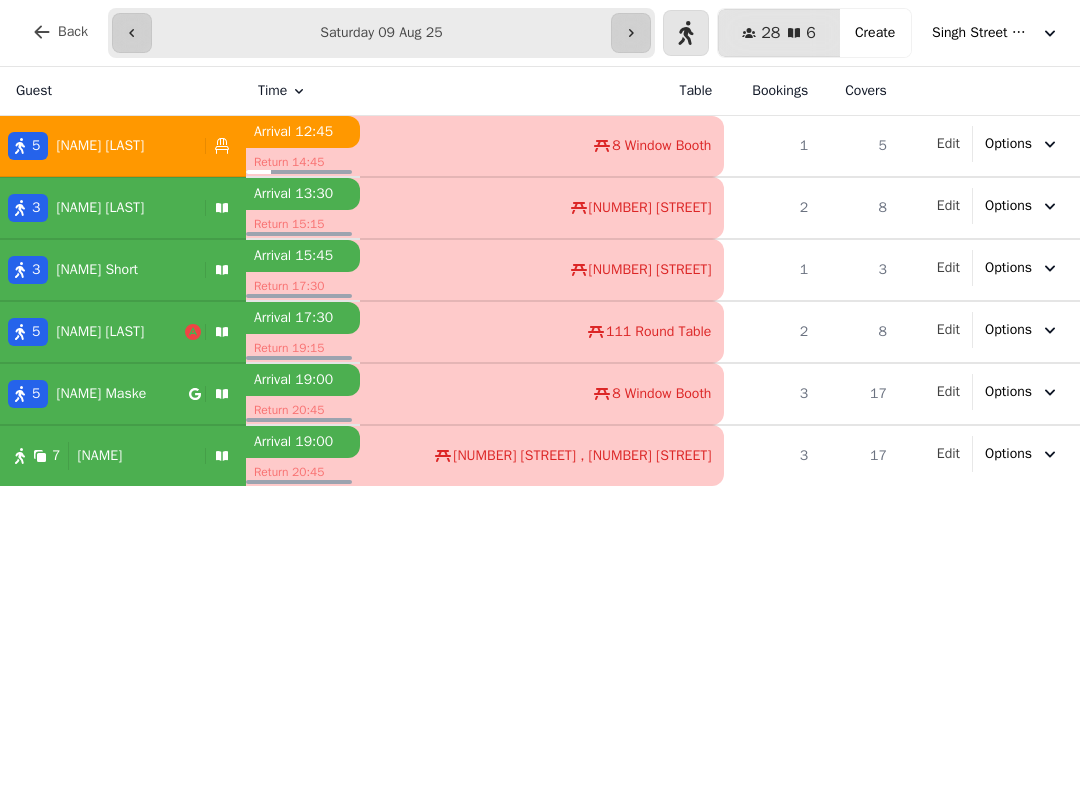 click on "Claire   Fairbairn" at bounding box center [96, 208] 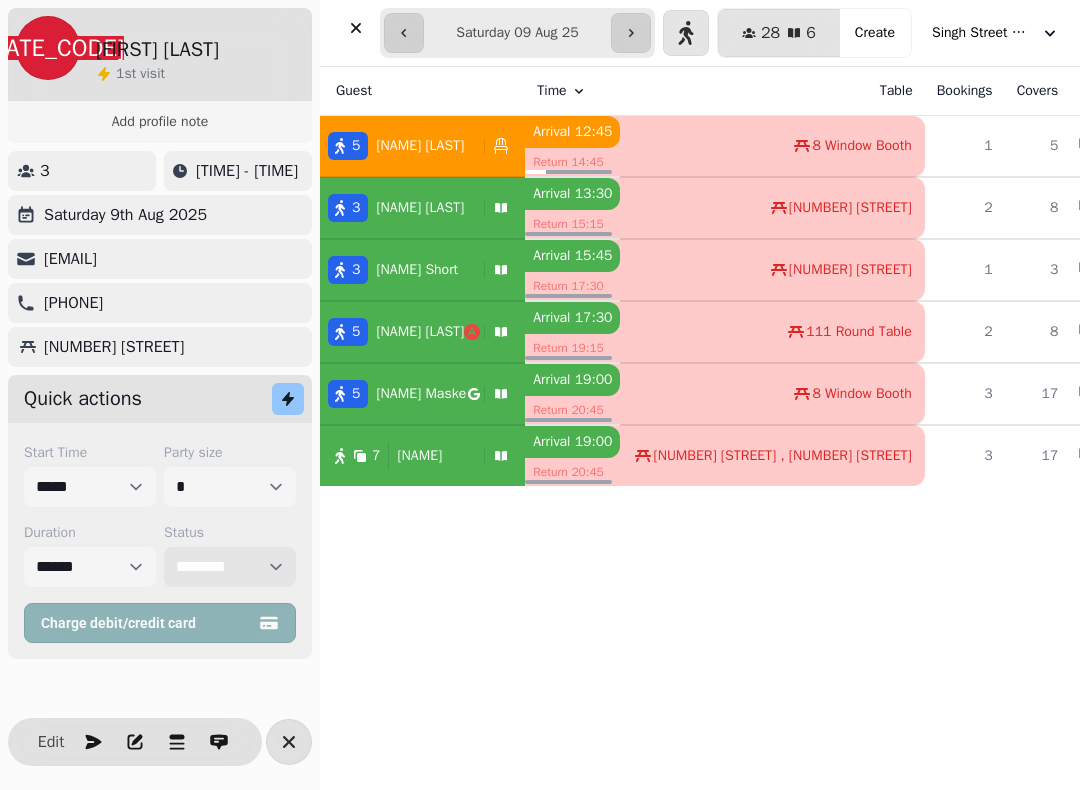 click on "**********" at bounding box center (230, 567) 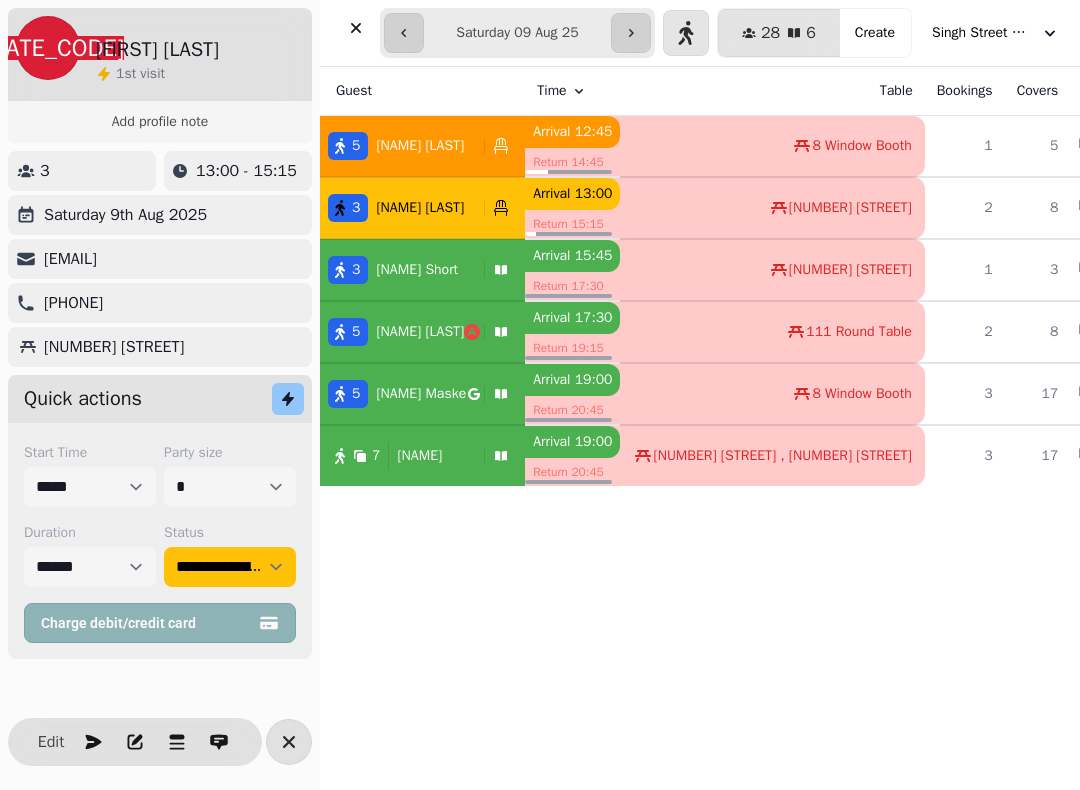 click at bounding box center (356, 28) 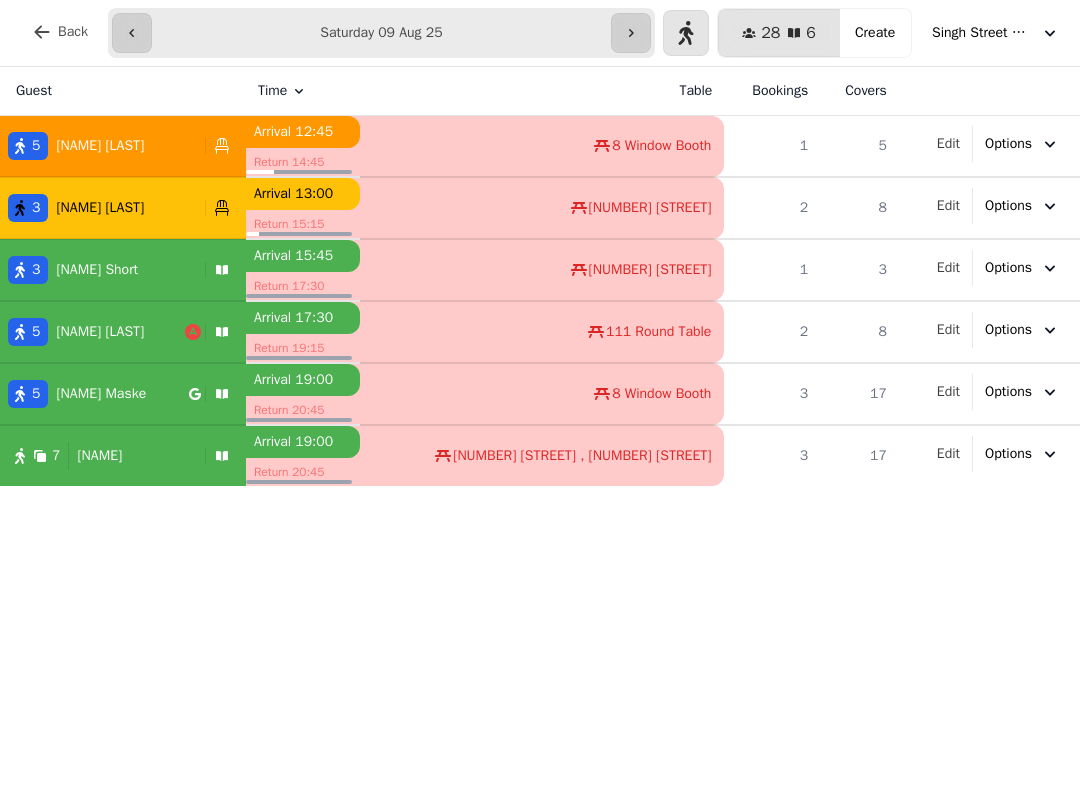click on "3 Claire   Fairbairn" at bounding box center [98, 208] 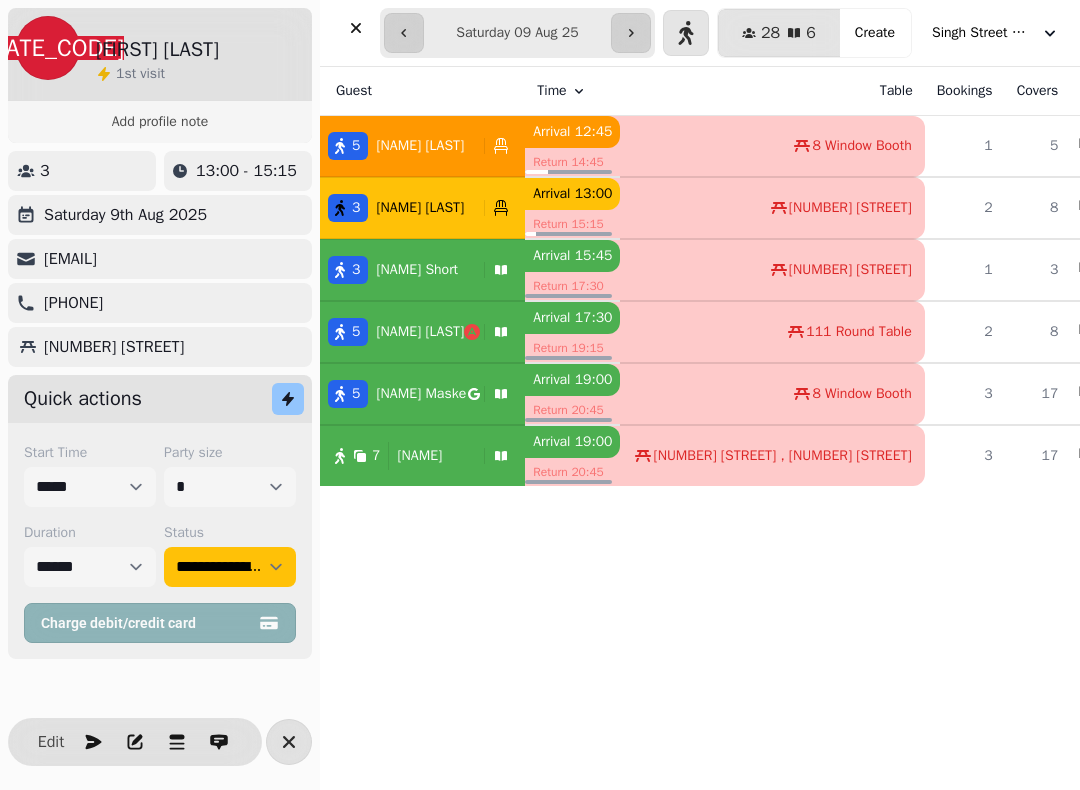 click at bounding box center [356, 28] 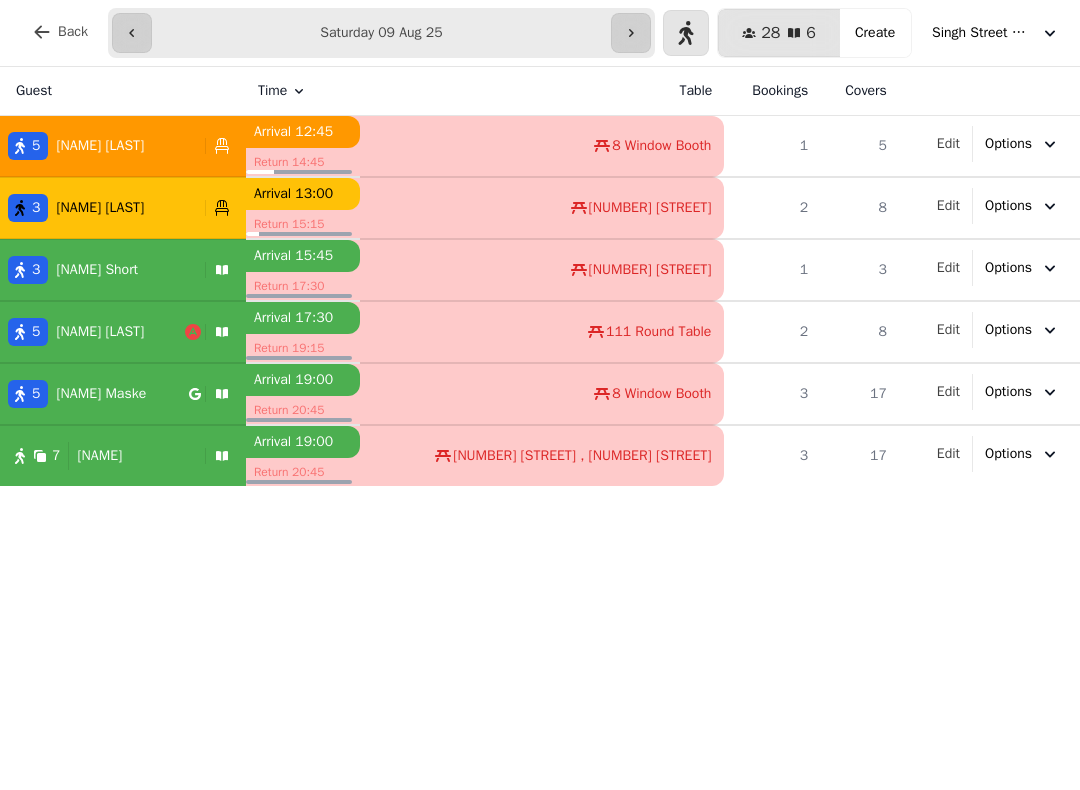 click 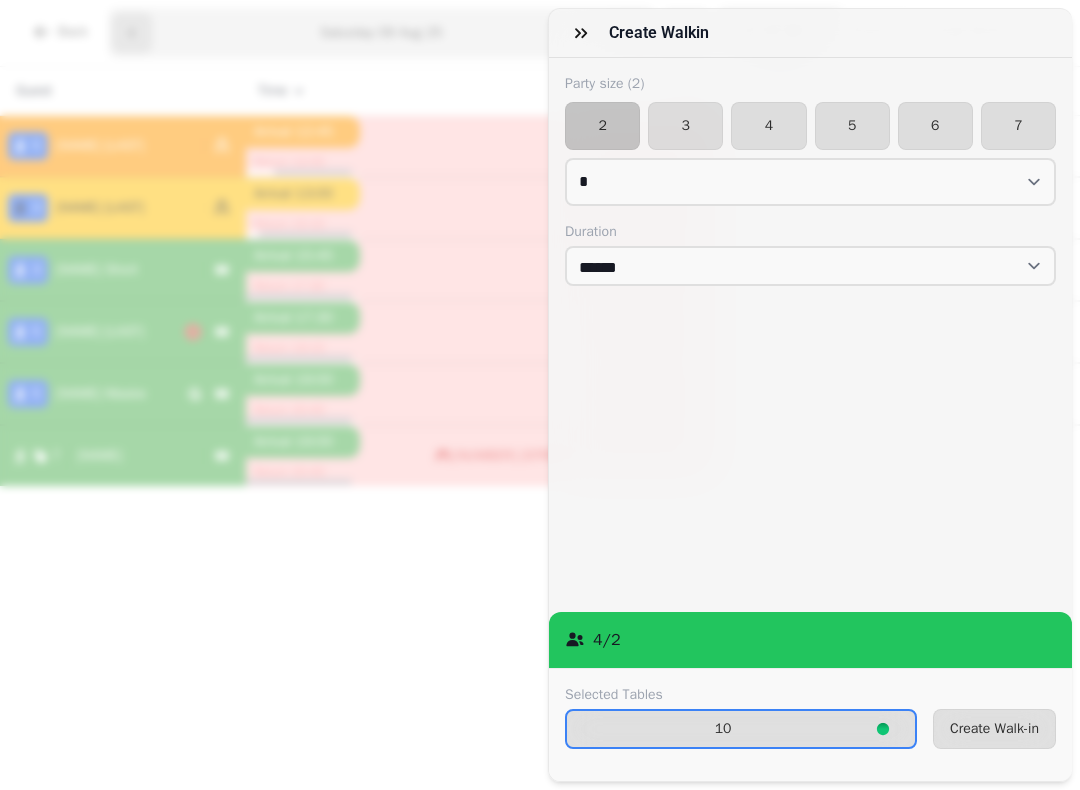 click on "Create Walk-in" at bounding box center (994, 729) 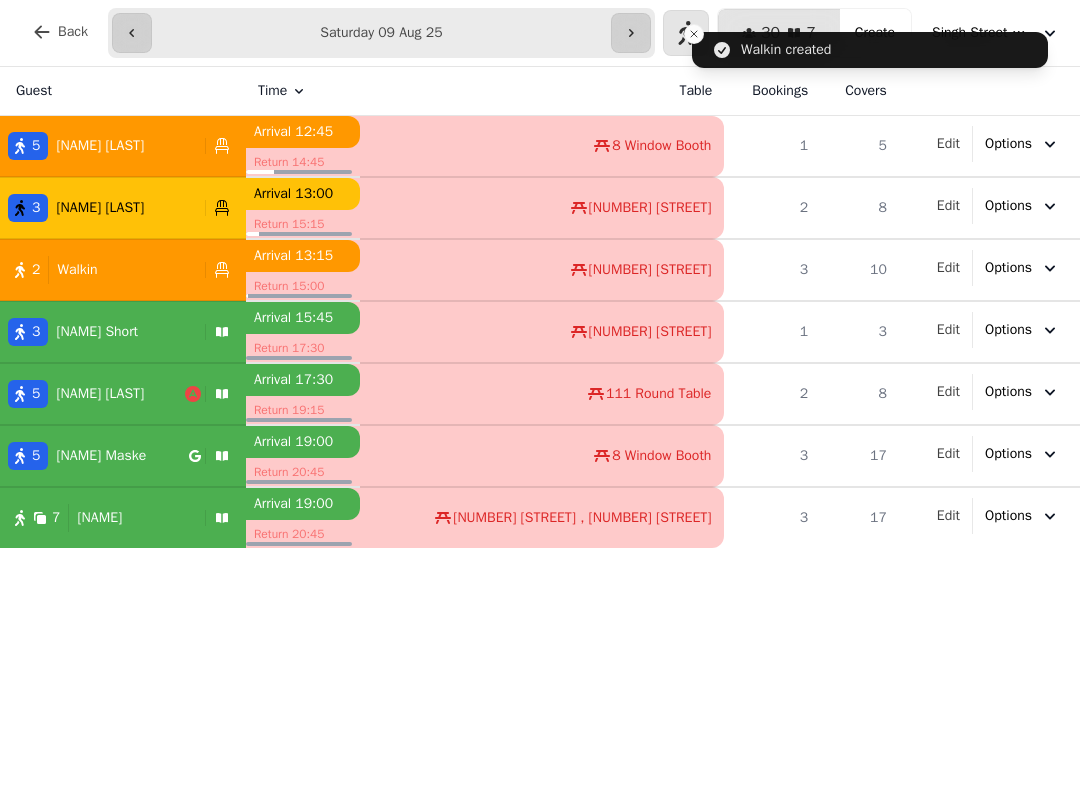 click on "Walkin created" at bounding box center [870, 50] 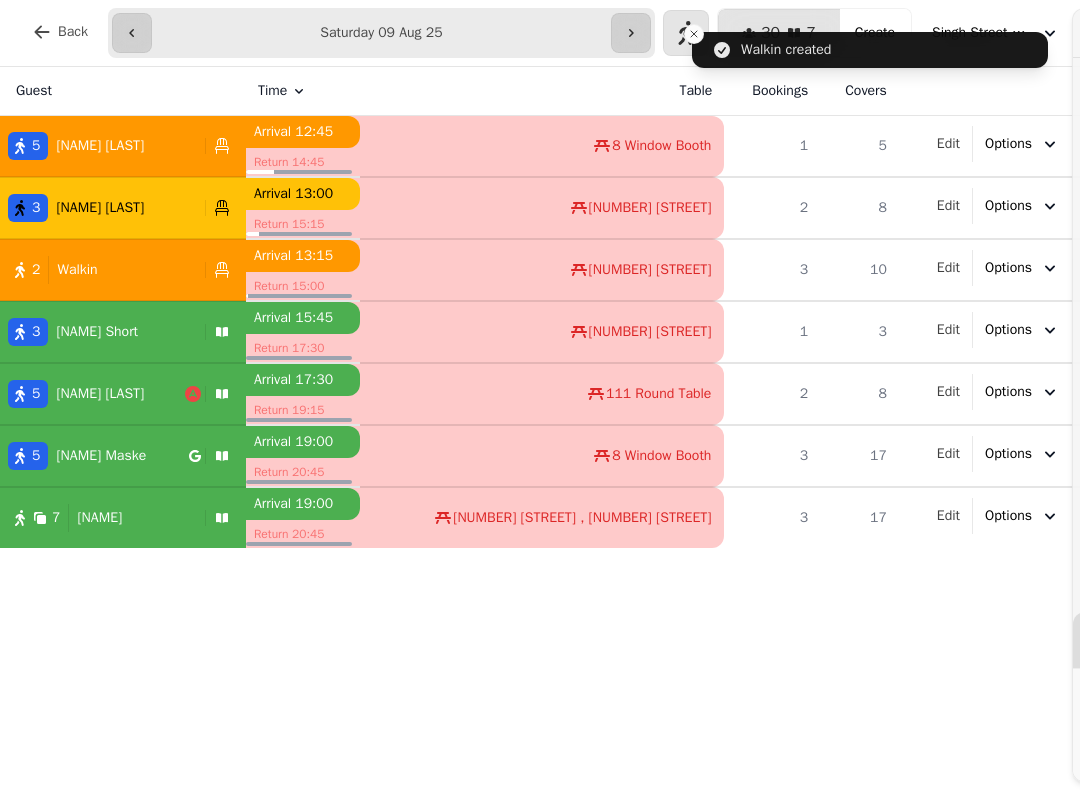 select on "****" 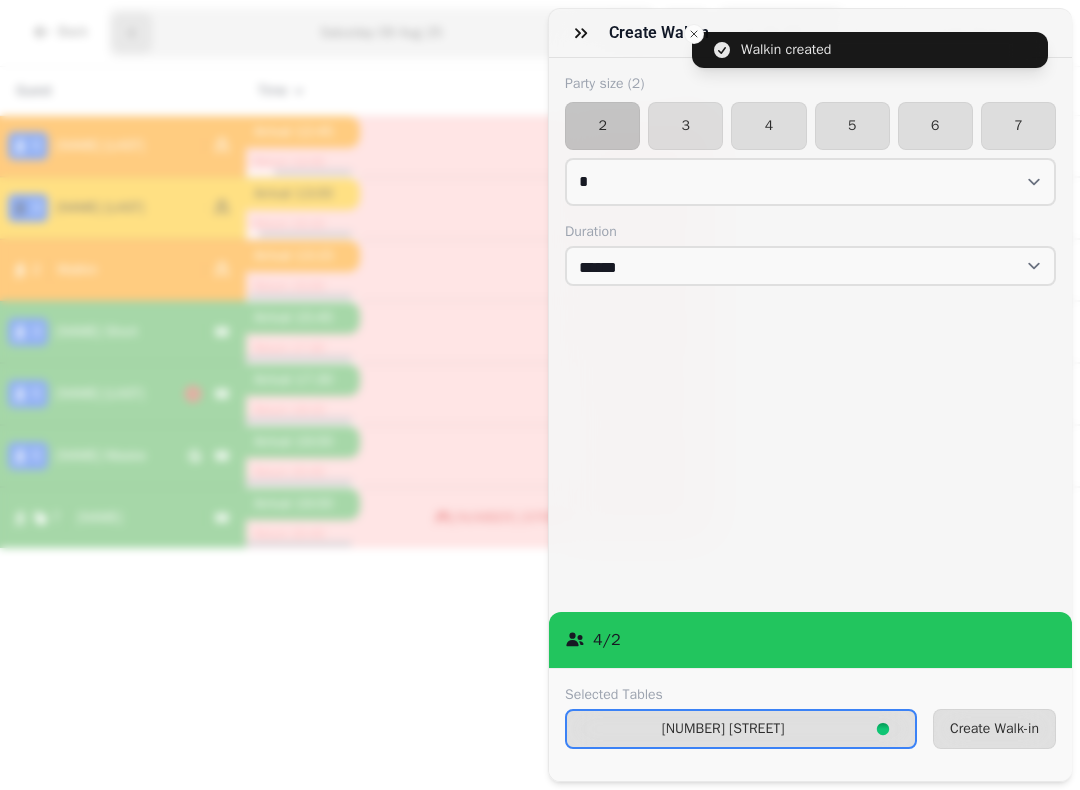 click on "Create walkin" at bounding box center (663, 33) 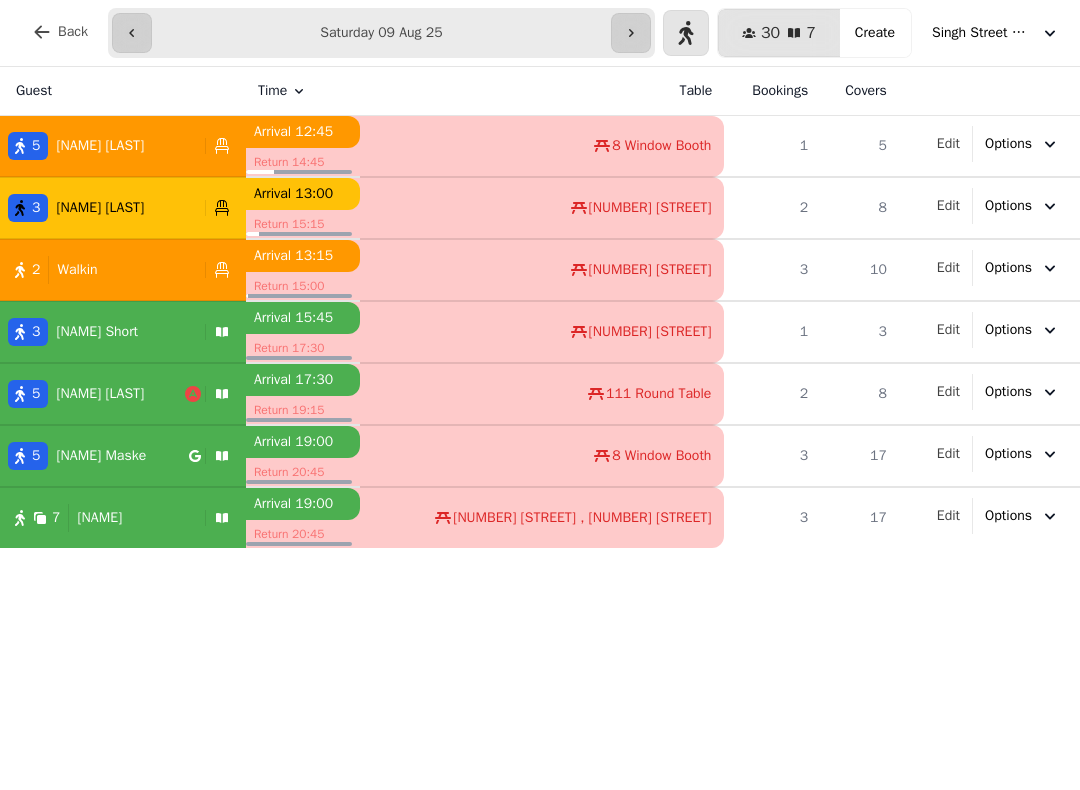 click on "Singh Street Bruntsfield" at bounding box center (982, 33) 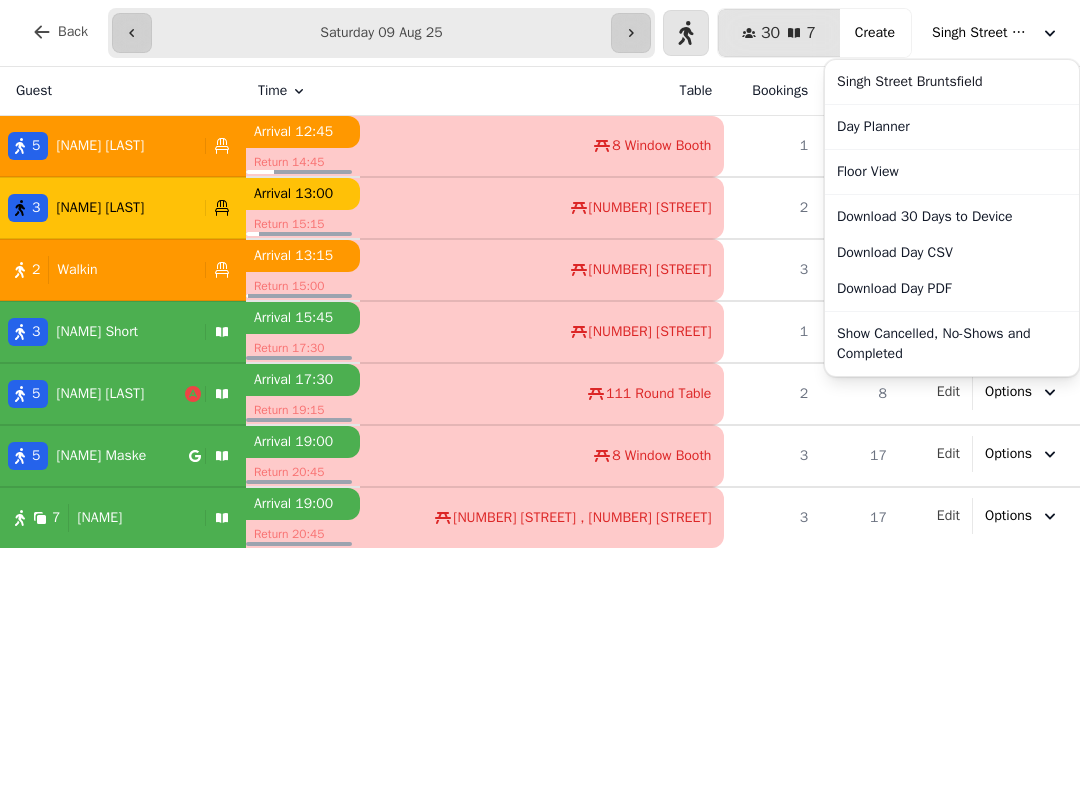 click on "Show Cancelled, No-Shows and Completed" at bounding box center [952, 344] 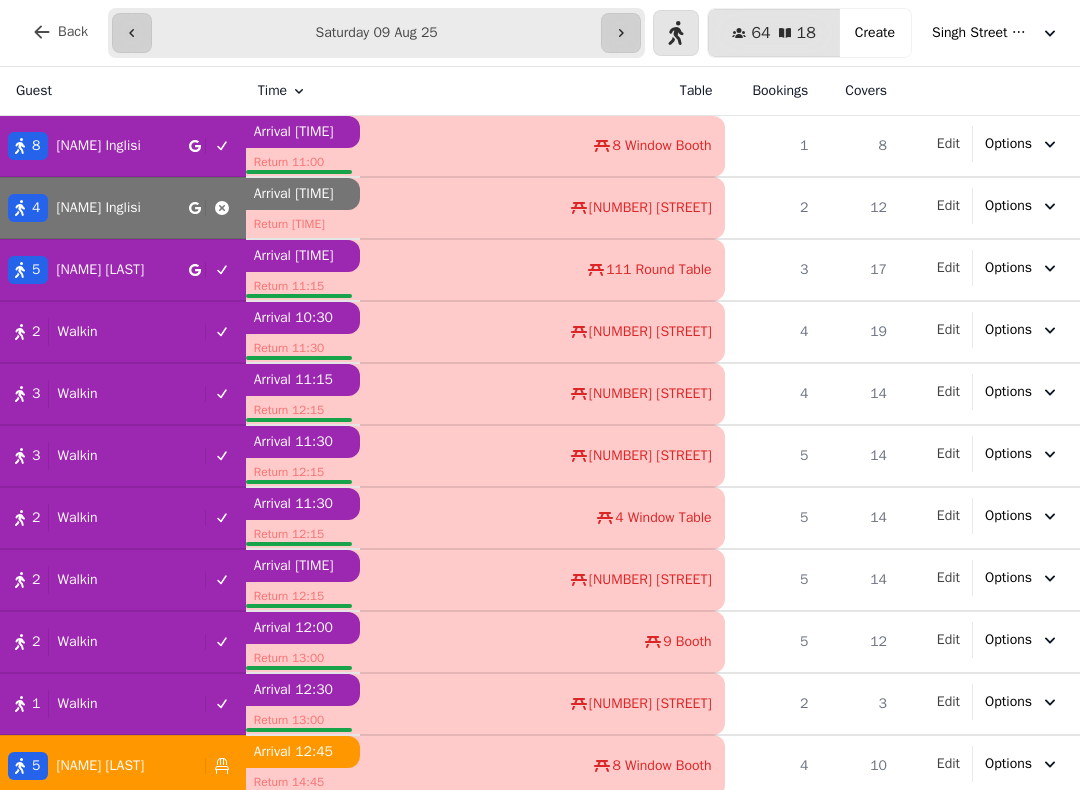 scroll, scrollTop: 0, scrollLeft: 0, axis: both 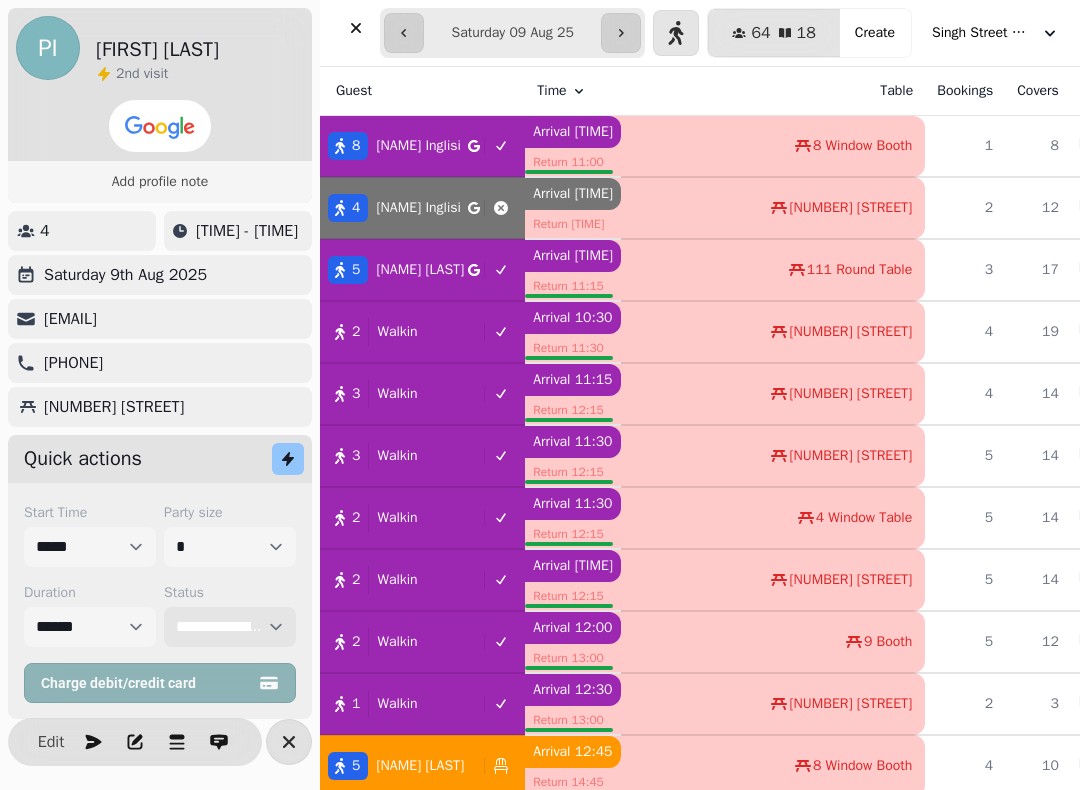 click on "**********" at bounding box center [230, 627] 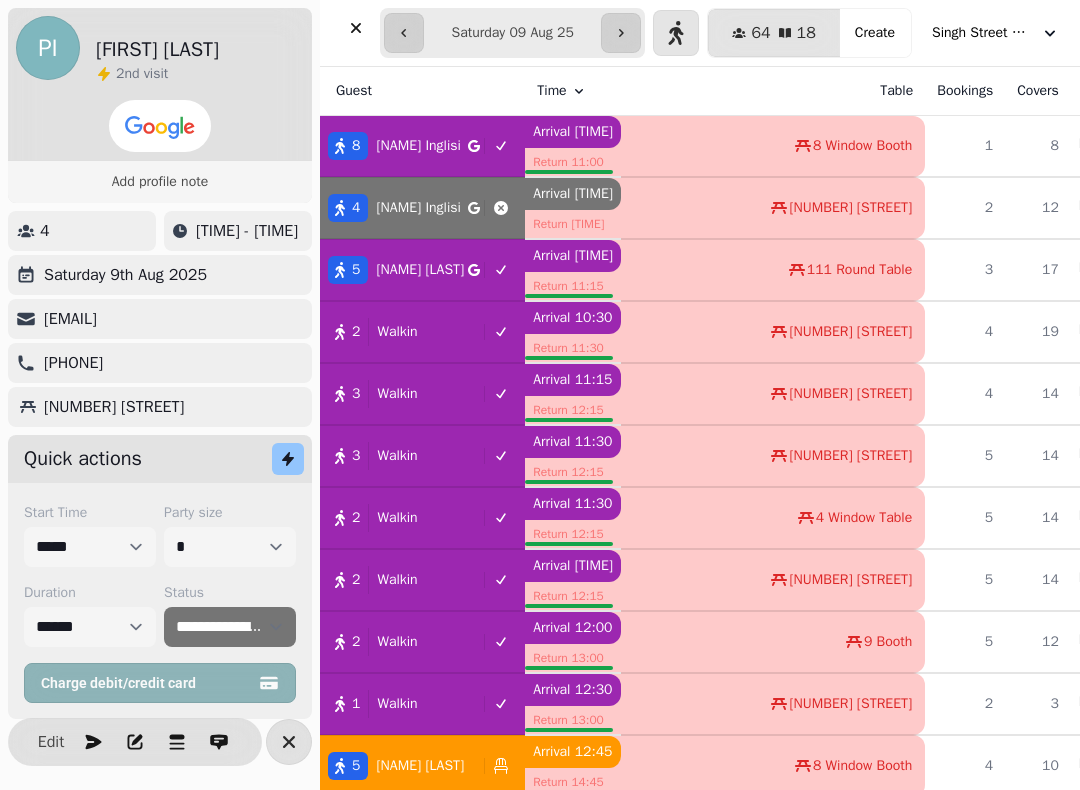 click 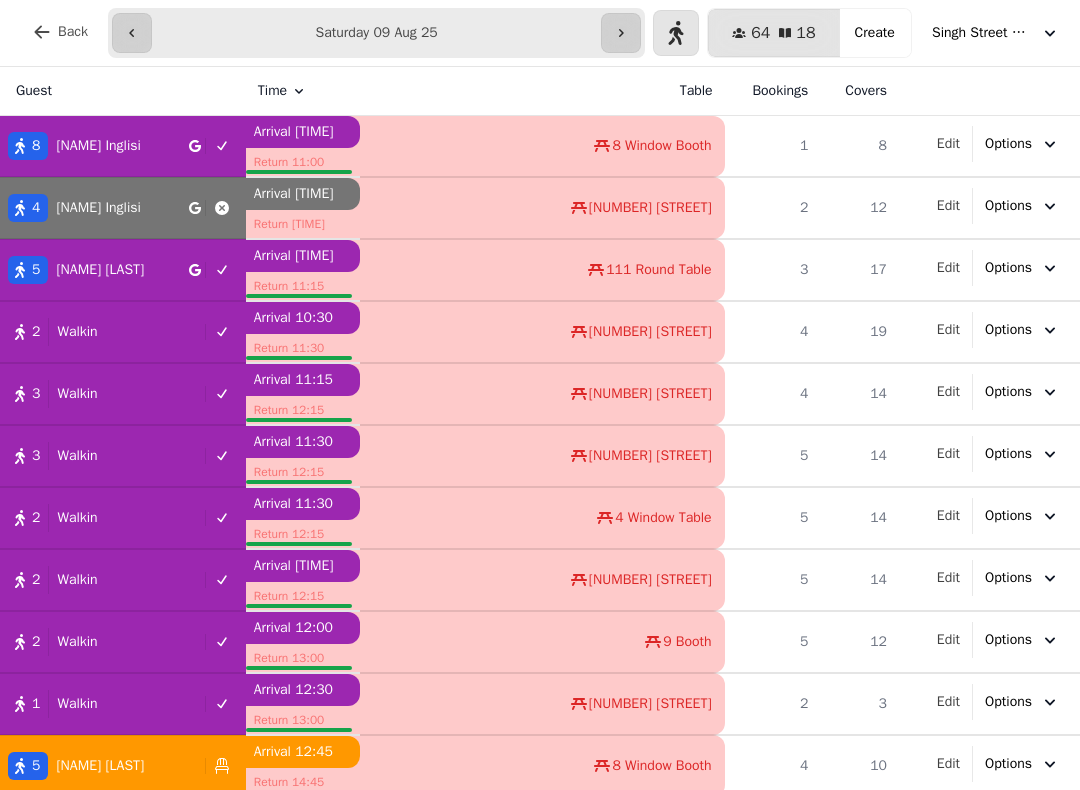 click on "Singh Street Bruntsfield" at bounding box center [996, 33] 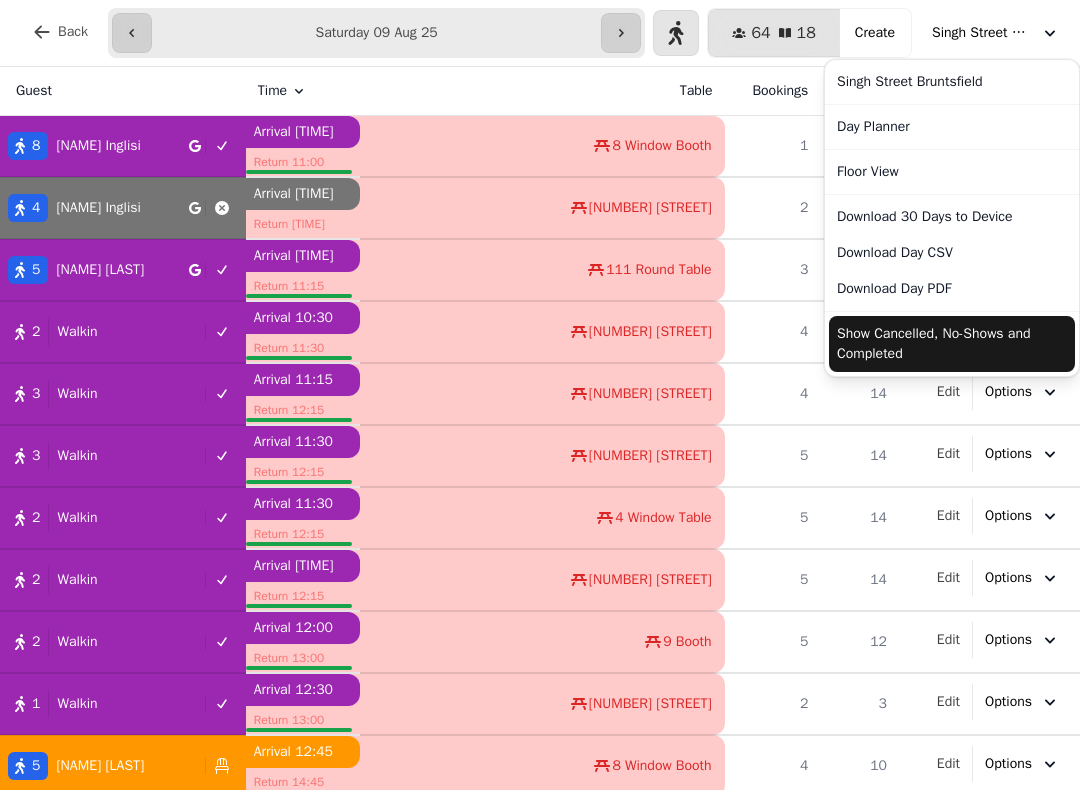 click on "Show Cancelled, No-Shows and Completed" at bounding box center (952, 344) 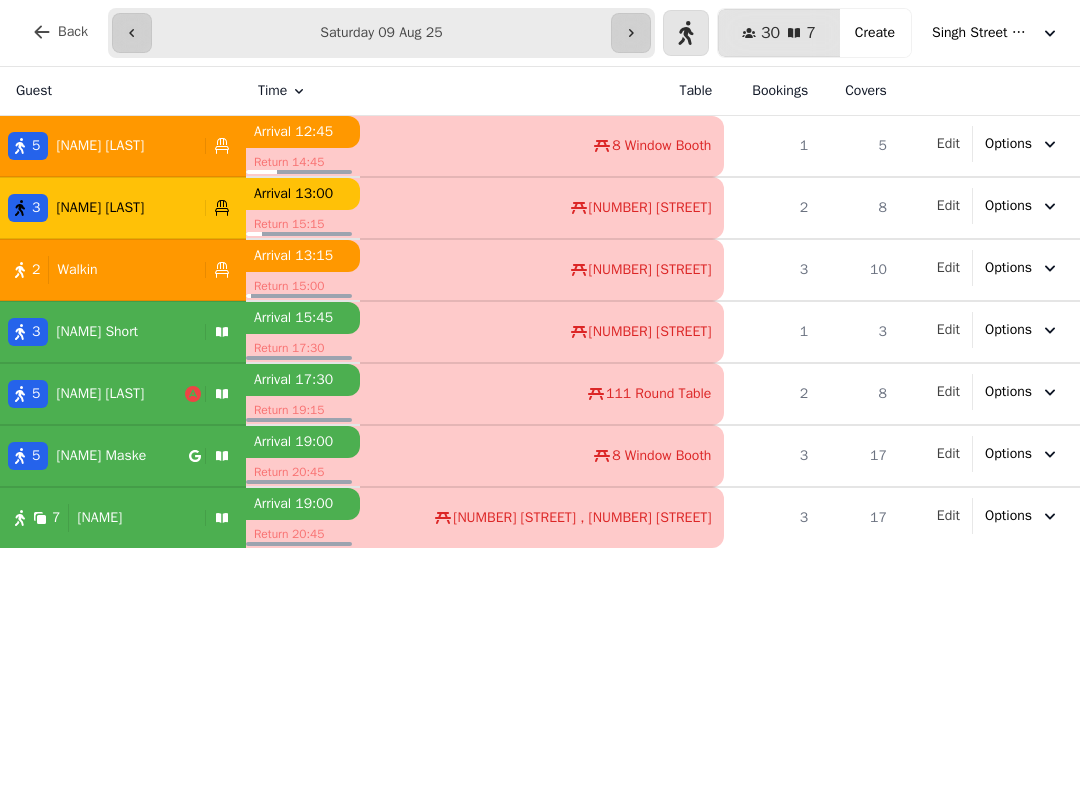 click on "5 Moira   Wadsworth" at bounding box center [92, 394] 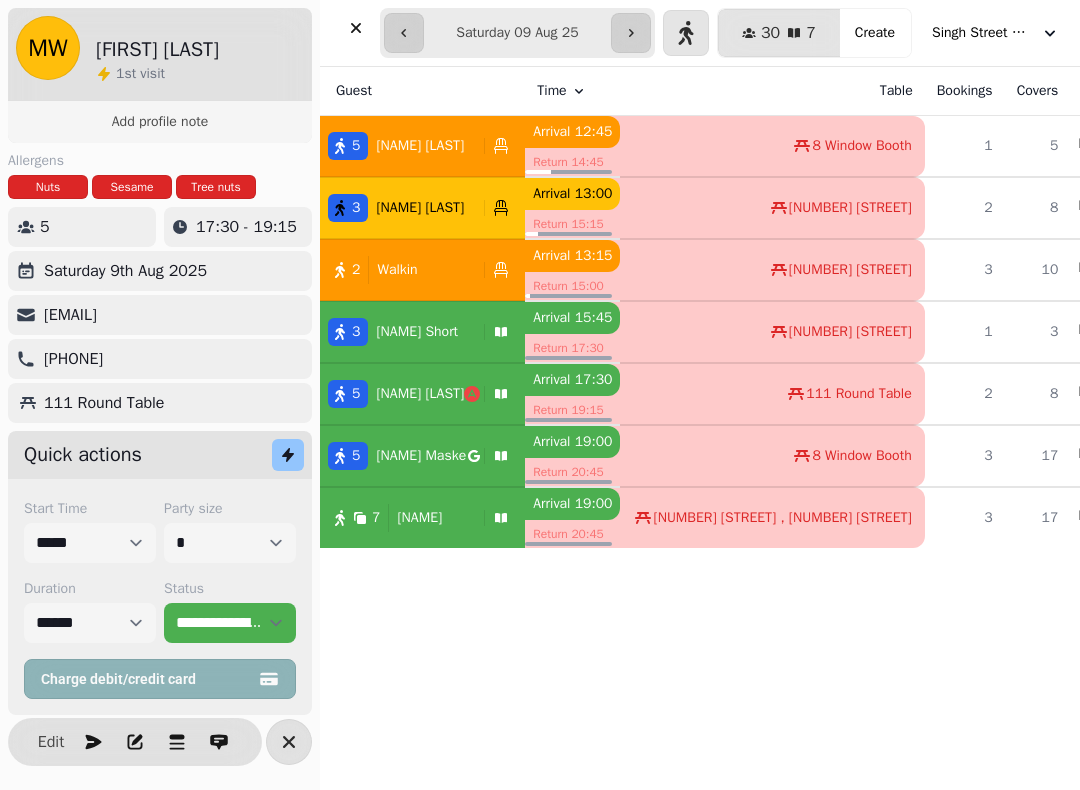 click on "5 Moira   Wadsworth" at bounding box center [422, 394] 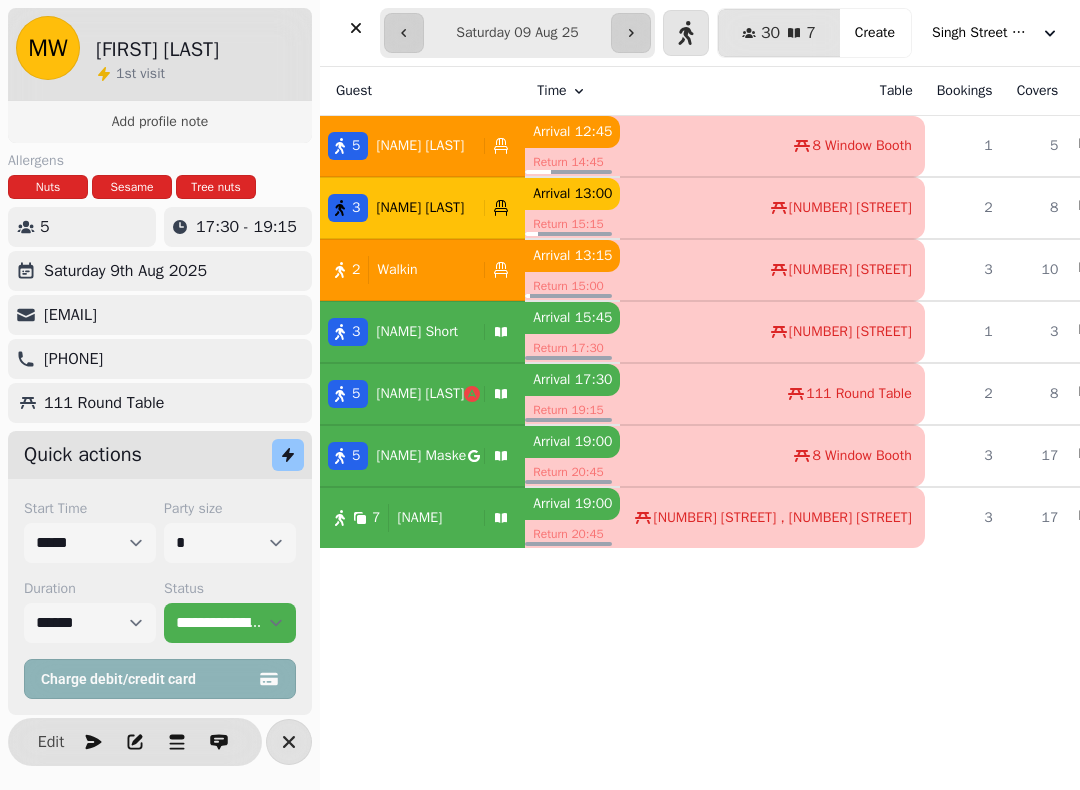 click 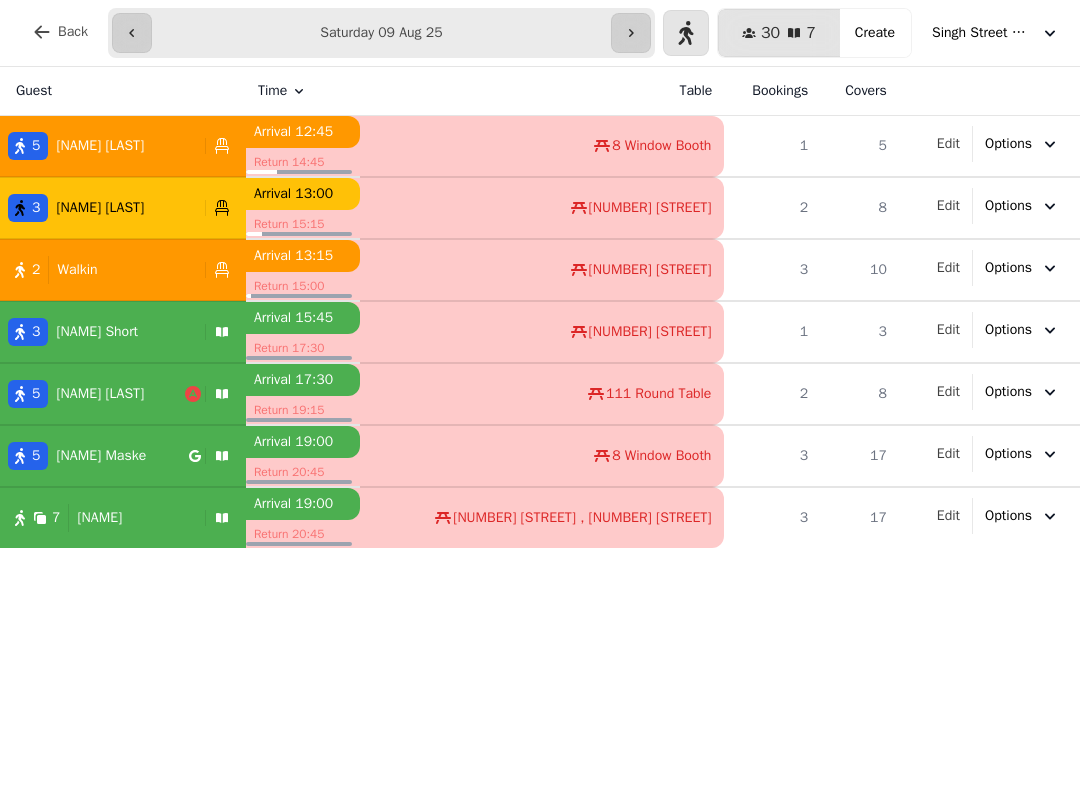 click 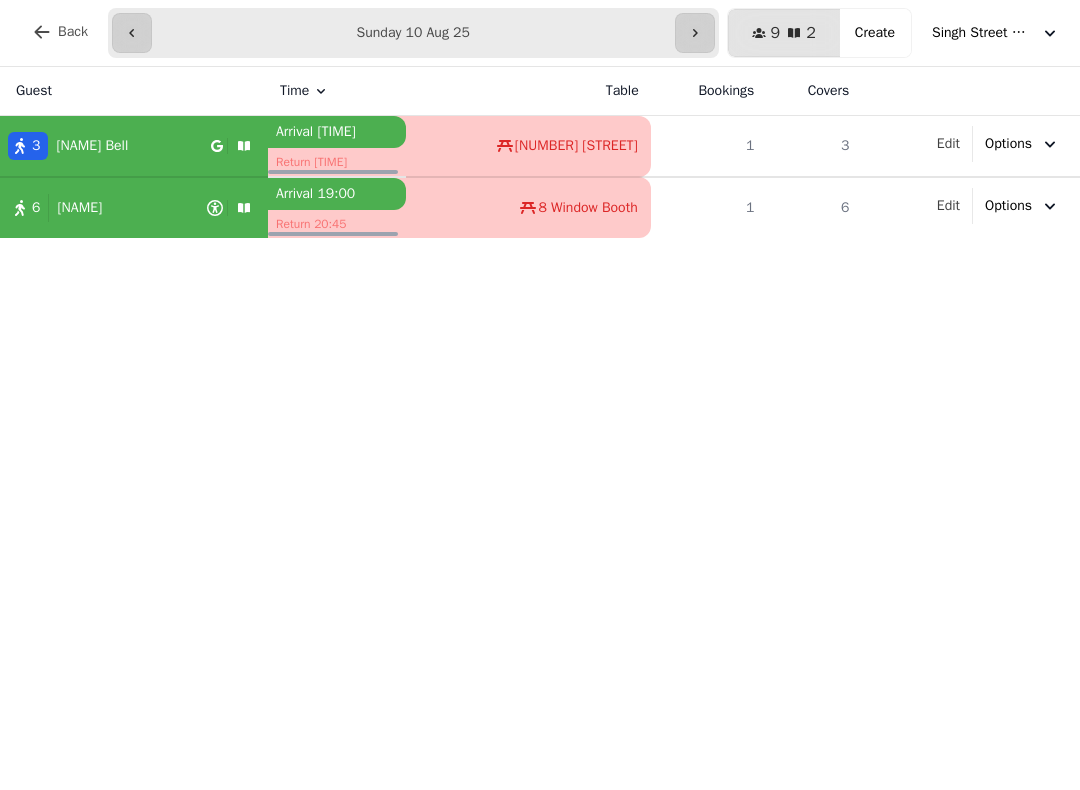click 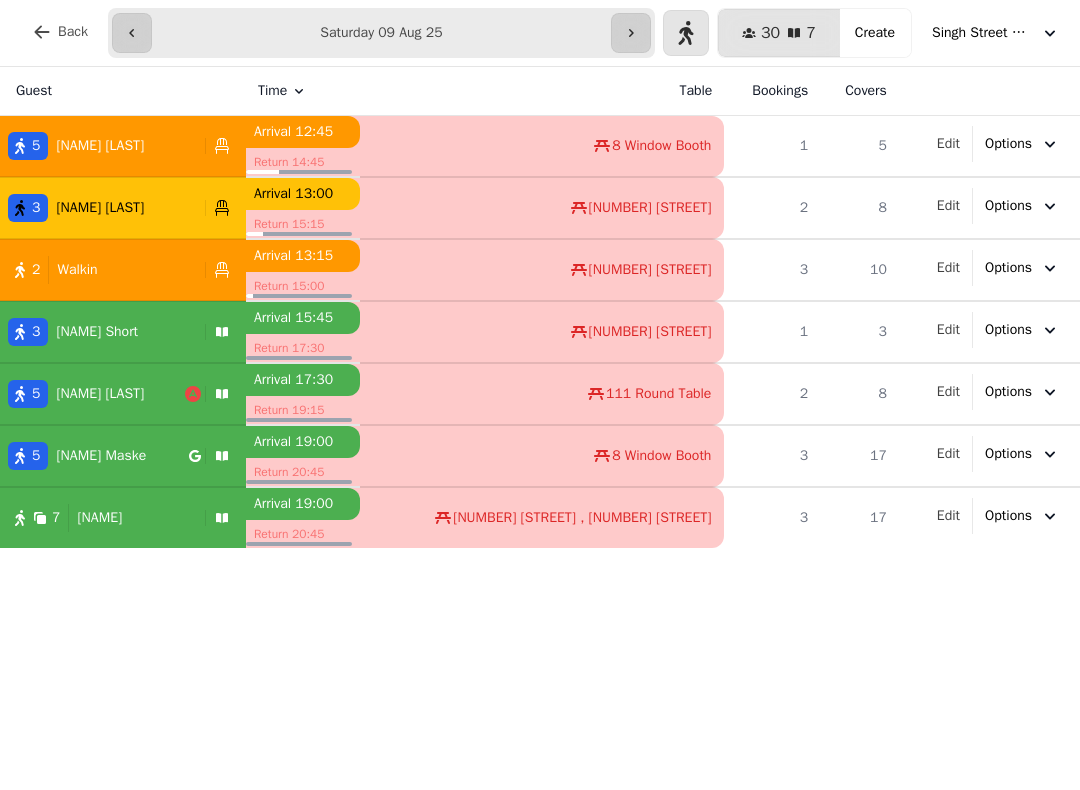 click on "Claire   Fairbairn" at bounding box center [96, 208] 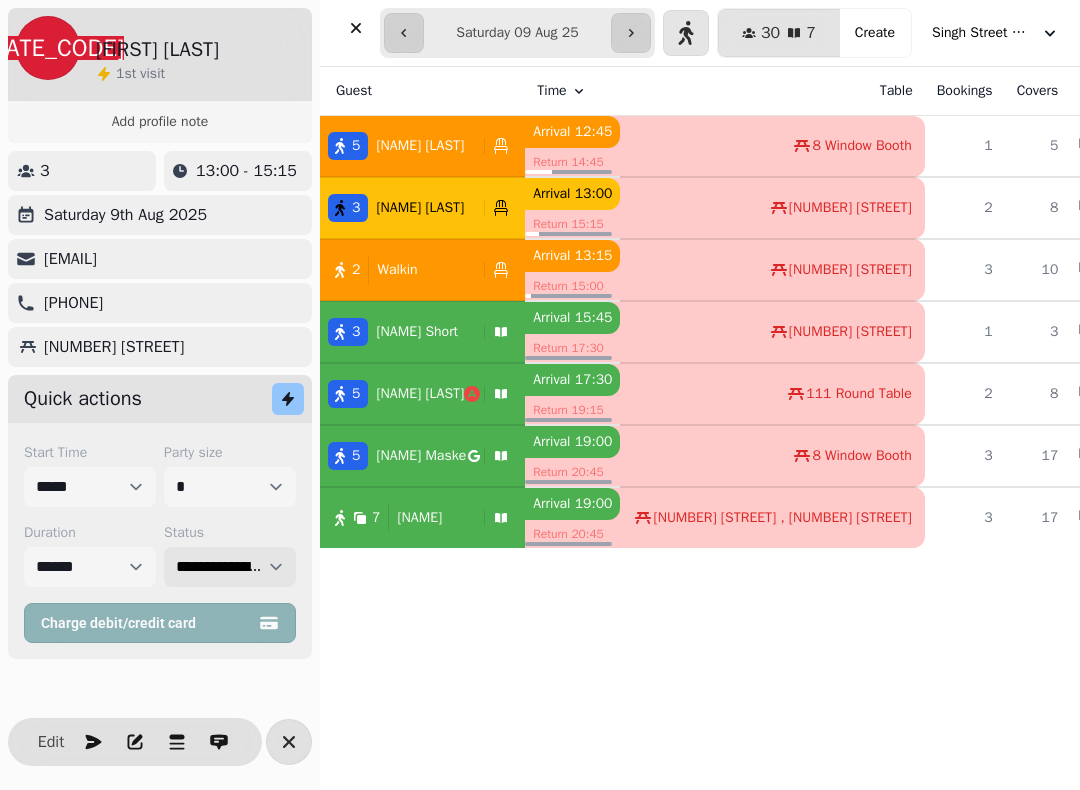 click on "**********" at bounding box center (230, 567) 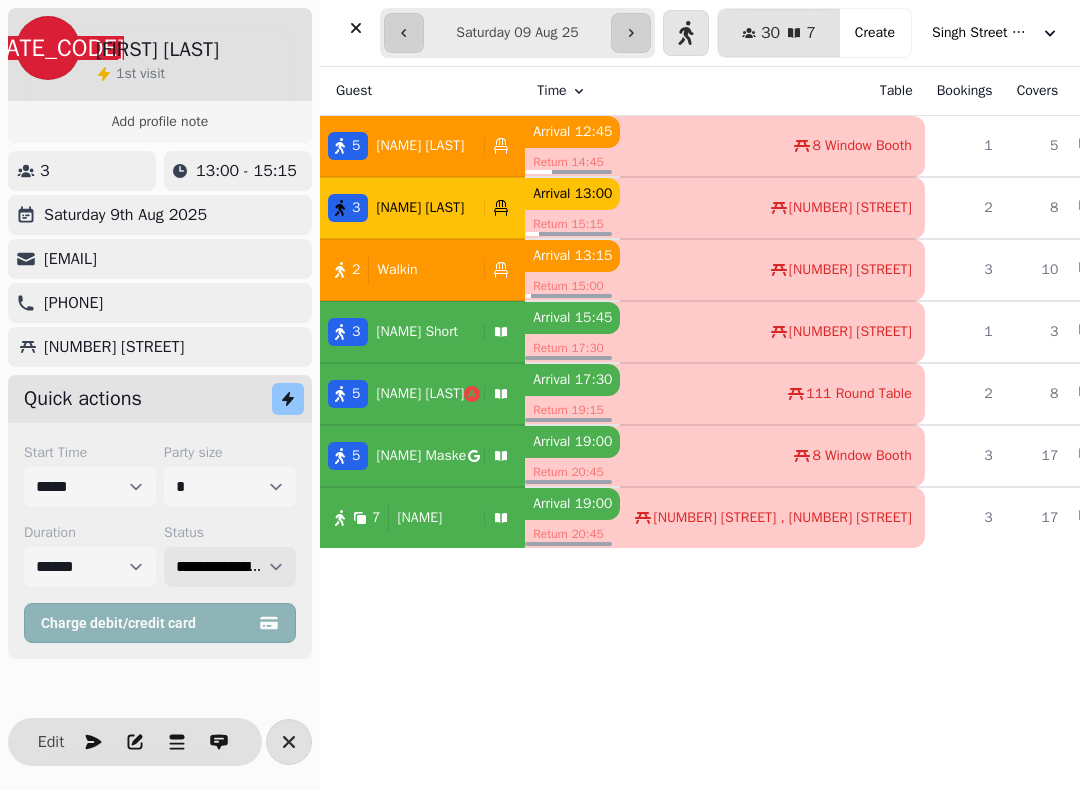 select on "******" 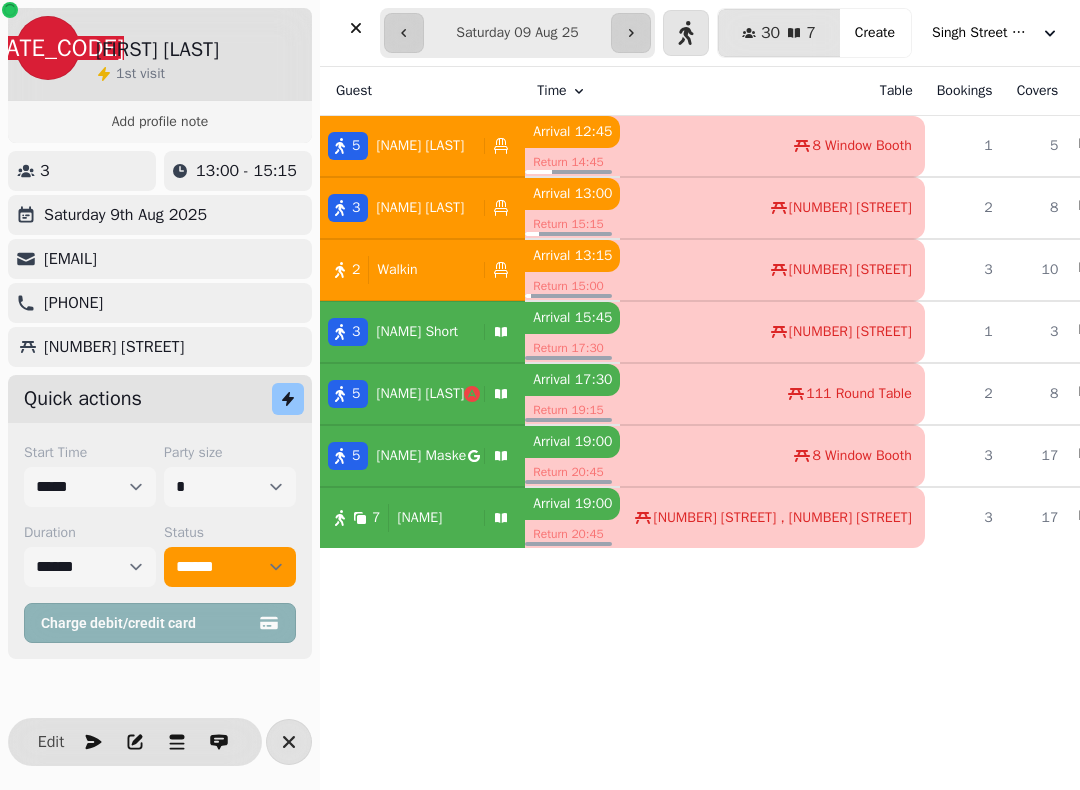 click 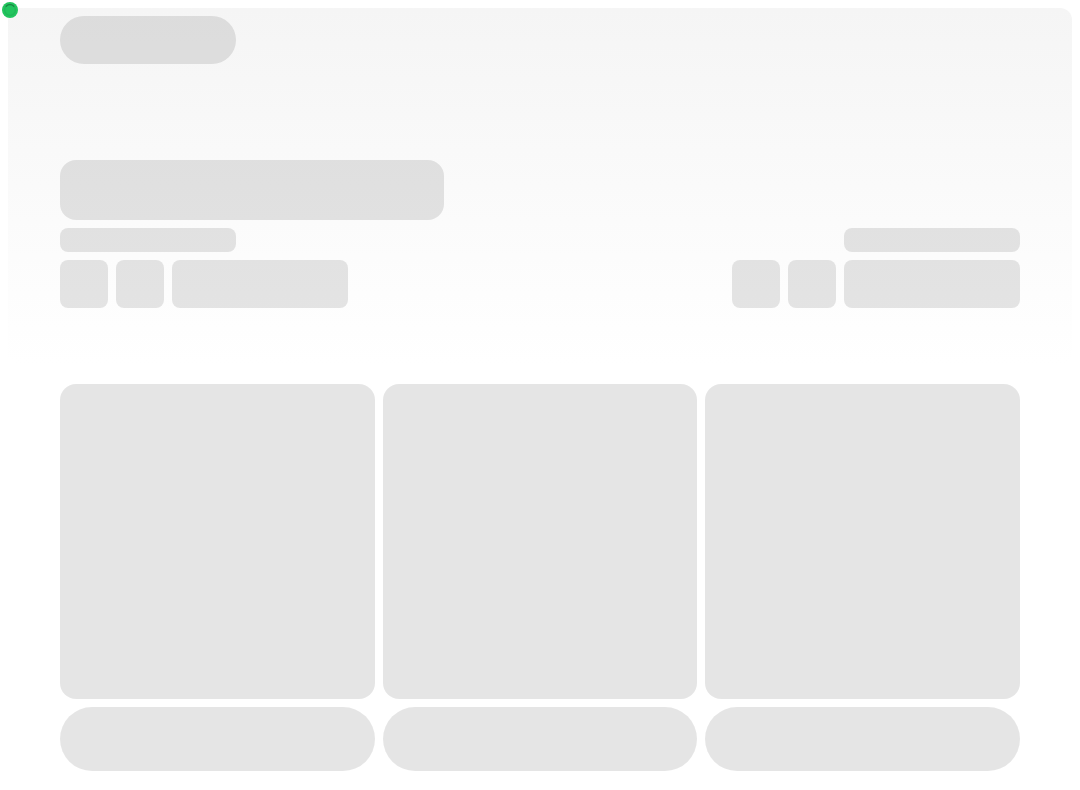 scroll, scrollTop: 0, scrollLeft: 0, axis: both 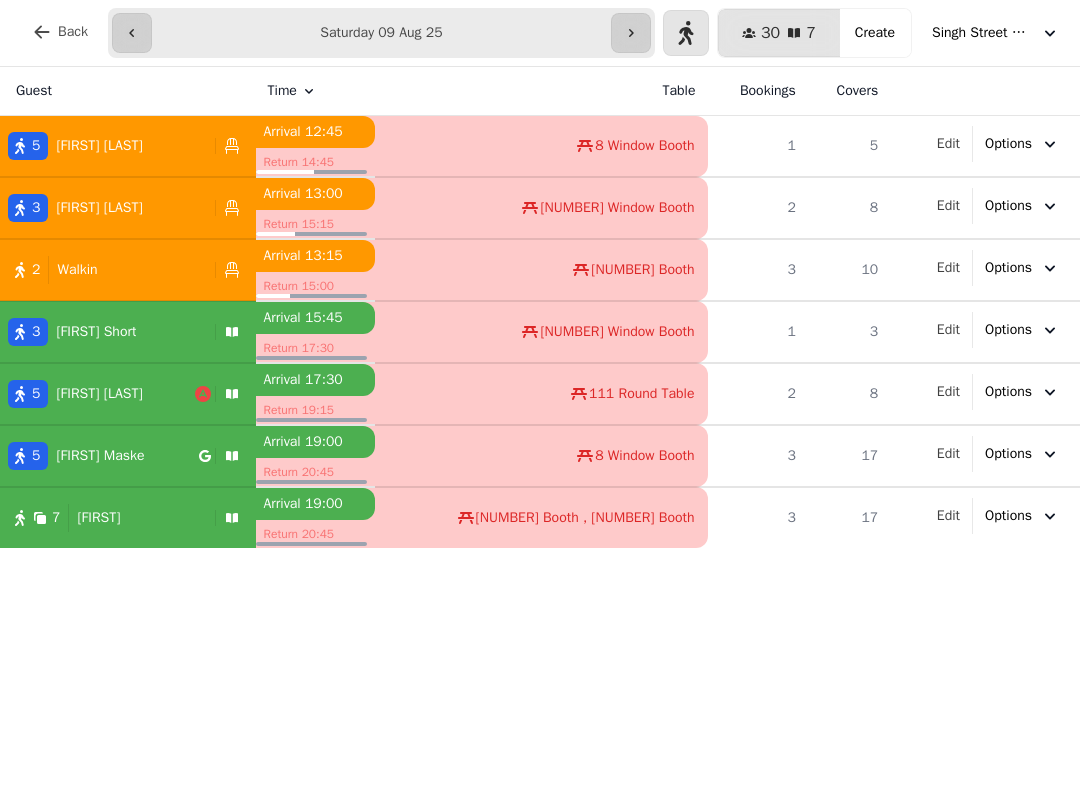 click on "Singh Street Bruntsfield" at bounding box center (982, 33) 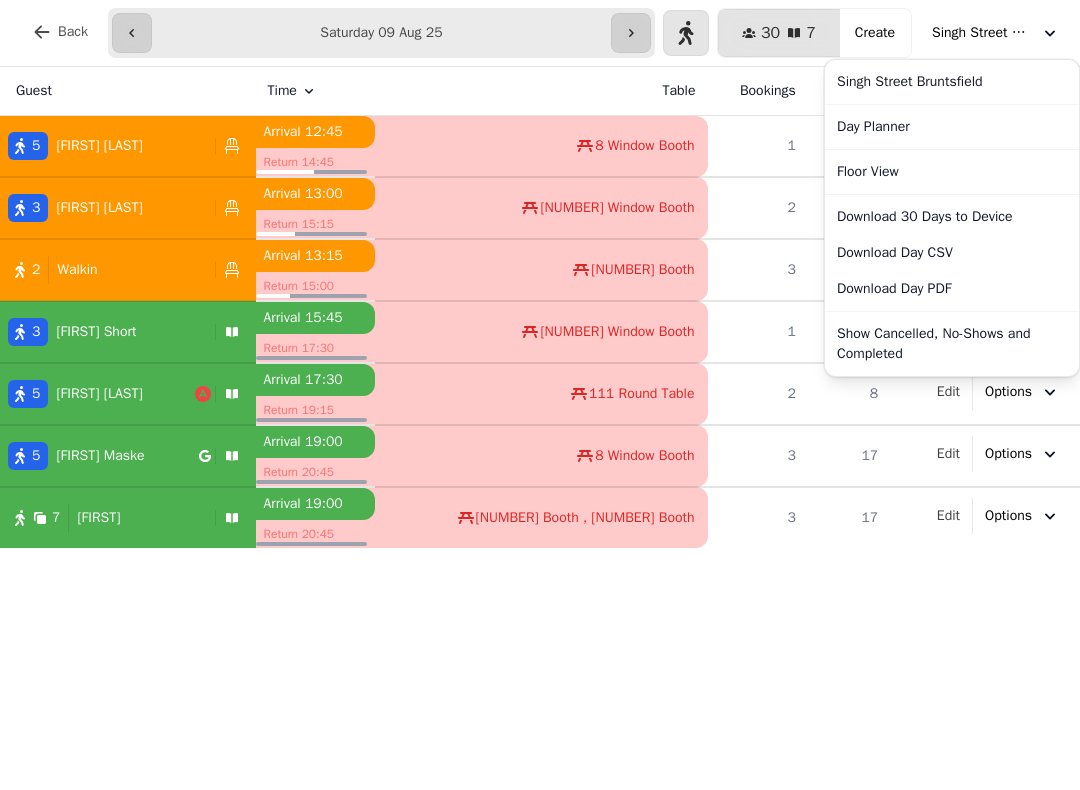 click on "Show Cancelled, No-Shows and Completed" at bounding box center (952, 344) 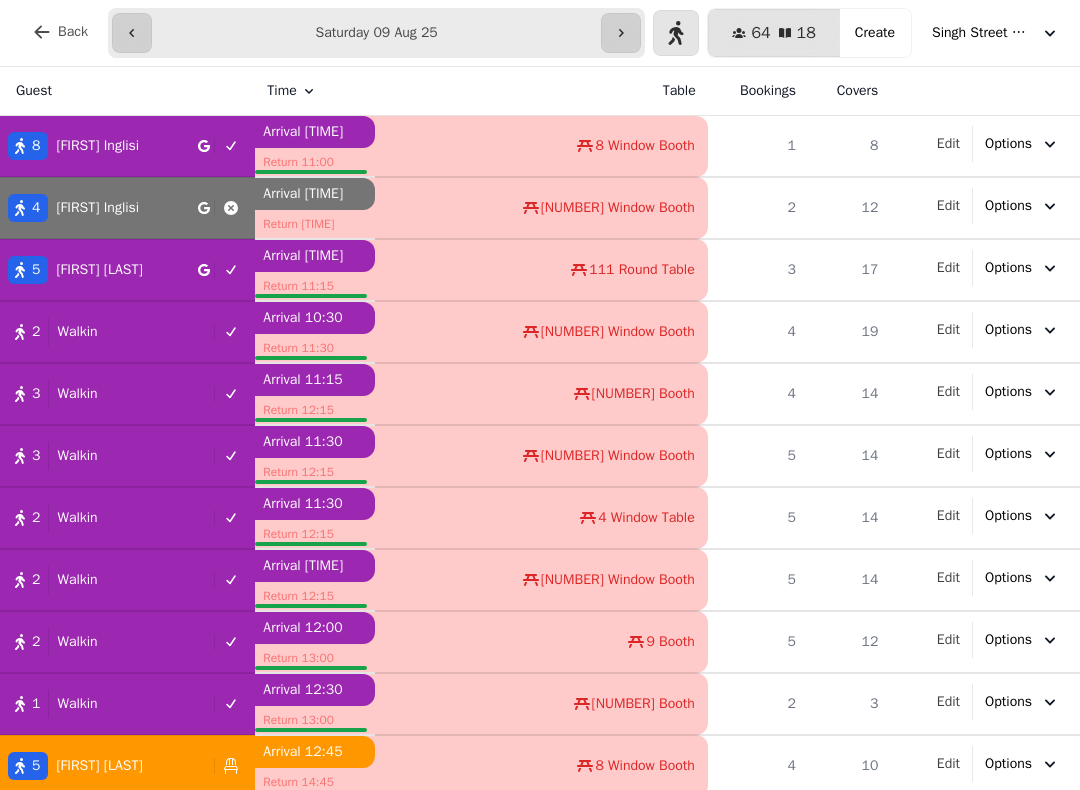 scroll, scrollTop: 0, scrollLeft: 0, axis: both 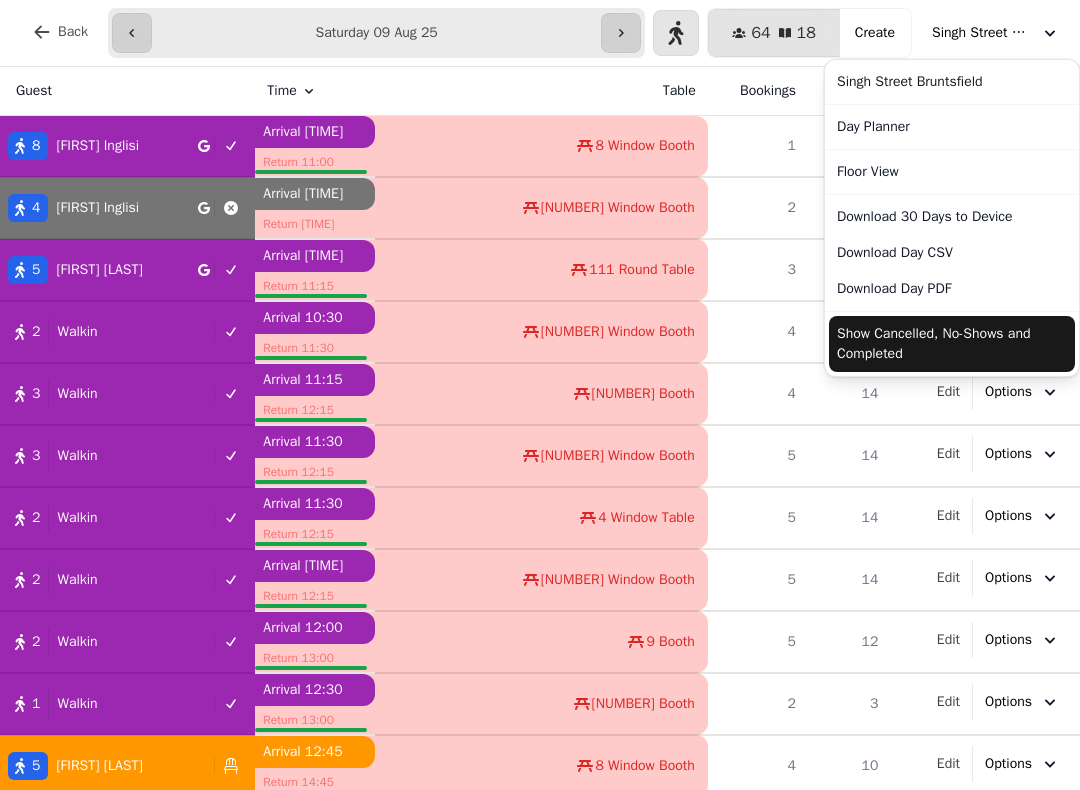 click on "Show Cancelled, No-Shows and Completed" at bounding box center (952, 344) 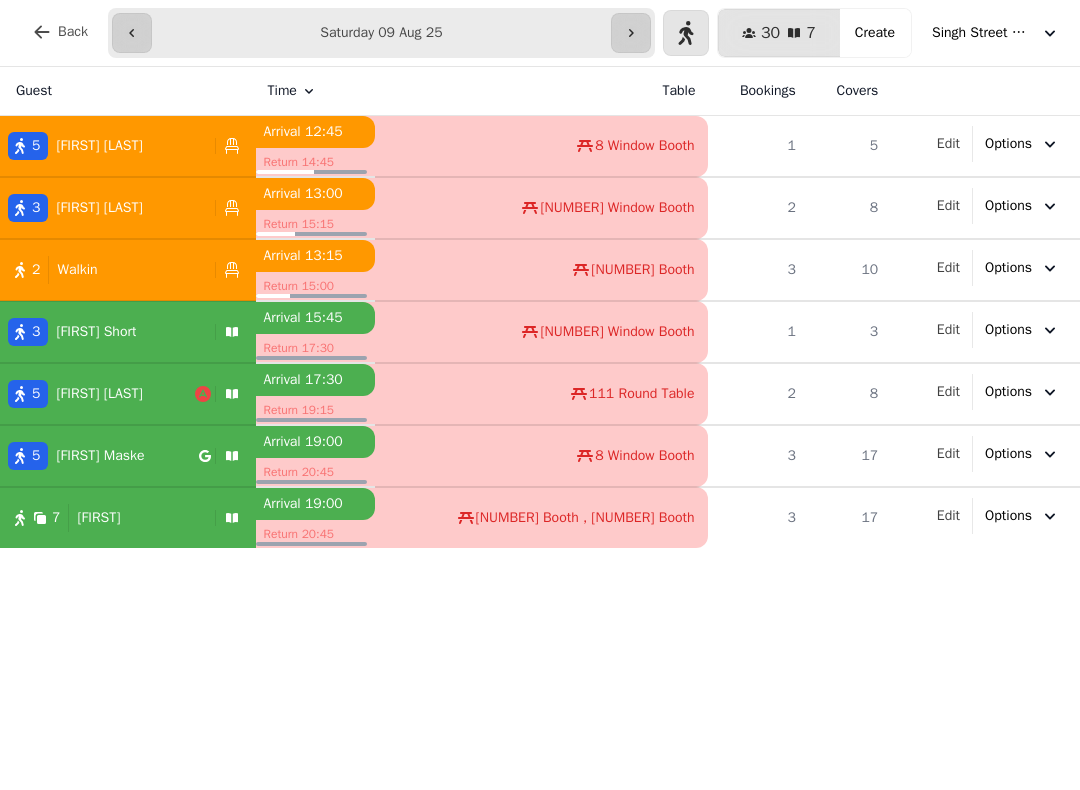 click on "Singh Street Bruntsfield" at bounding box center [996, 33] 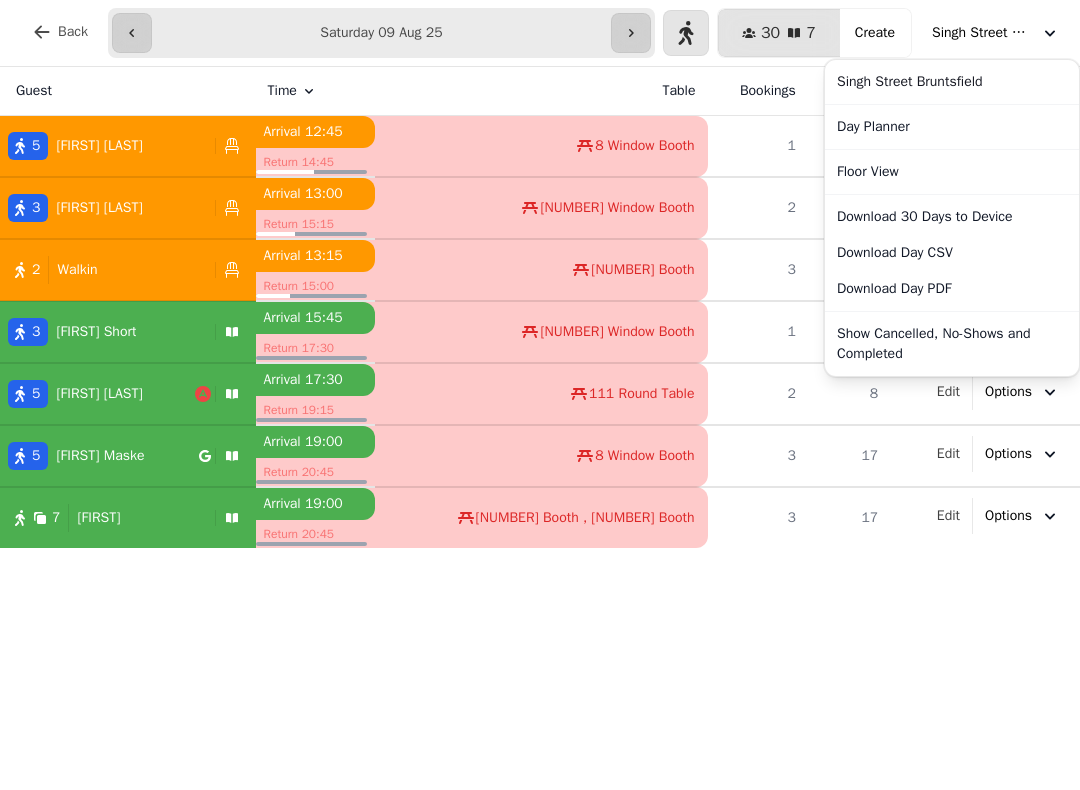 click on "Show Cancelled, No-Shows and Completed" at bounding box center (952, 344) 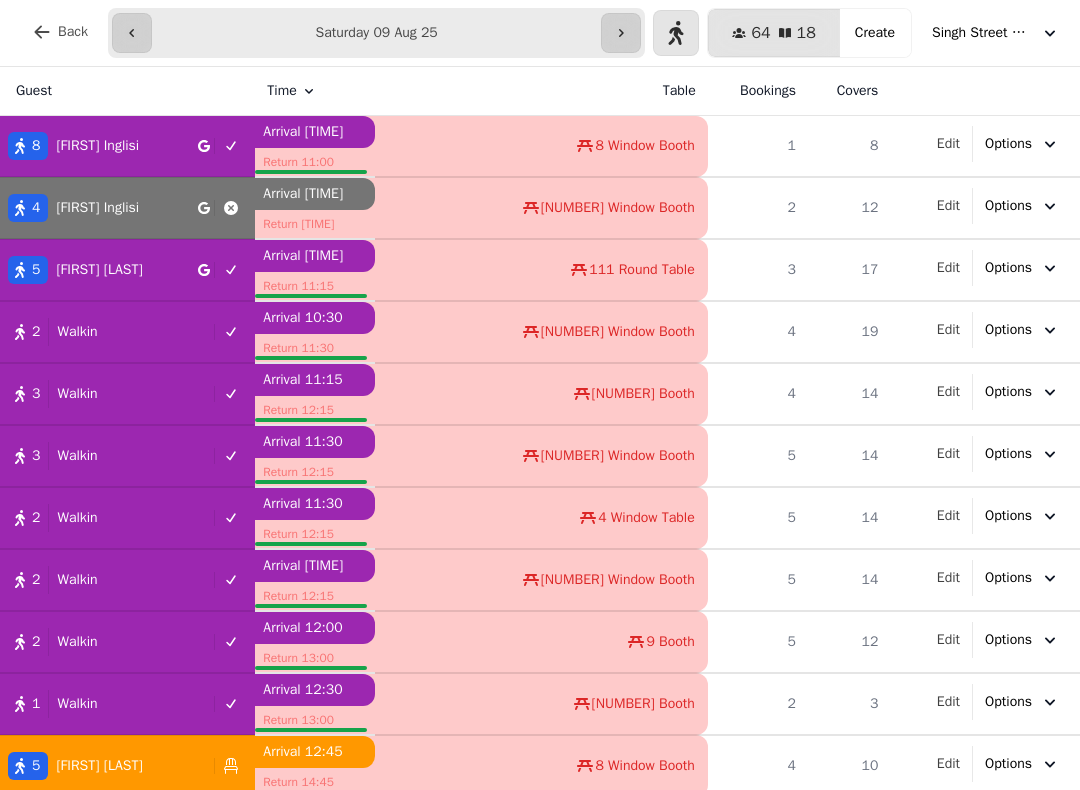 click on "Singh Street Bruntsfield" at bounding box center [996, 33] 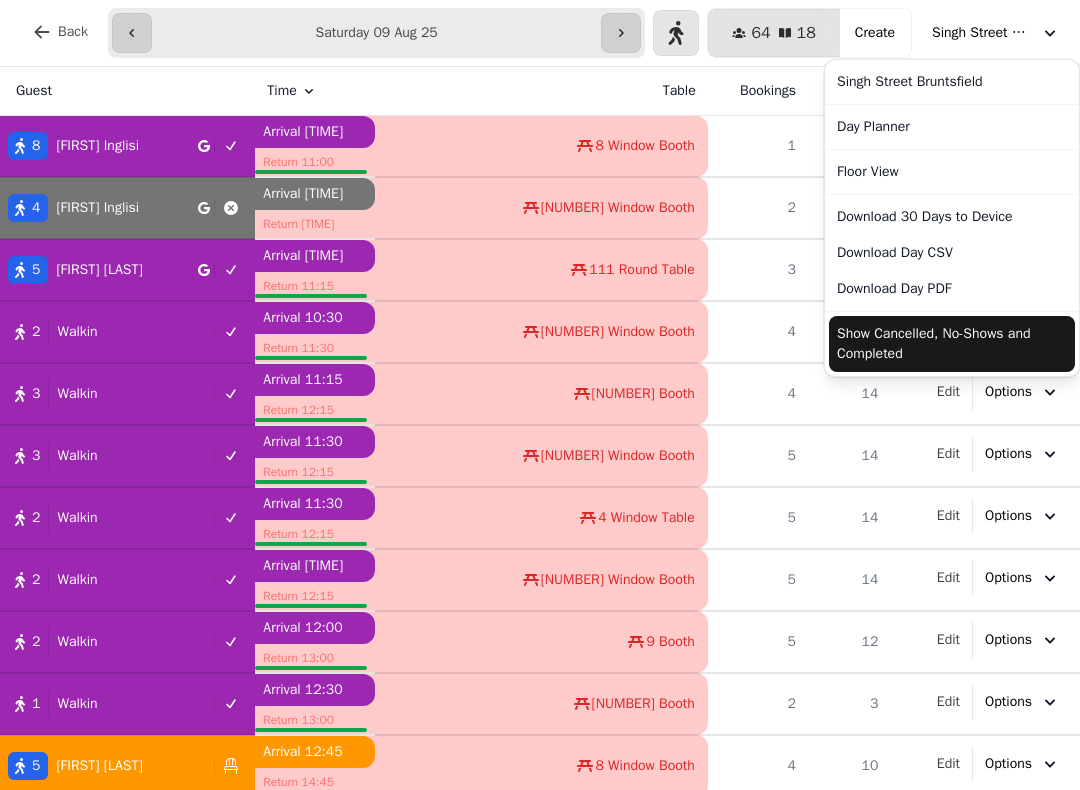 click on "Show Cancelled, No-Shows and Completed" at bounding box center [952, 344] 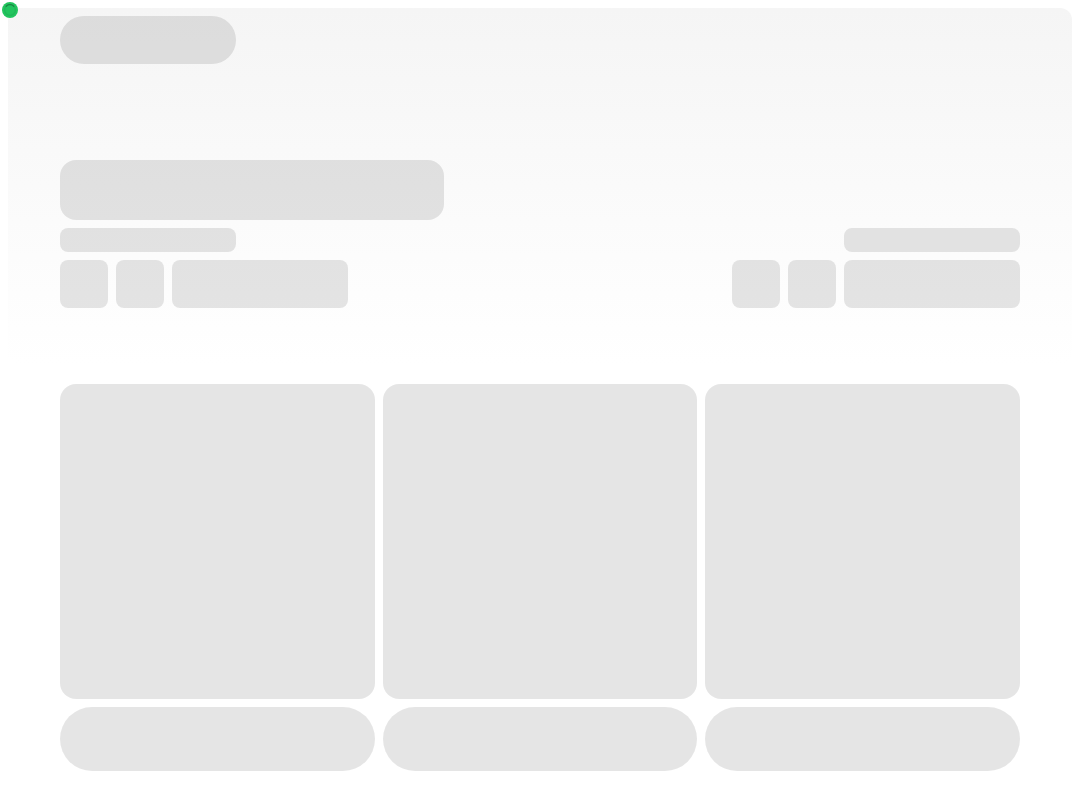 scroll, scrollTop: 0, scrollLeft: 0, axis: both 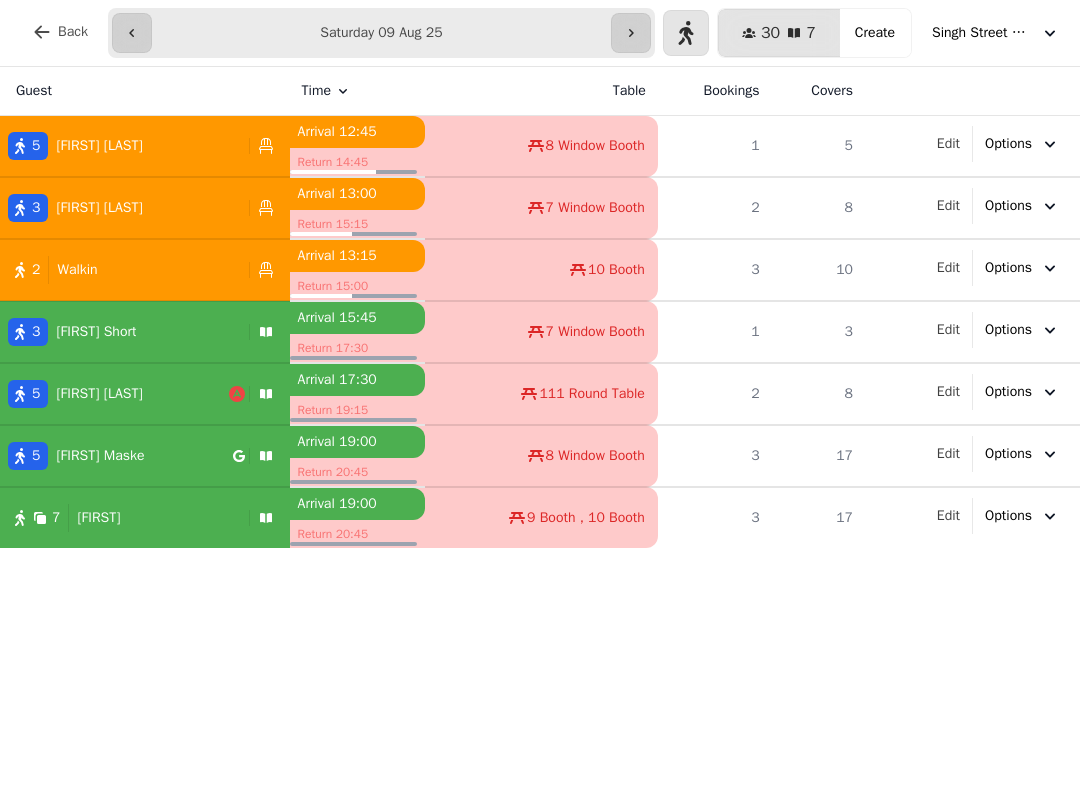 click on "2 Walkin" at bounding box center (120, 270) 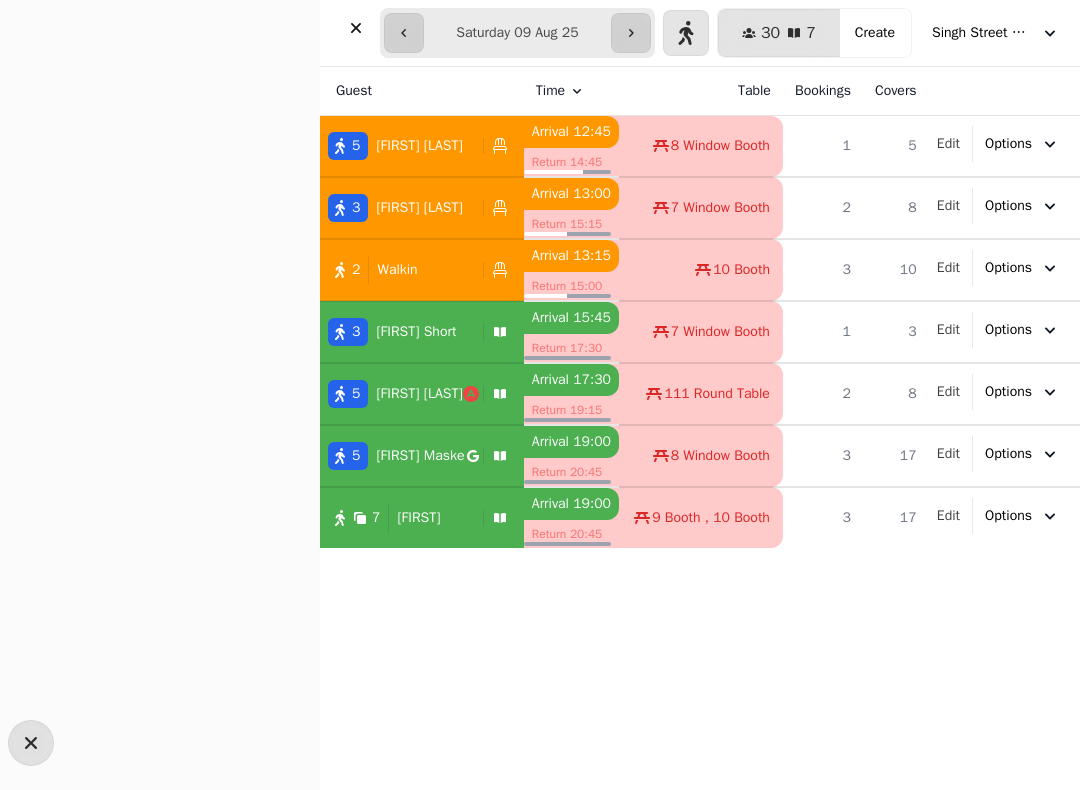 select on "**********" 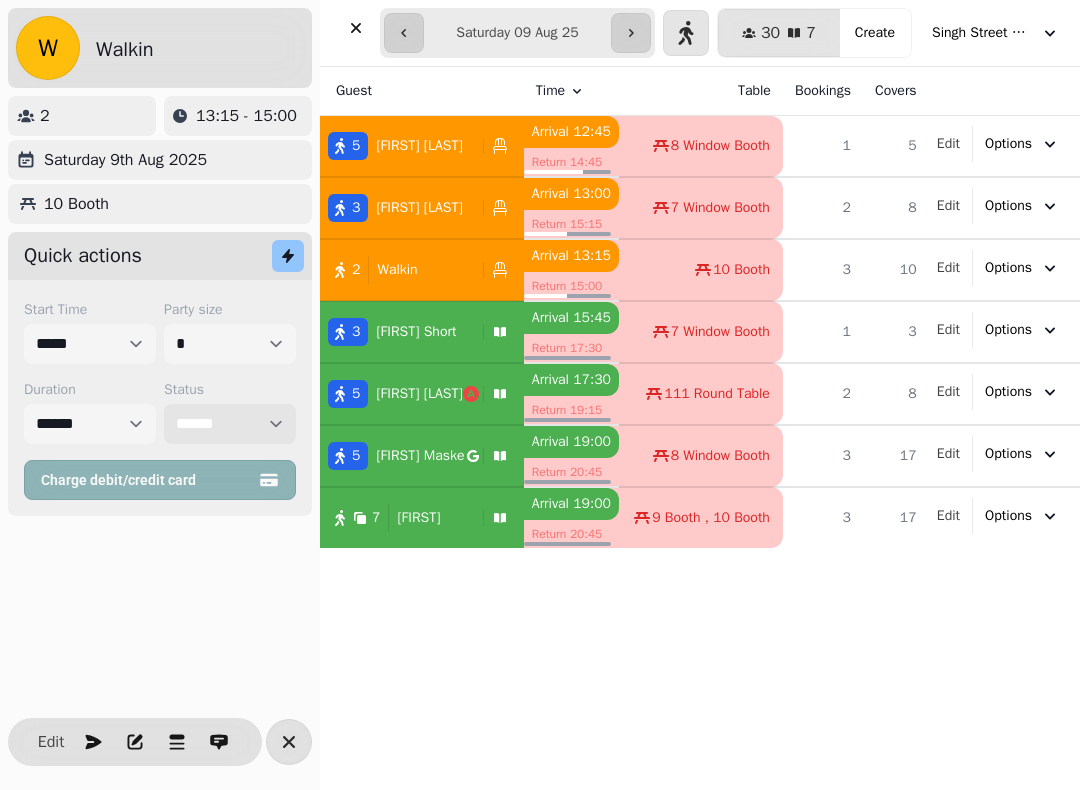click on "**********" at bounding box center [230, 424] 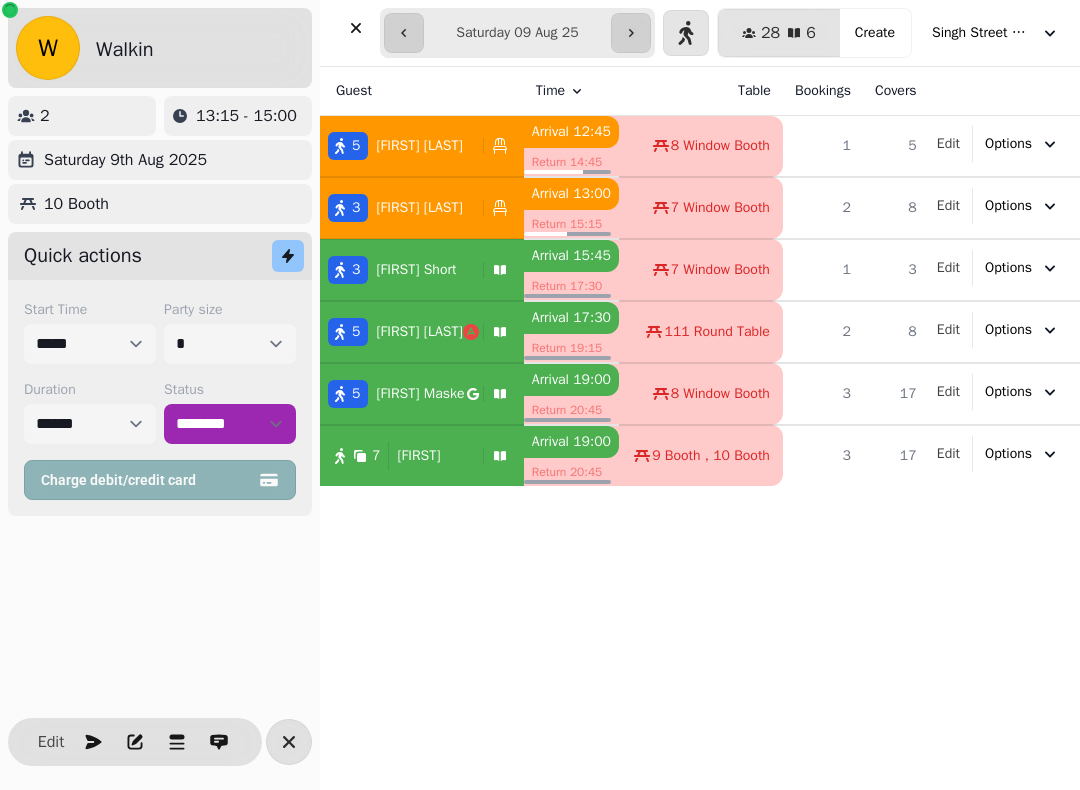 click 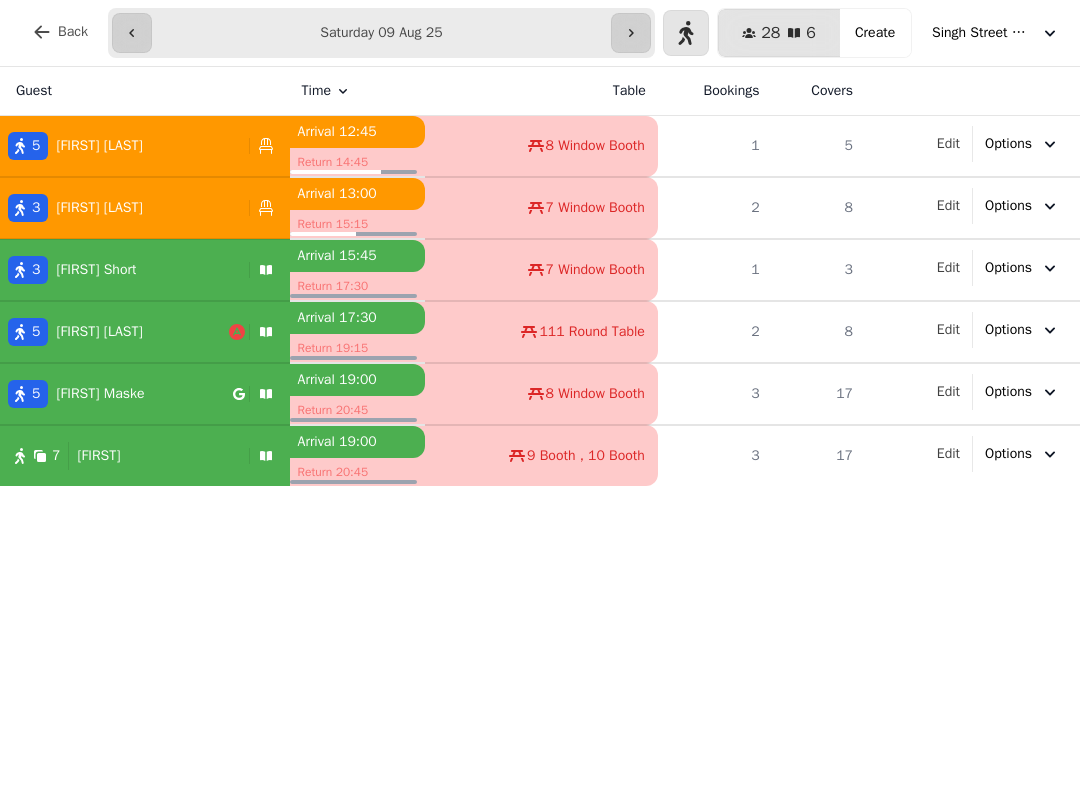 click at bounding box center (686, 33) 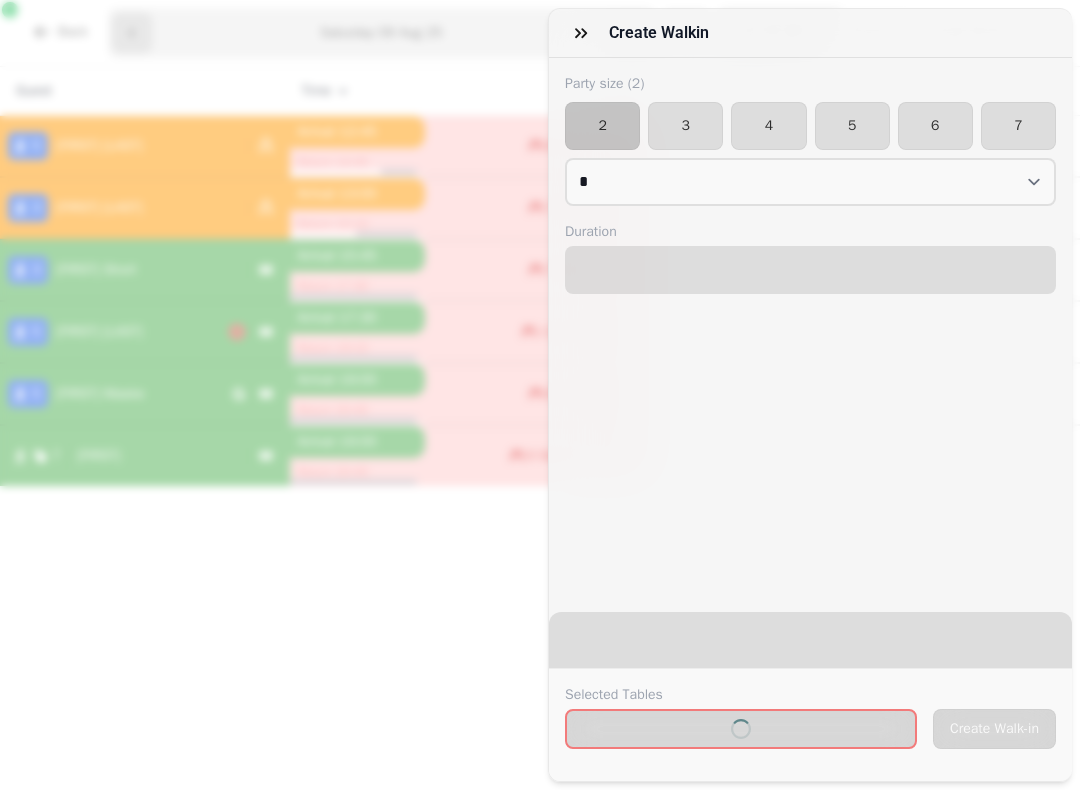 click on "3" at bounding box center (685, 126) 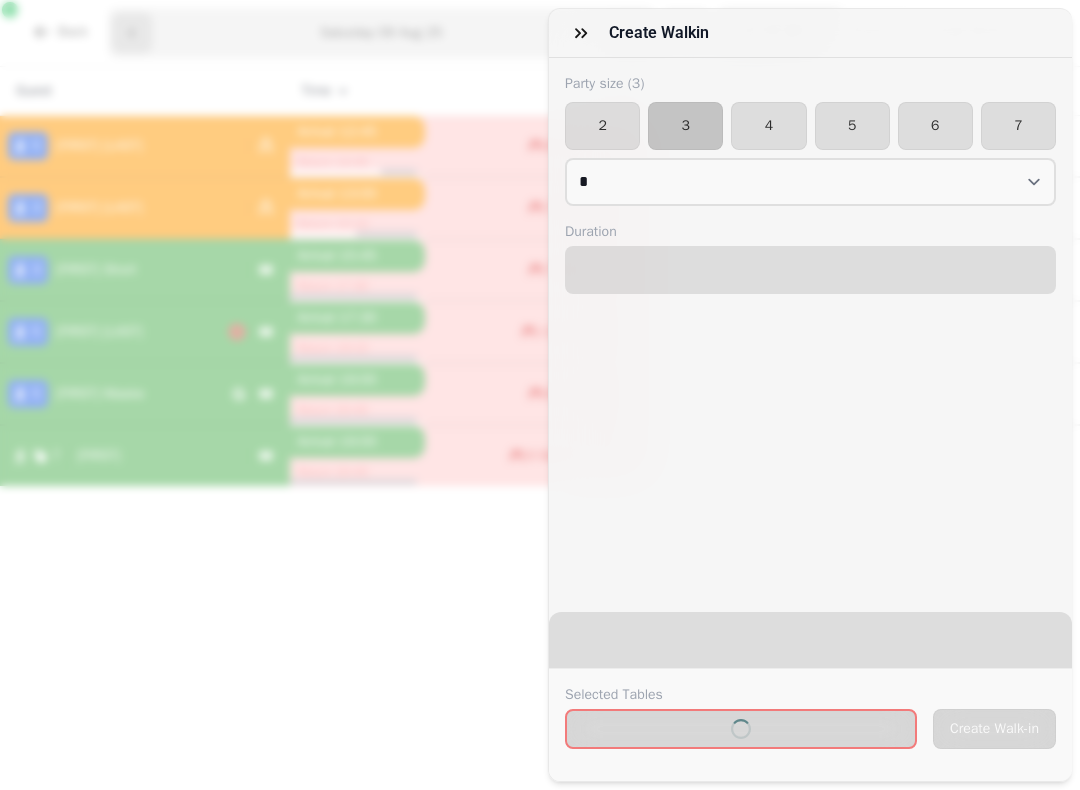 select on "****" 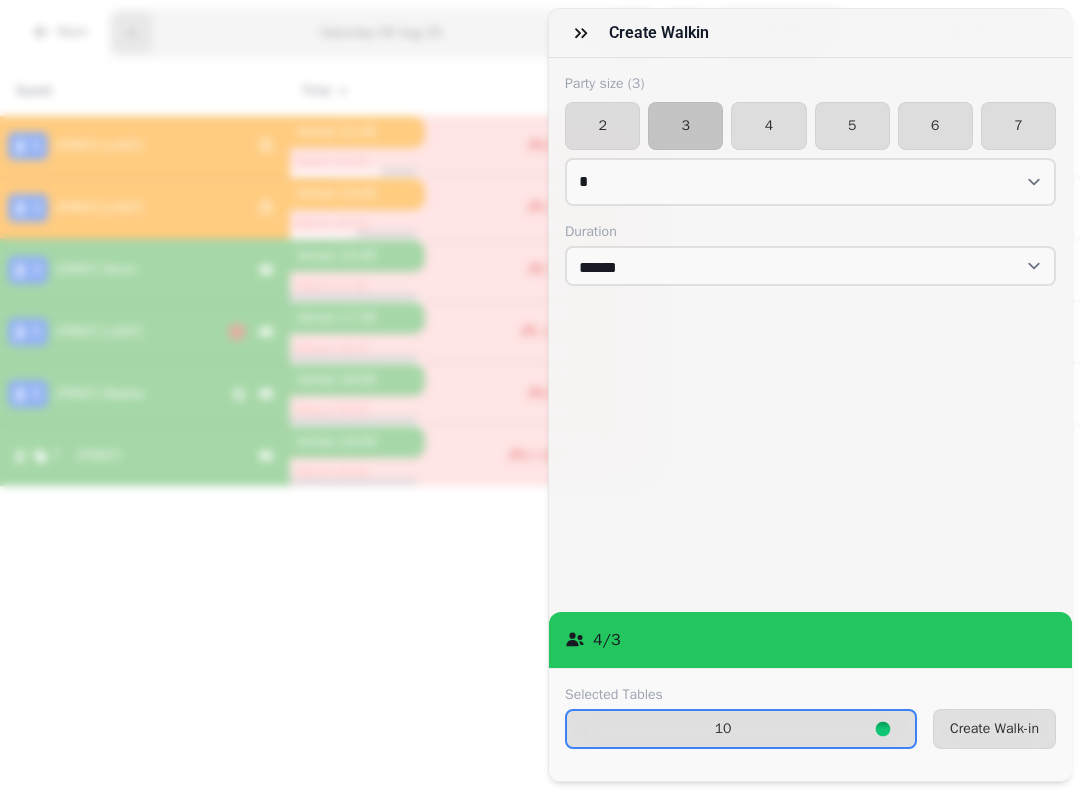 click on "Create Walk-in" at bounding box center [994, 729] 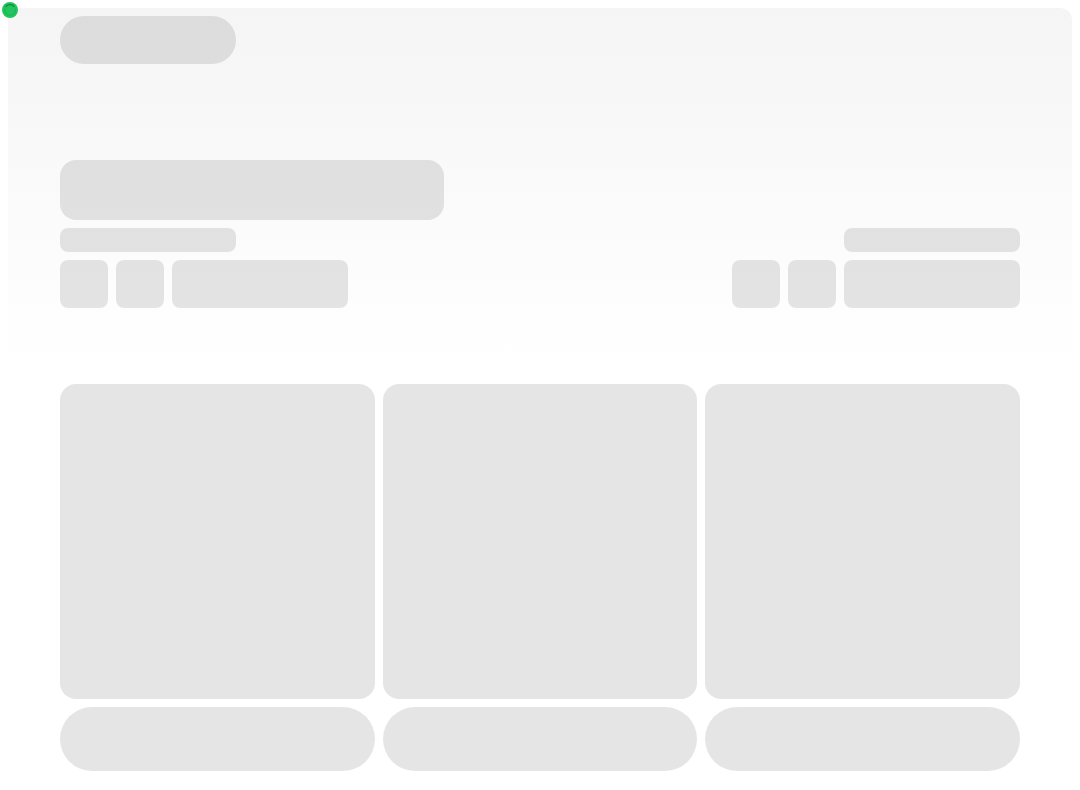 scroll, scrollTop: 0, scrollLeft: 0, axis: both 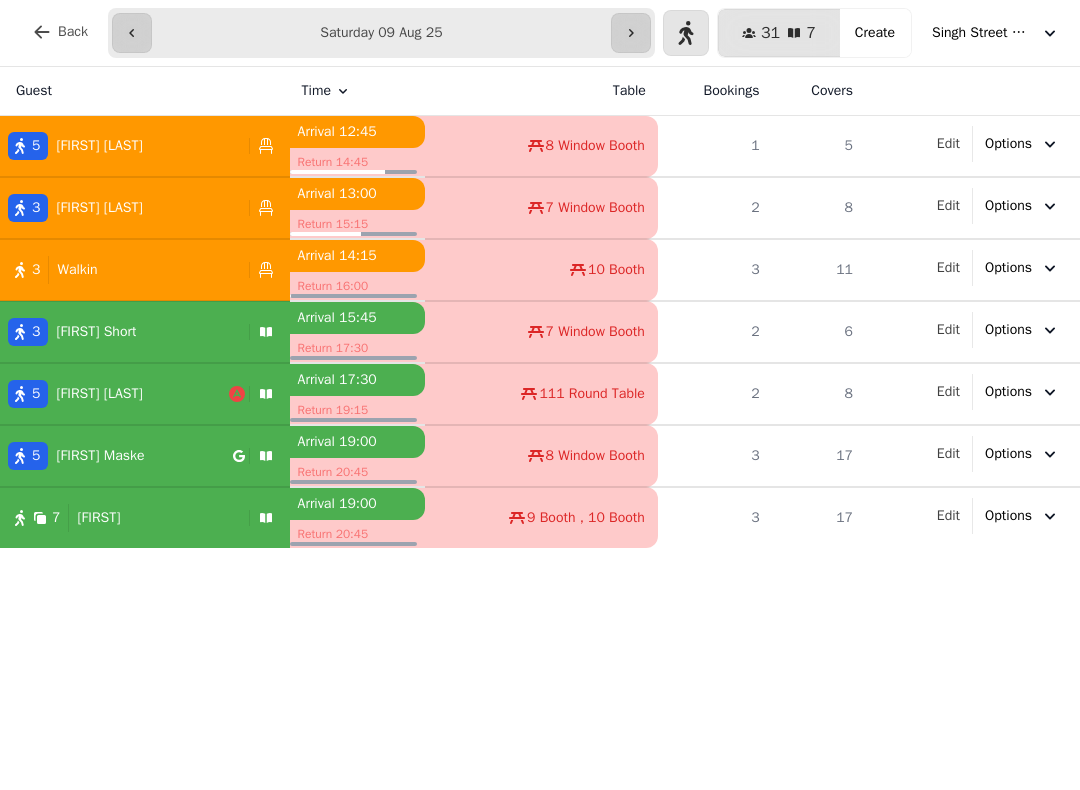 click 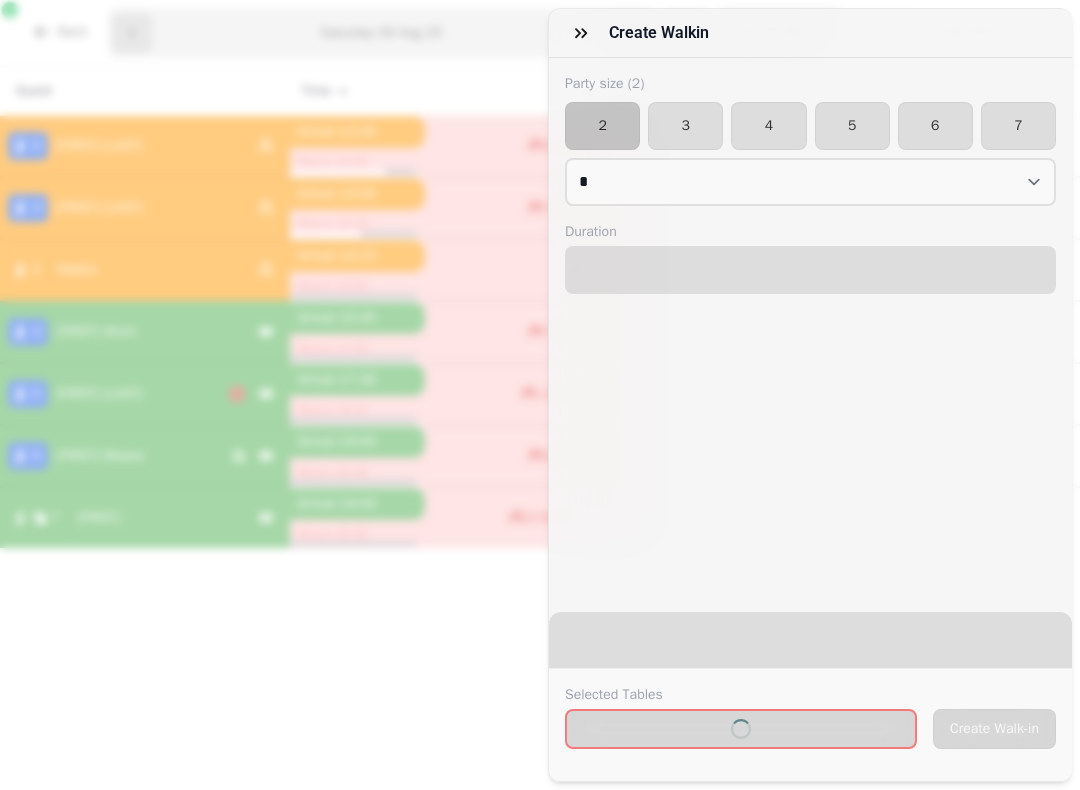 select on "****" 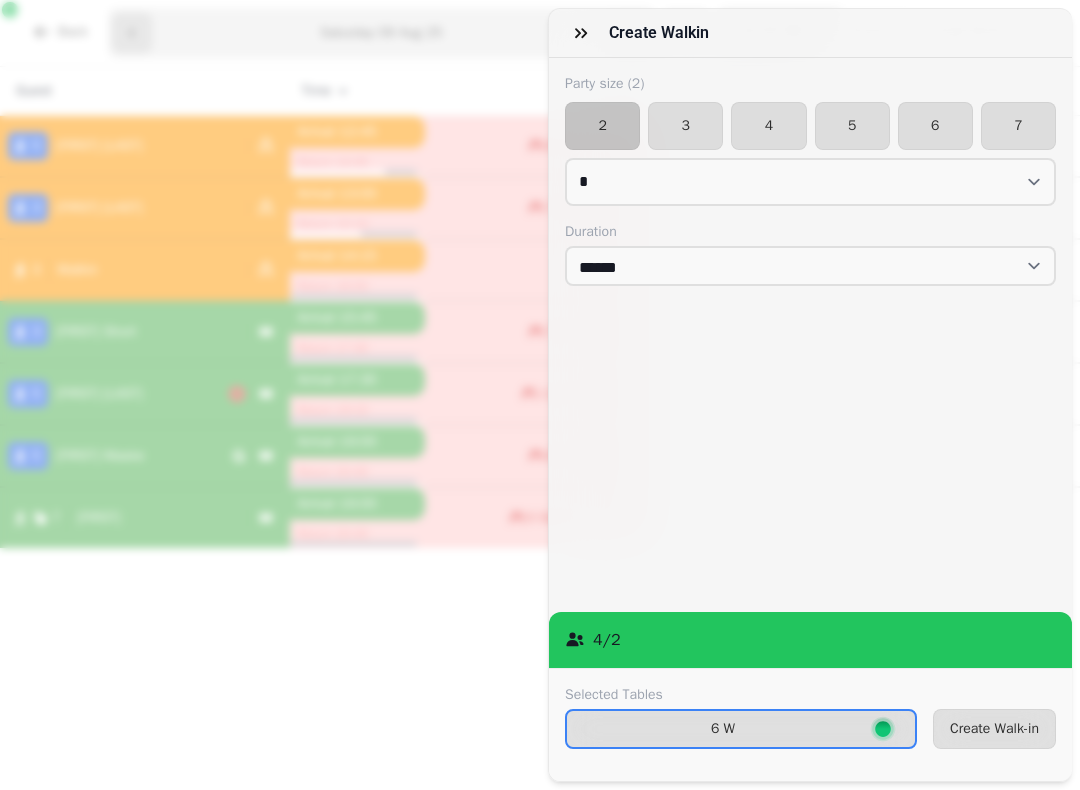 click on "3" at bounding box center (685, 126) 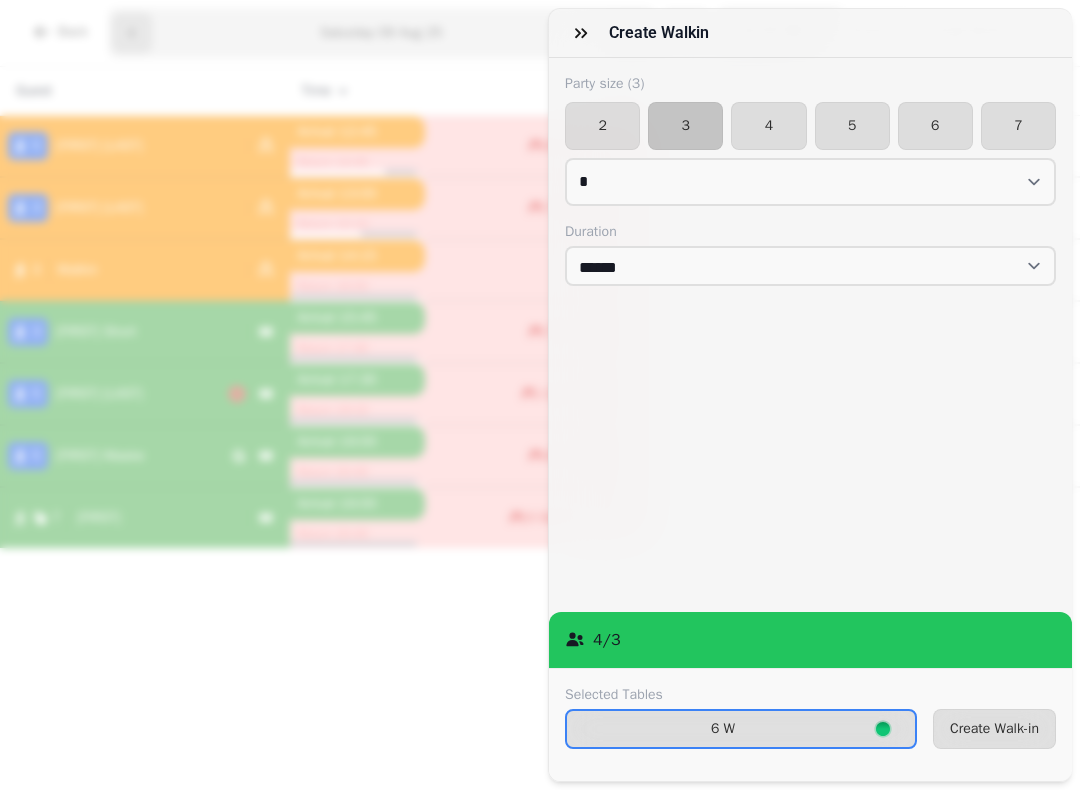 click on "Create Walk-in" at bounding box center [994, 729] 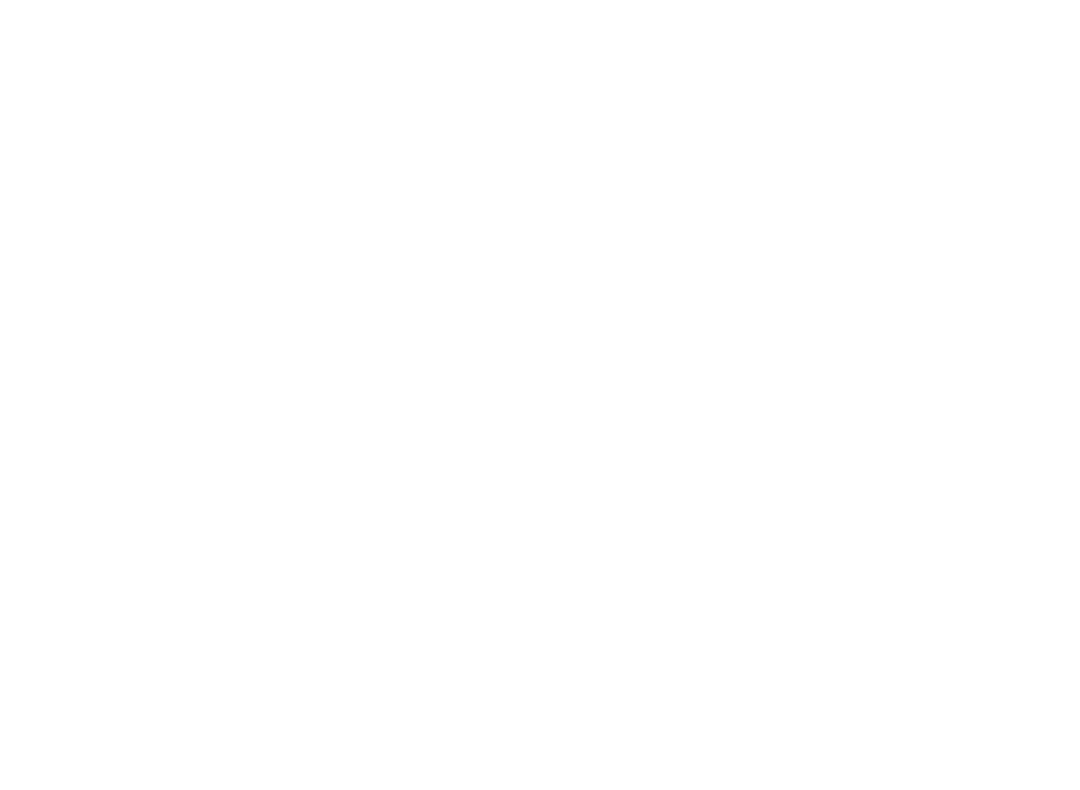 scroll, scrollTop: 0, scrollLeft: 0, axis: both 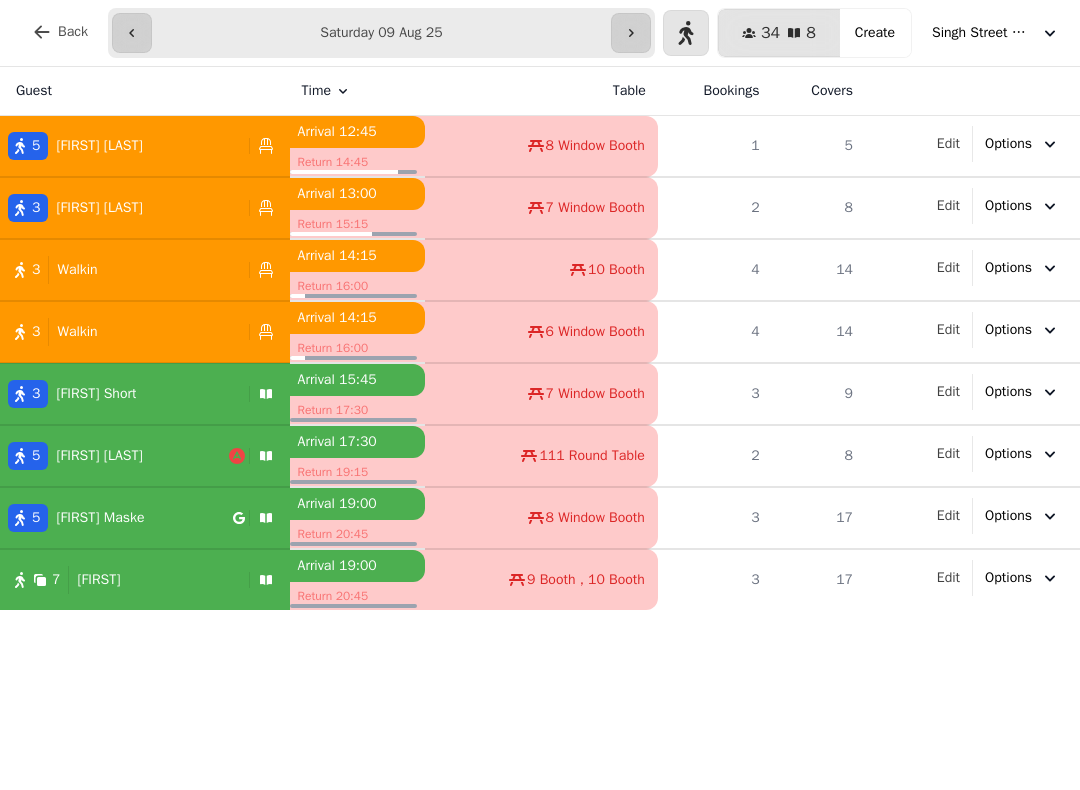click 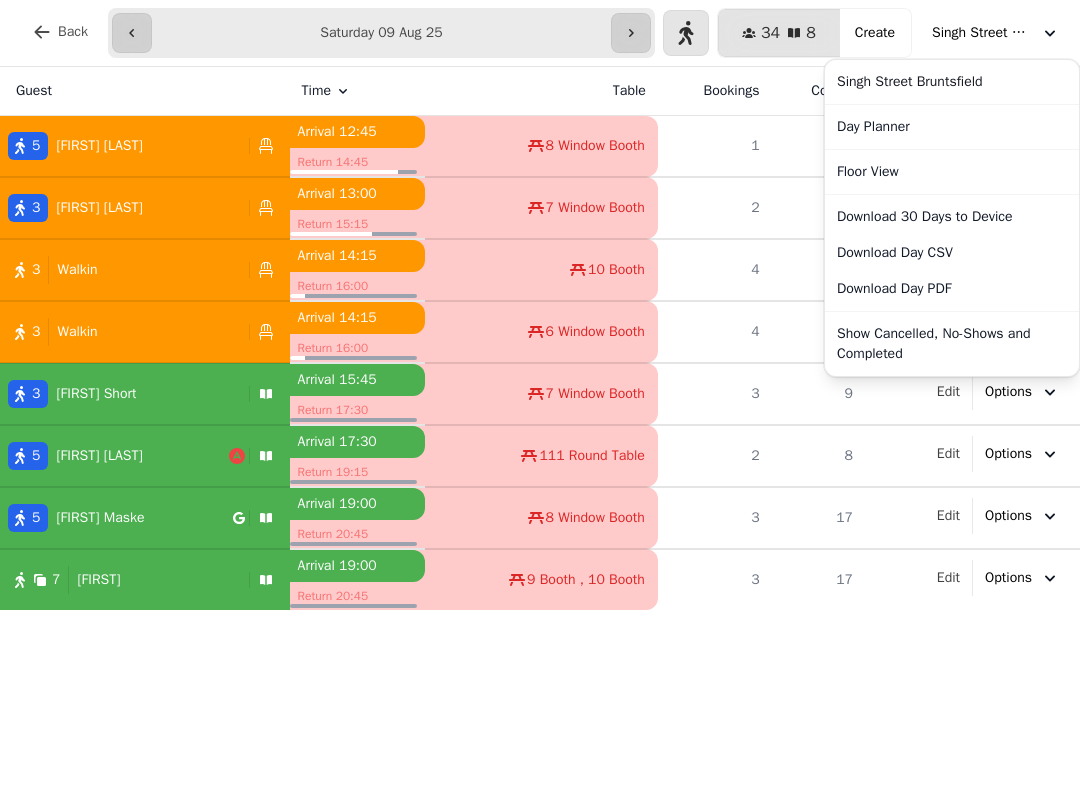 click on "Show Cancelled, No-Shows and Completed" at bounding box center (952, 344) 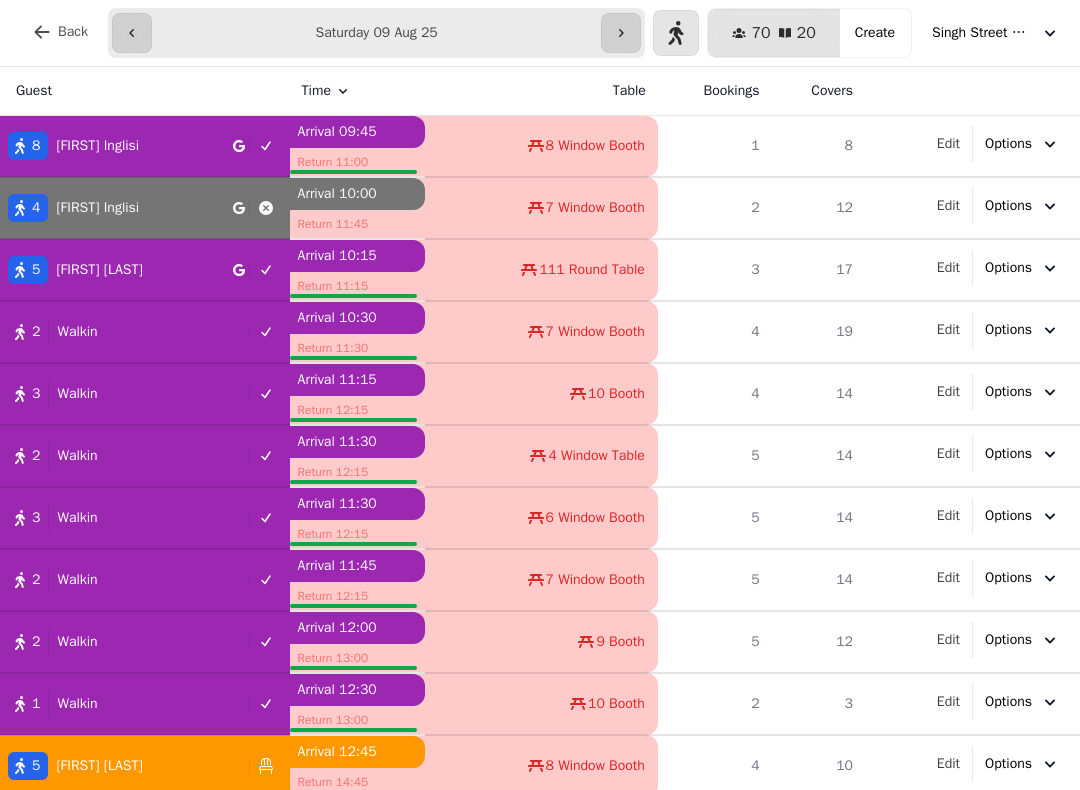 click on "Singh Street Bruntsfield" at bounding box center [982, 33] 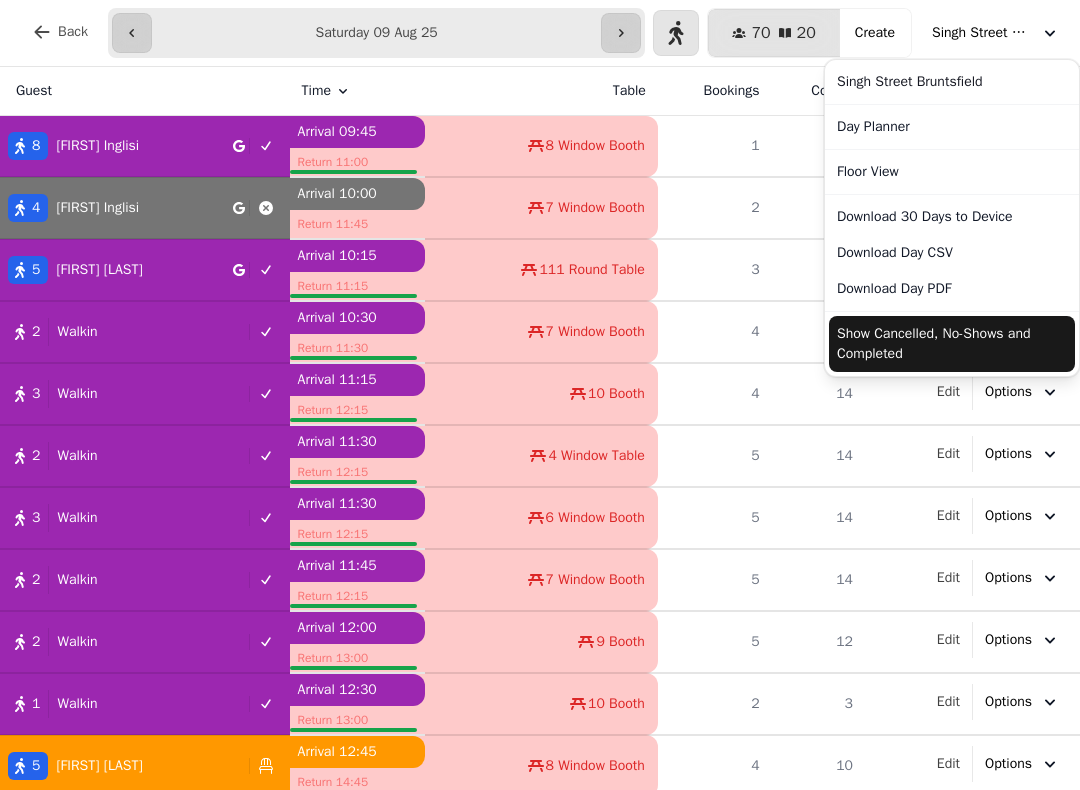 click on "Day Planner" at bounding box center (952, 127) 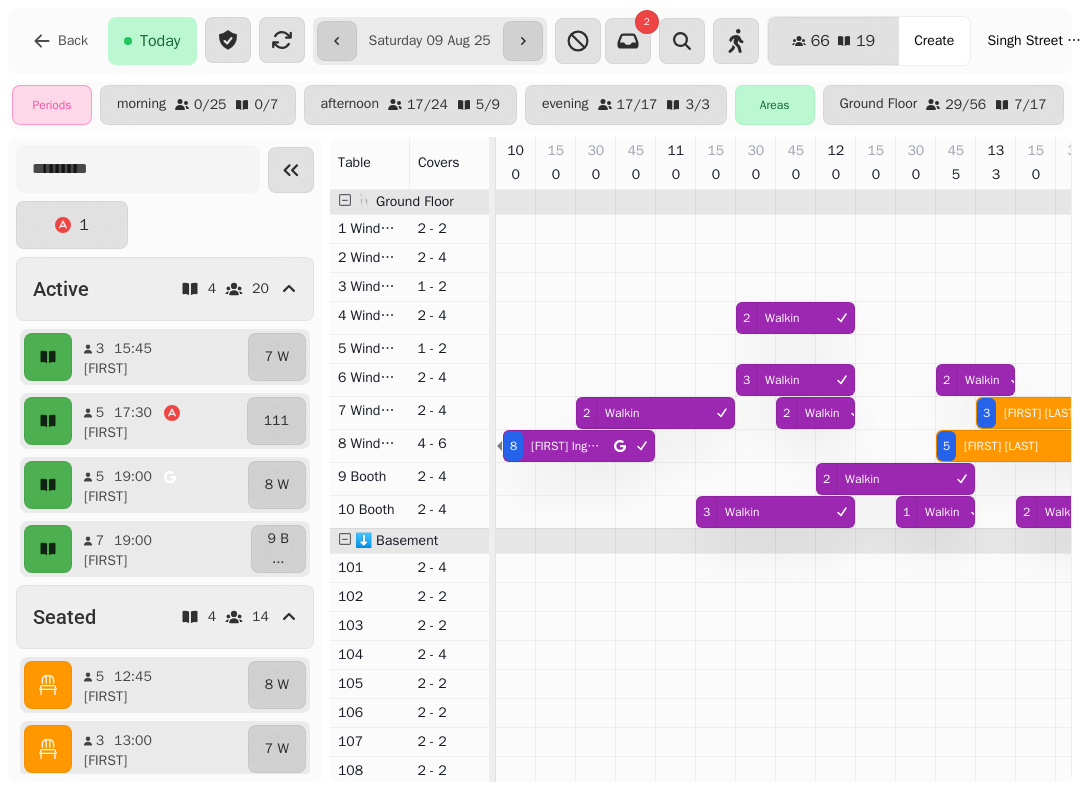 scroll, scrollTop: 0, scrollLeft: 713, axis: horizontal 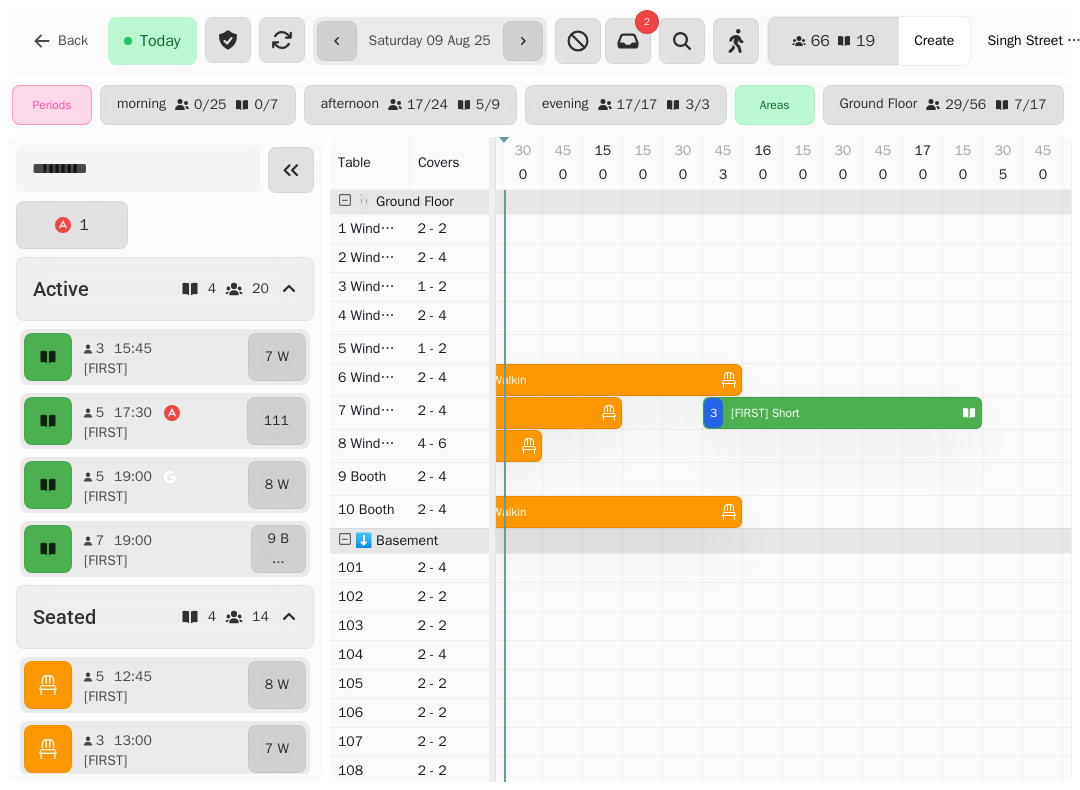 click 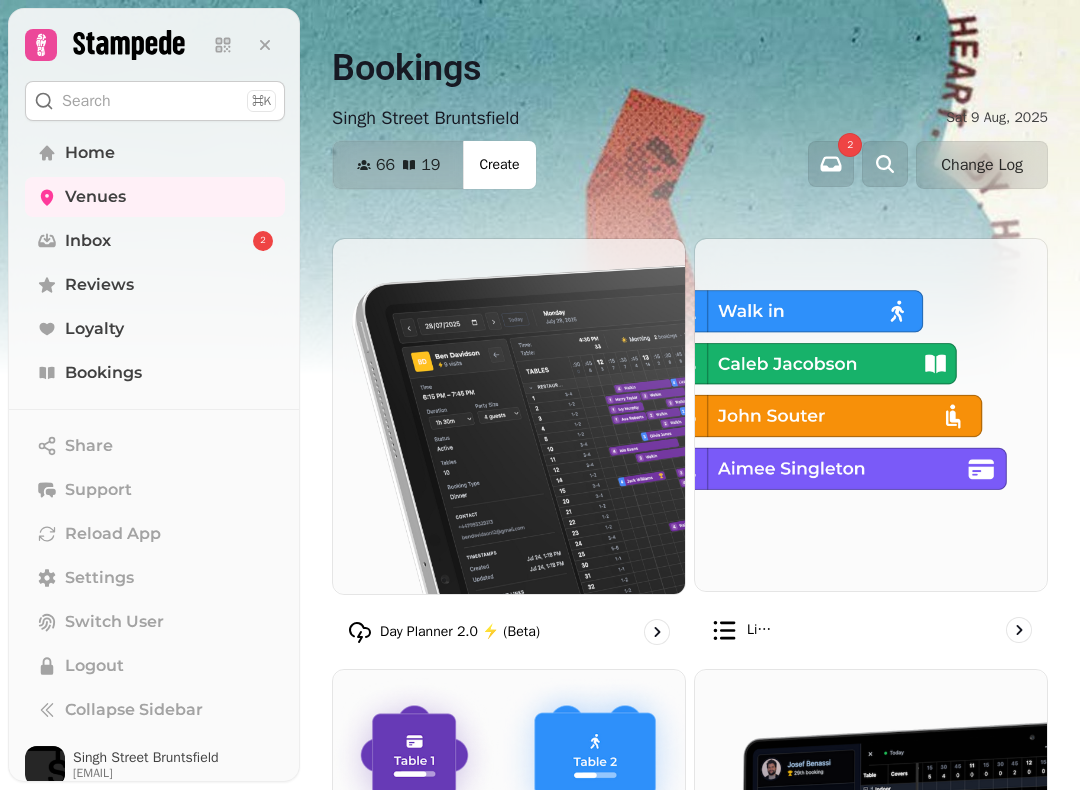 click on "Home" at bounding box center (90, 153) 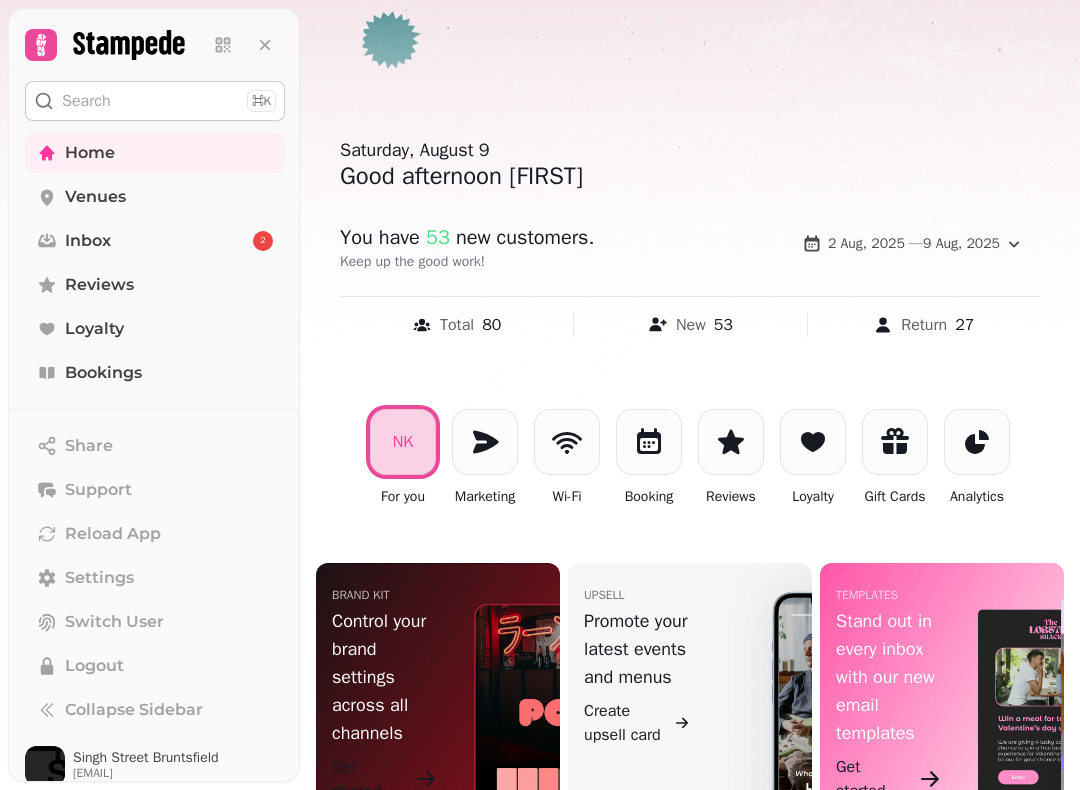 click on "Venues" at bounding box center (95, 197) 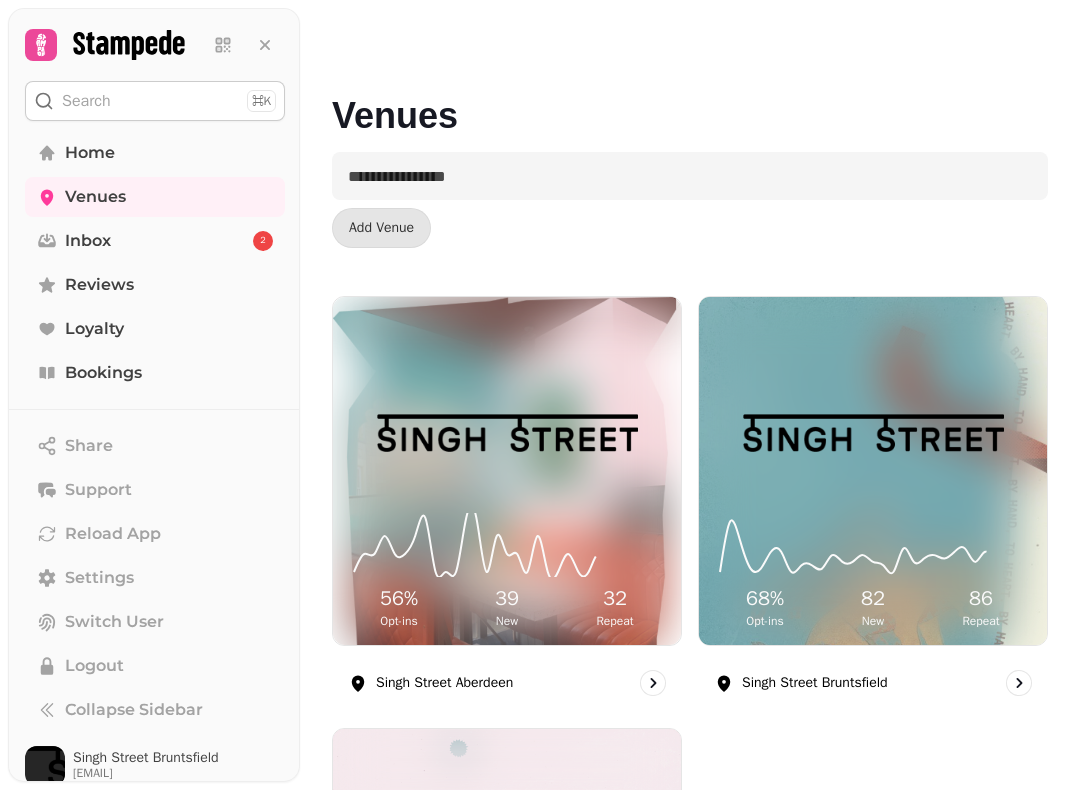 click at bounding box center (873, 433) 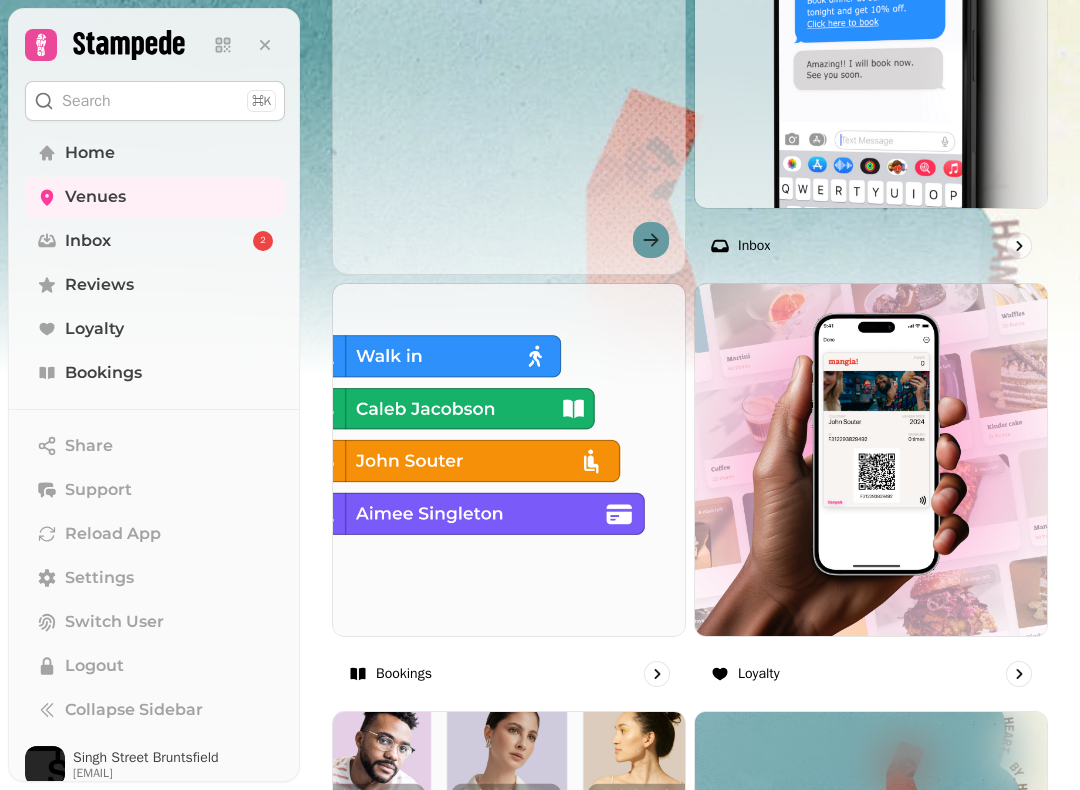 scroll, scrollTop: 885, scrollLeft: 0, axis: vertical 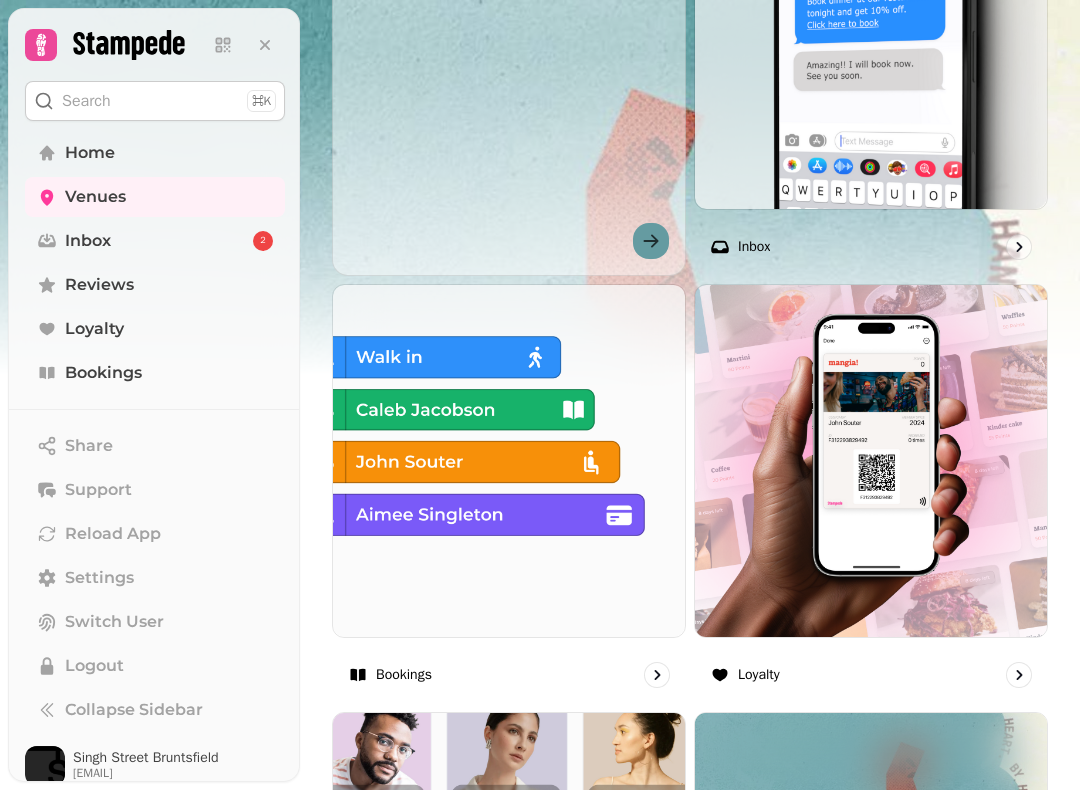 click at bounding box center (509, 461) 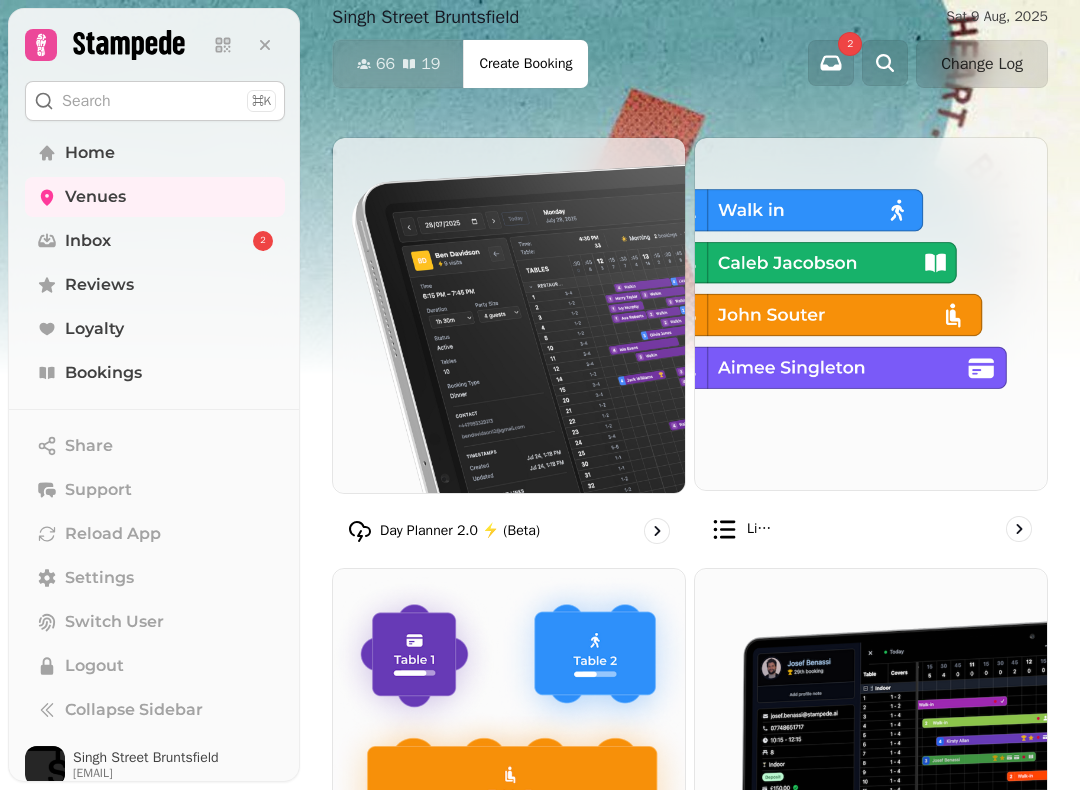scroll, scrollTop: 99, scrollLeft: 0, axis: vertical 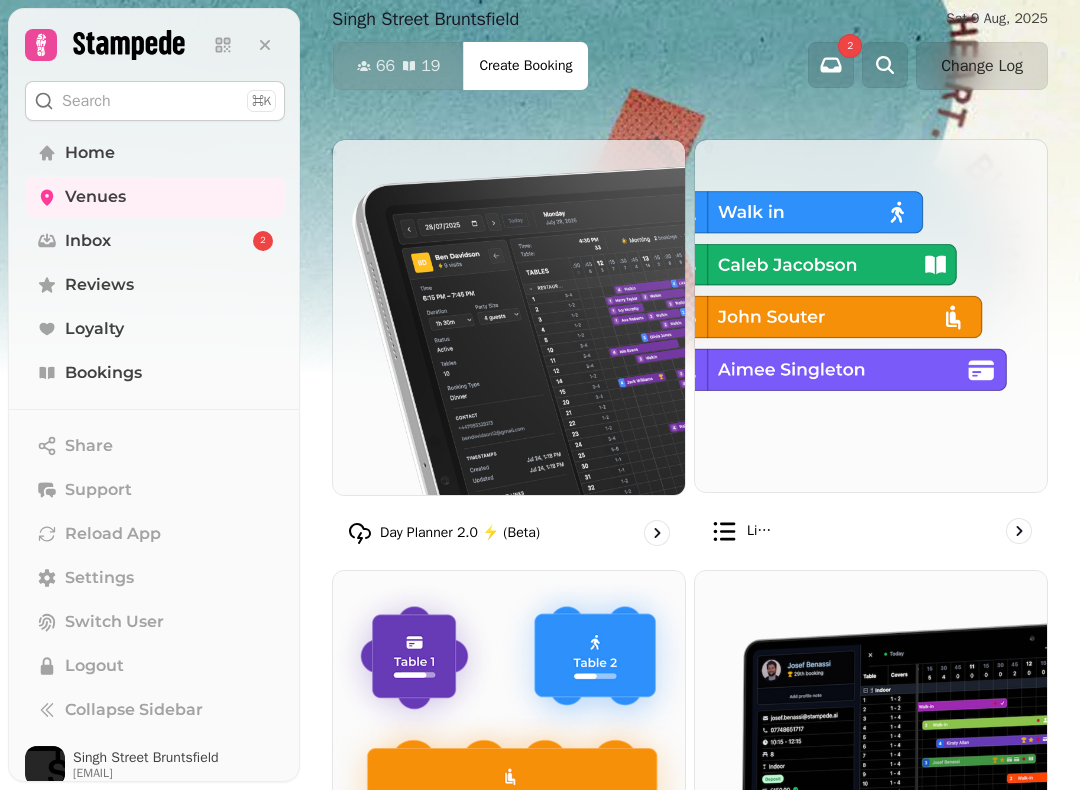 click at bounding box center [871, 316] 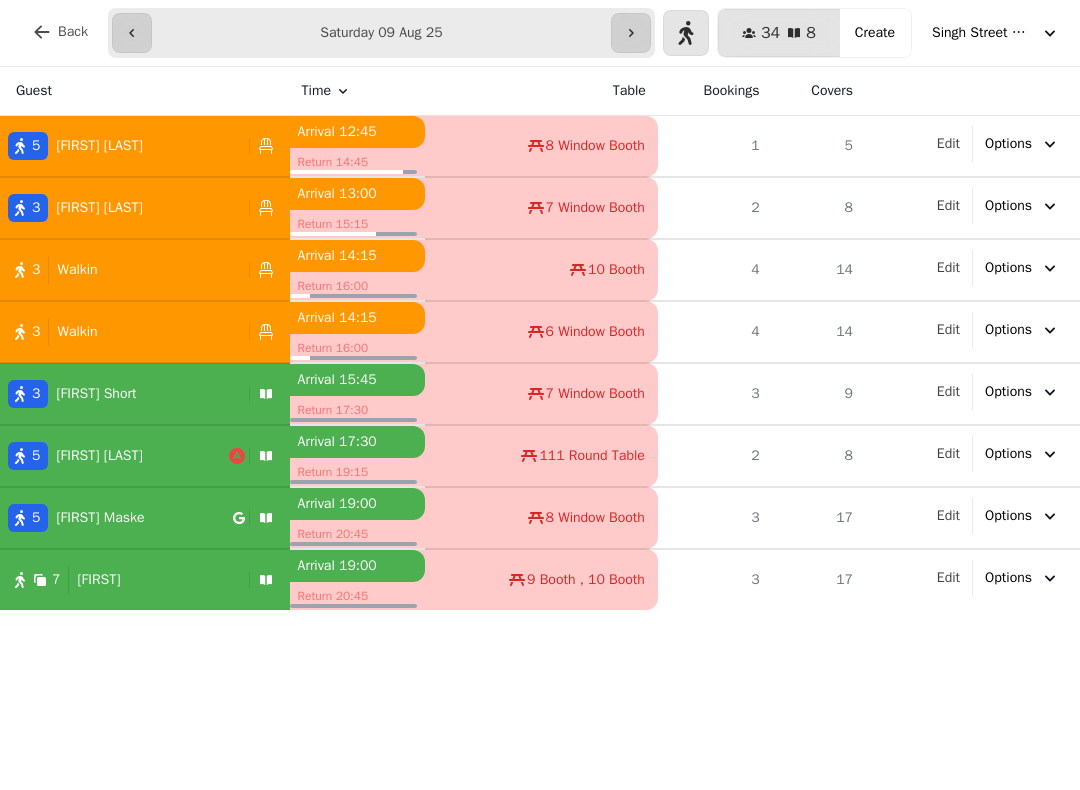 scroll, scrollTop: 0, scrollLeft: 0, axis: both 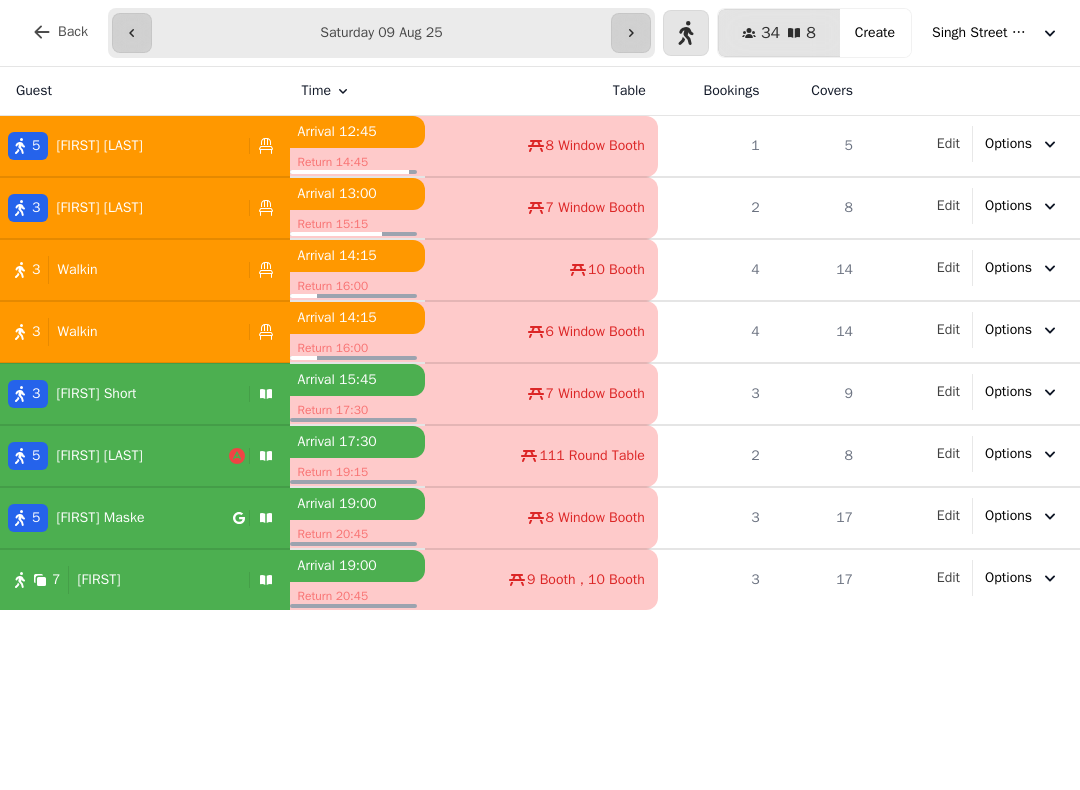 click on "[NUMBER] [FIRST]   [LAST]" at bounding box center (120, 146) 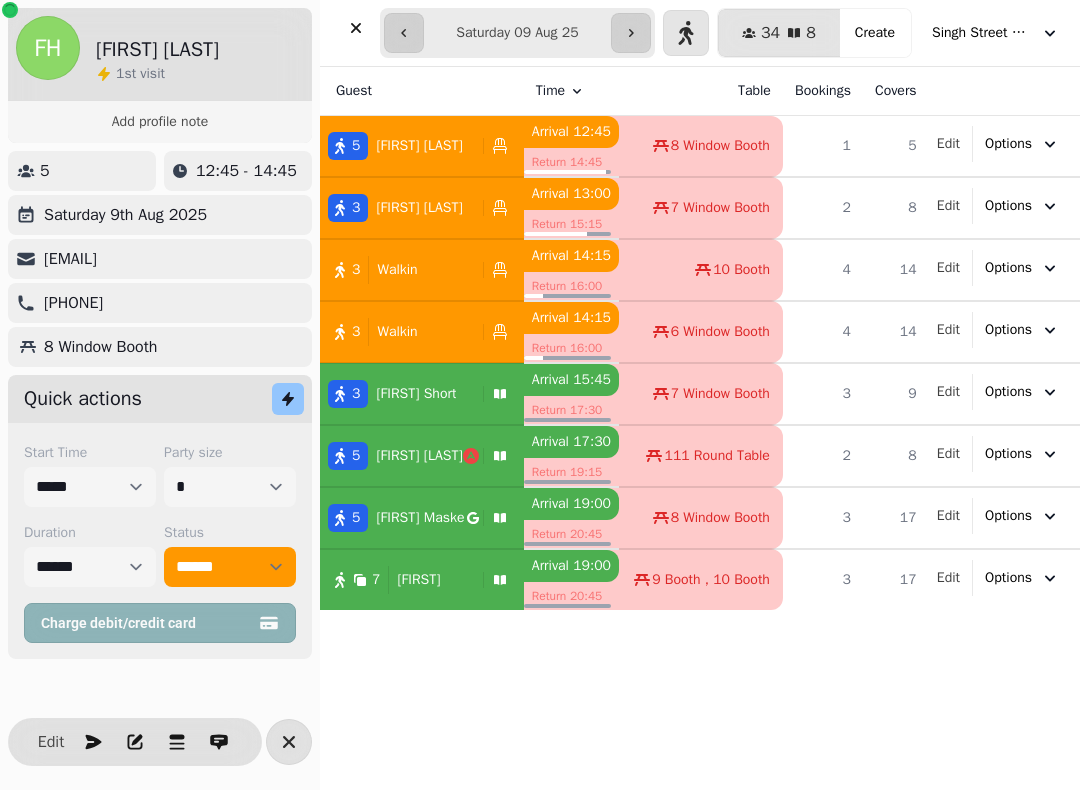 click on "Status" at bounding box center [230, 533] 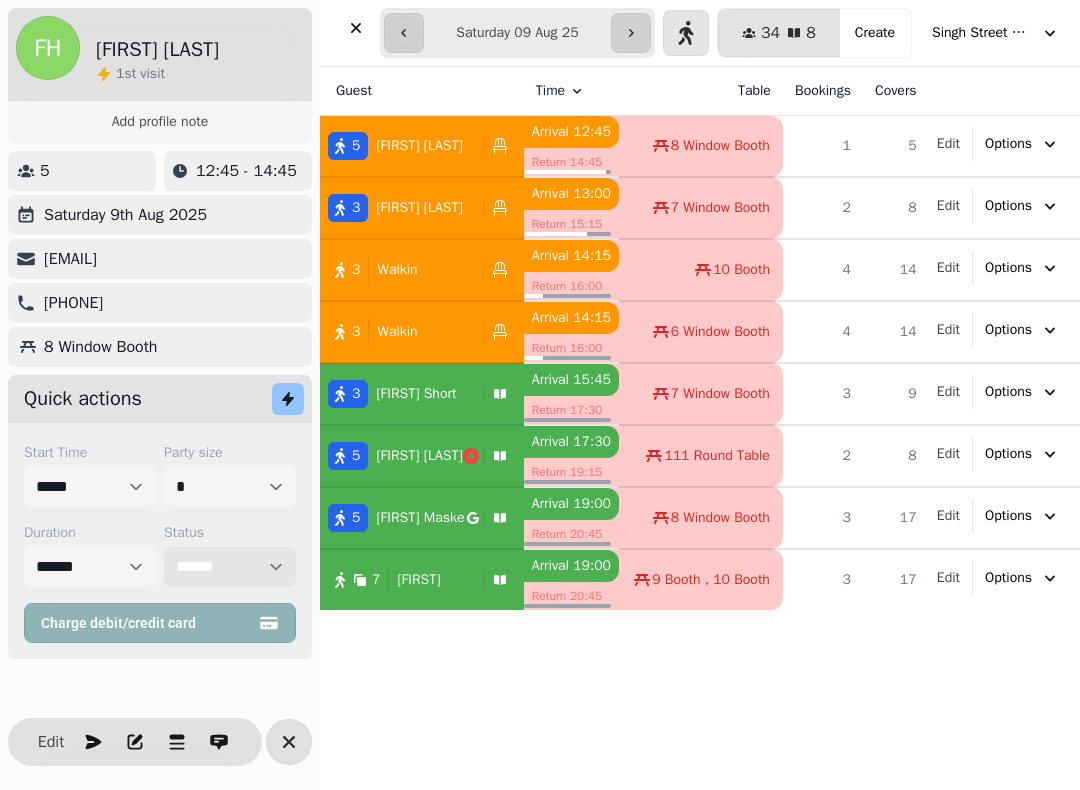 click on "**********" at bounding box center (230, 567) 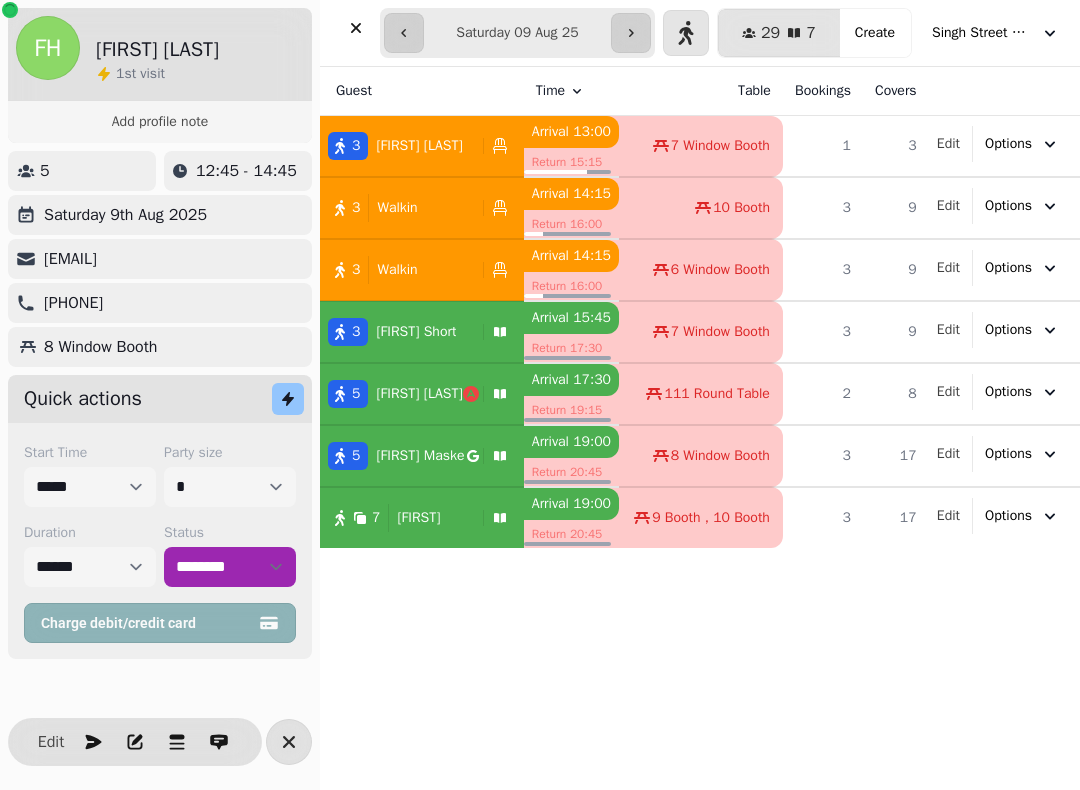 click 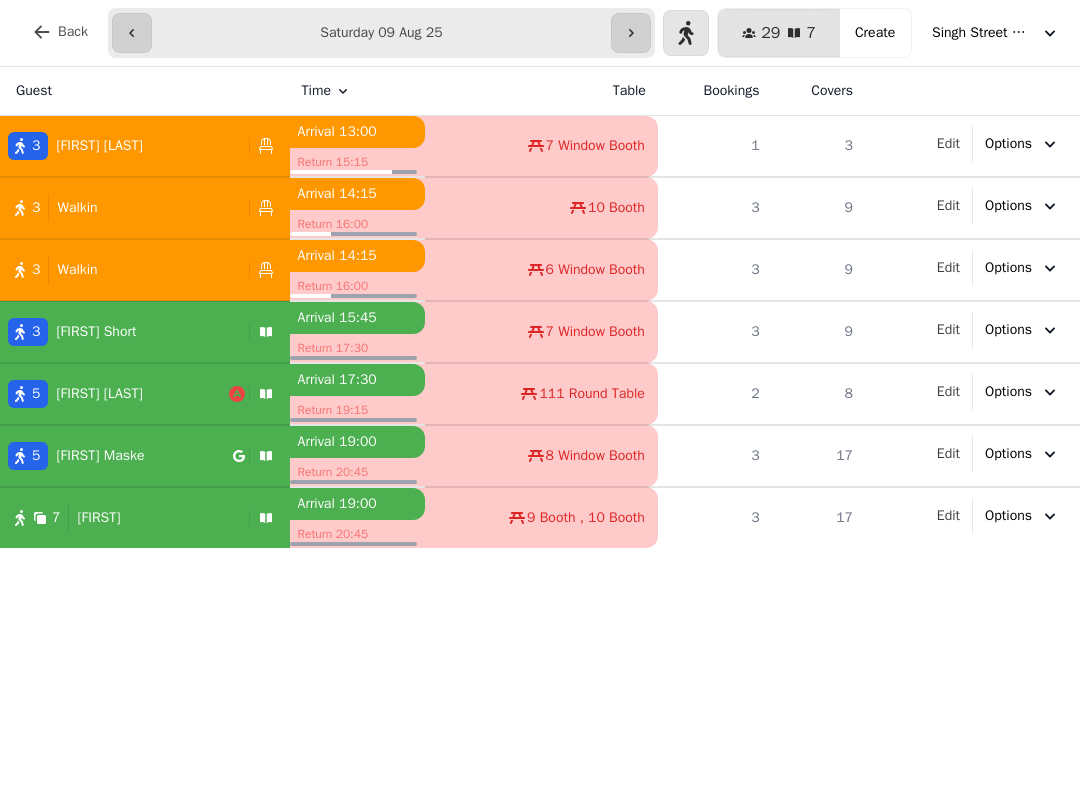 click on "Guest Time Table Bookings Covers 3 [FIRST] [LAST] Arrival   13:00 Return   15:15 7 Window Booth 1 3 Edit Options 3 Walkin   Arrival   14:15 Return   16:00 10 Booth 3 9 Edit Options 3 [FIRST]   [LAST] Arrival   15:45 Return   17:30 7 Window Booth 3 9 Edit Options 5 [FIRST]   [LAST] Arrival   17:30 Return   19:15 111 Round Table  2 8 Edit Options 5 [FIRST]   [LAST] Arrival   19:00 Return   20:45 8 Window Booth 3 17 Edit Options 7 [FIRST]   Arrival   19:00 Return   20:45 9 Booth , 10 Booth 3 17 Edit Options" at bounding box center (540, 428) 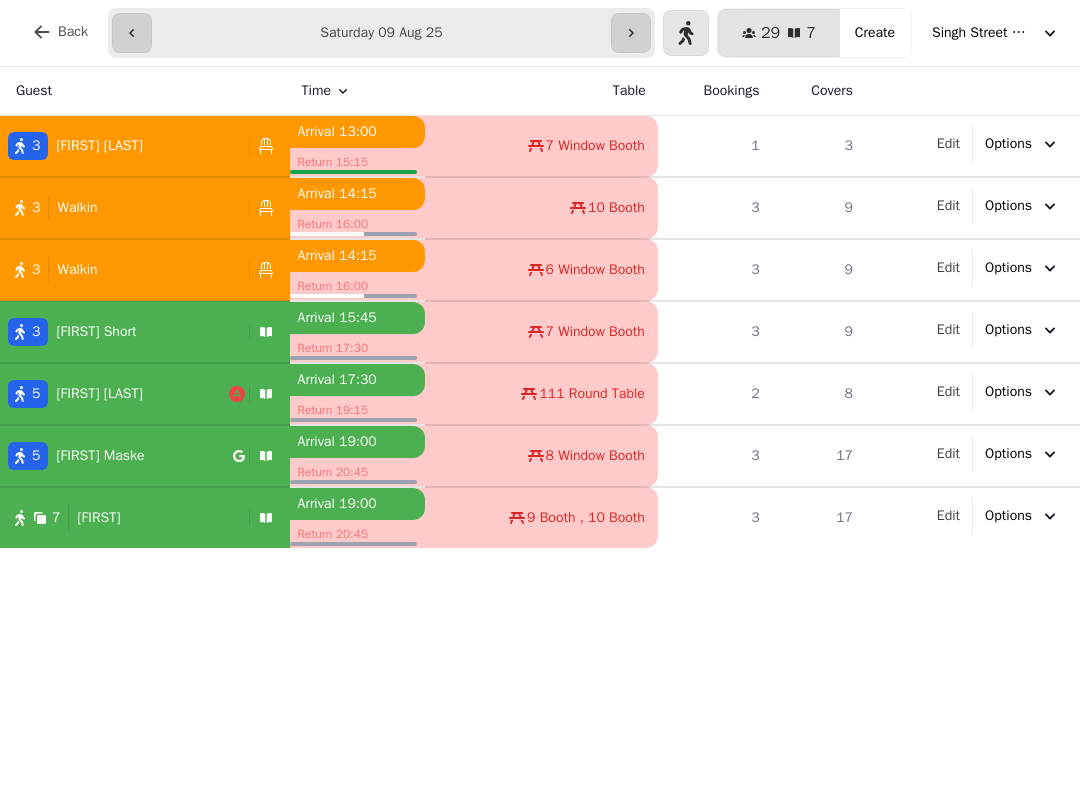 click on "3 Walkin" at bounding box center [145, 208] 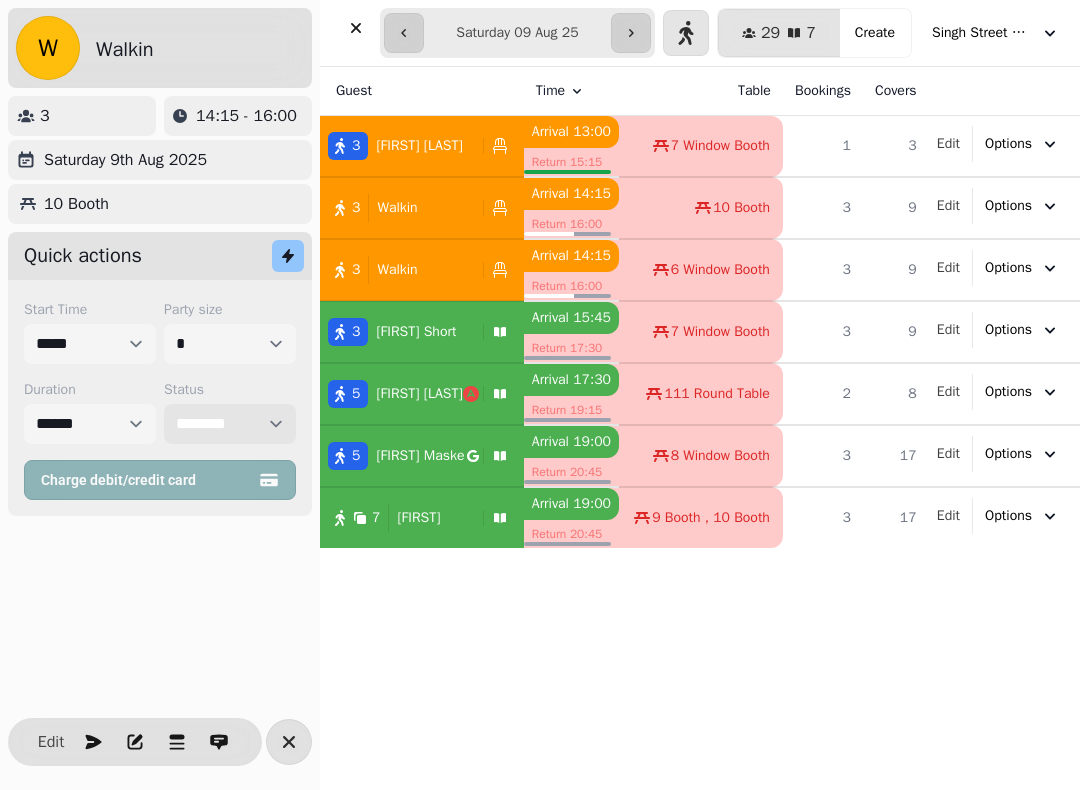 click on "**********" at bounding box center (230, 424) 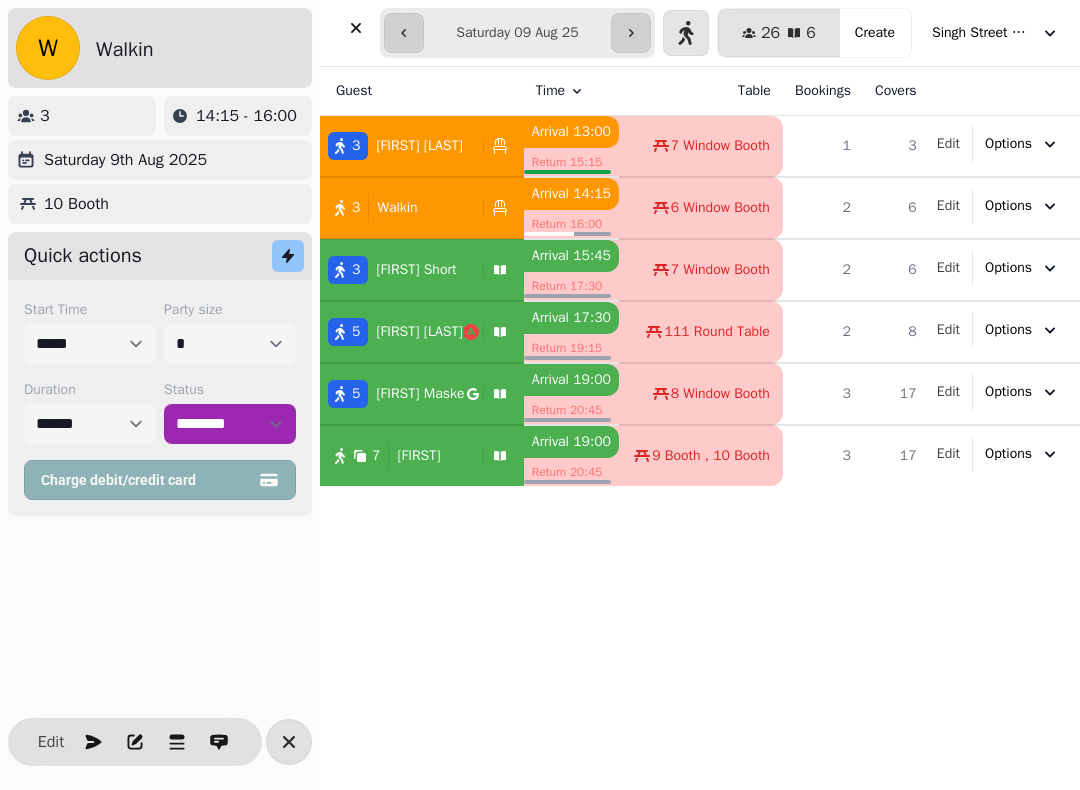 click on "[FIRST] [LAST]" at bounding box center (422, 146) 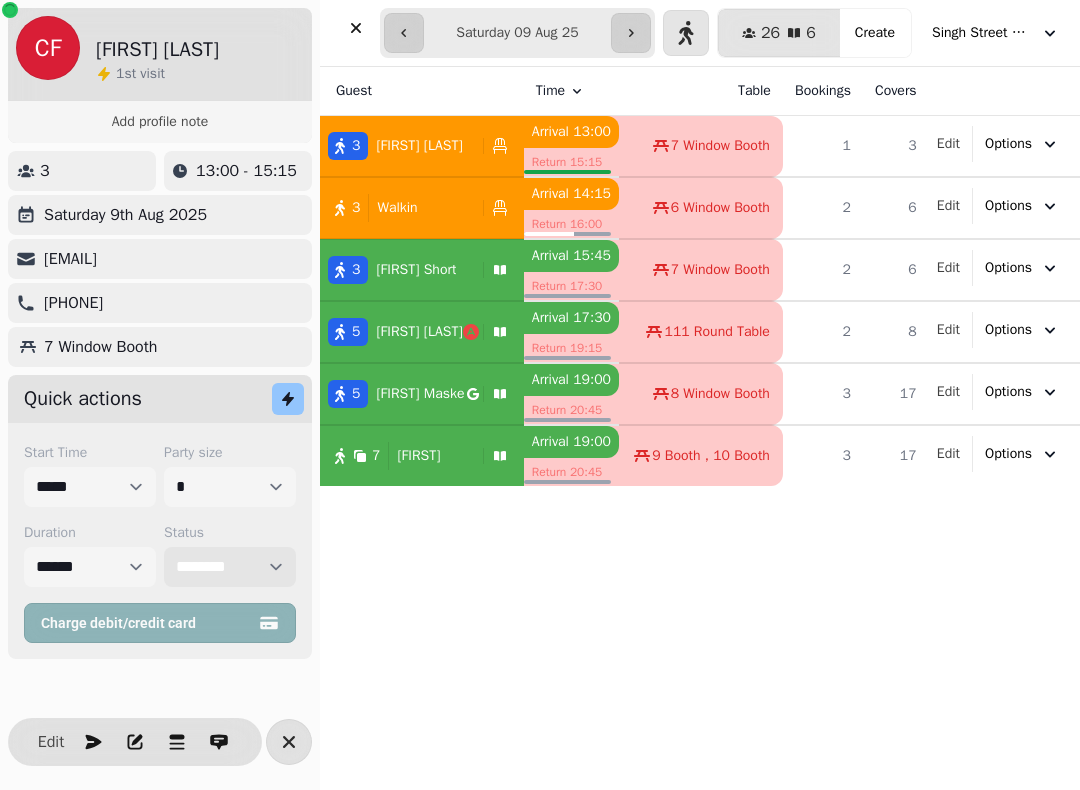 click on "**********" at bounding box center [230, 567] 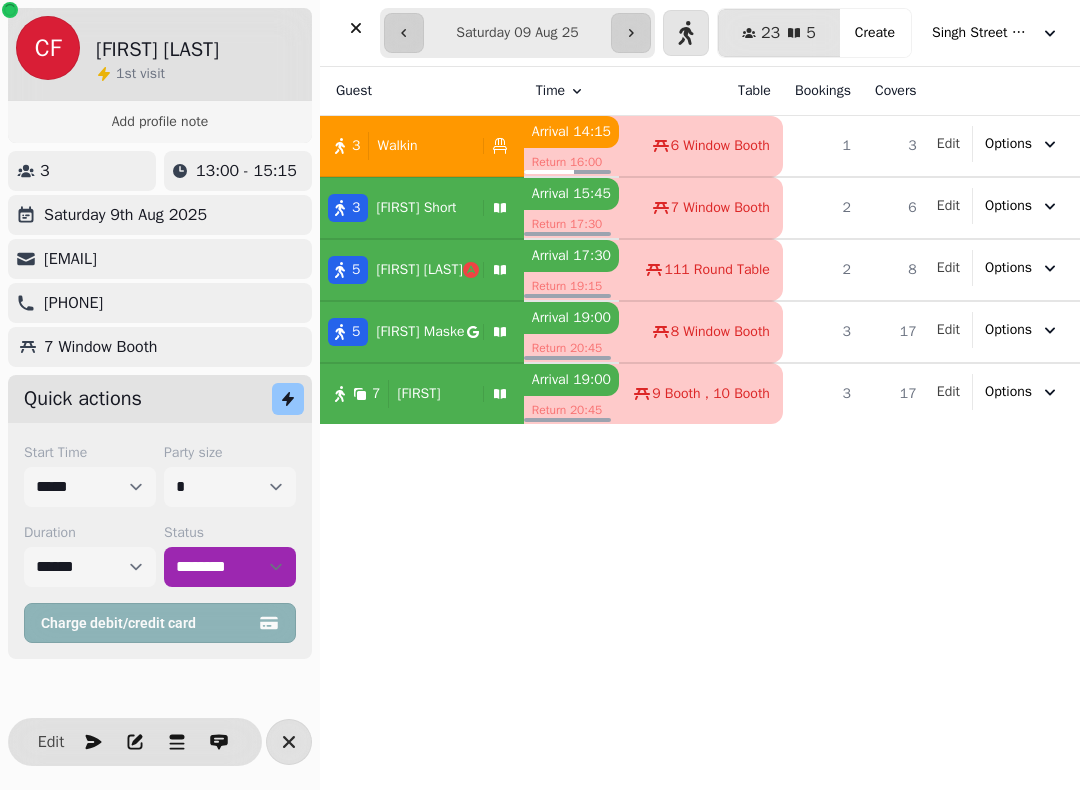 click at bounding box center [356, 28] 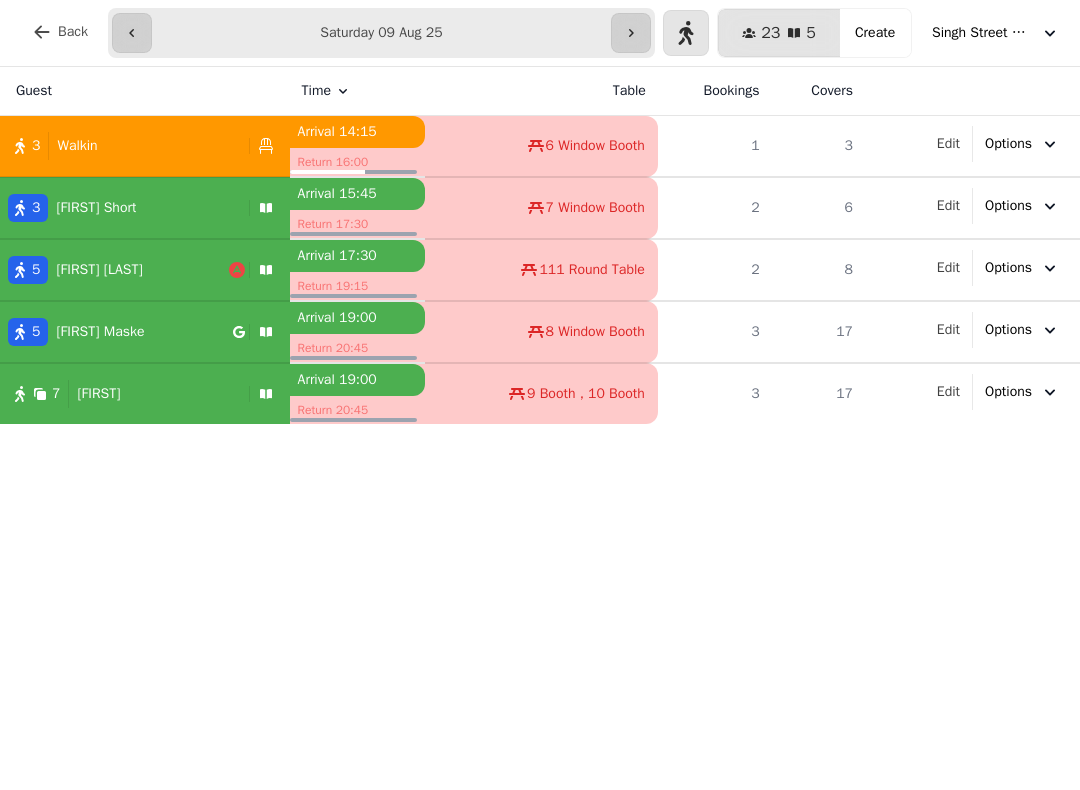 click 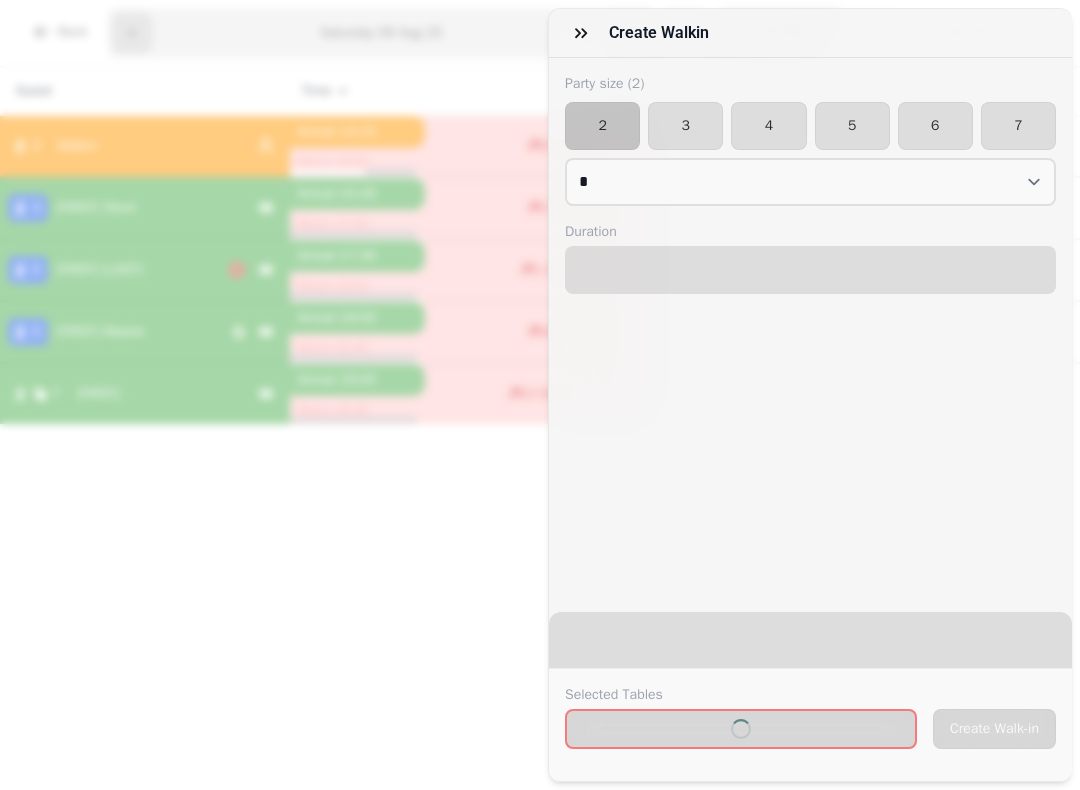 select on "****" 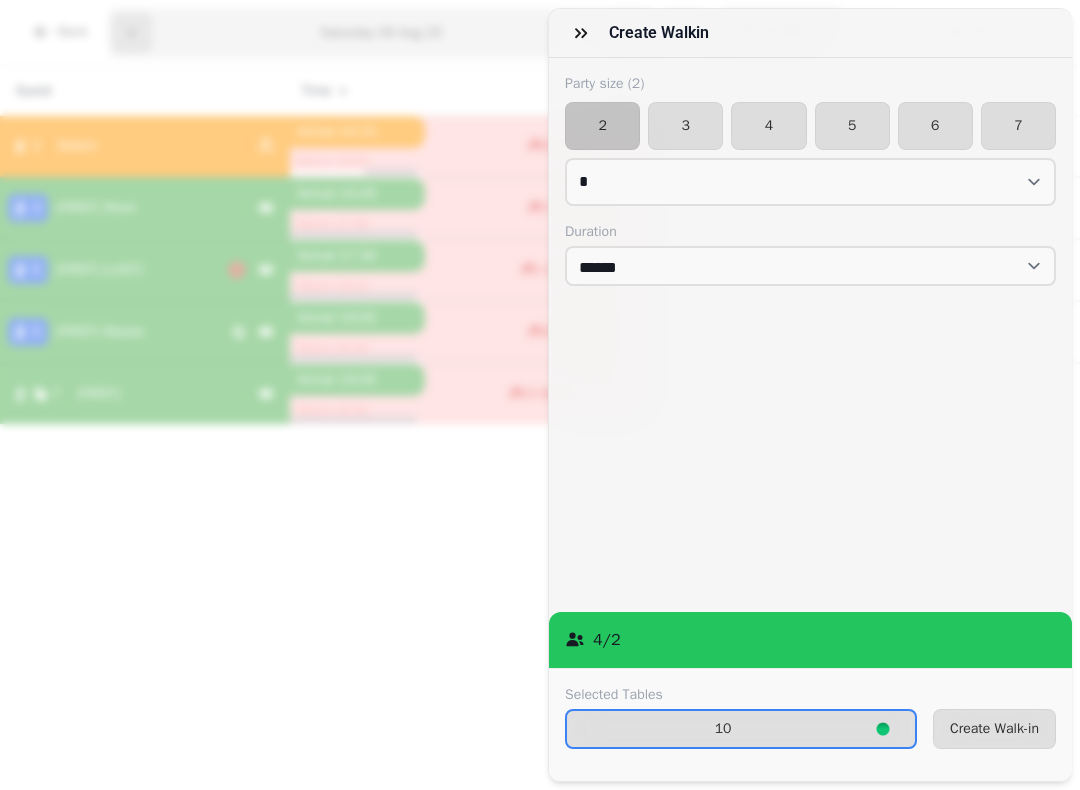 click on "Create Walk-in" at bounding box center (994, 729) 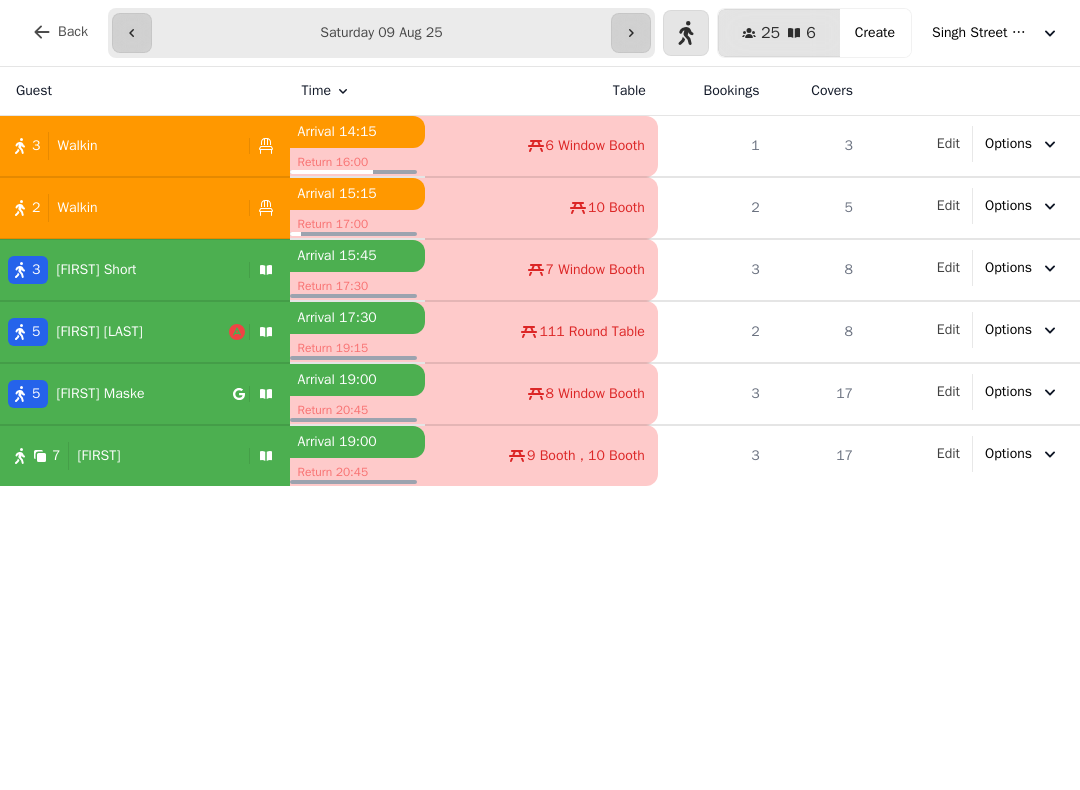 click on "Singh Street Bruntsfield" at bounding box center (996, 33) 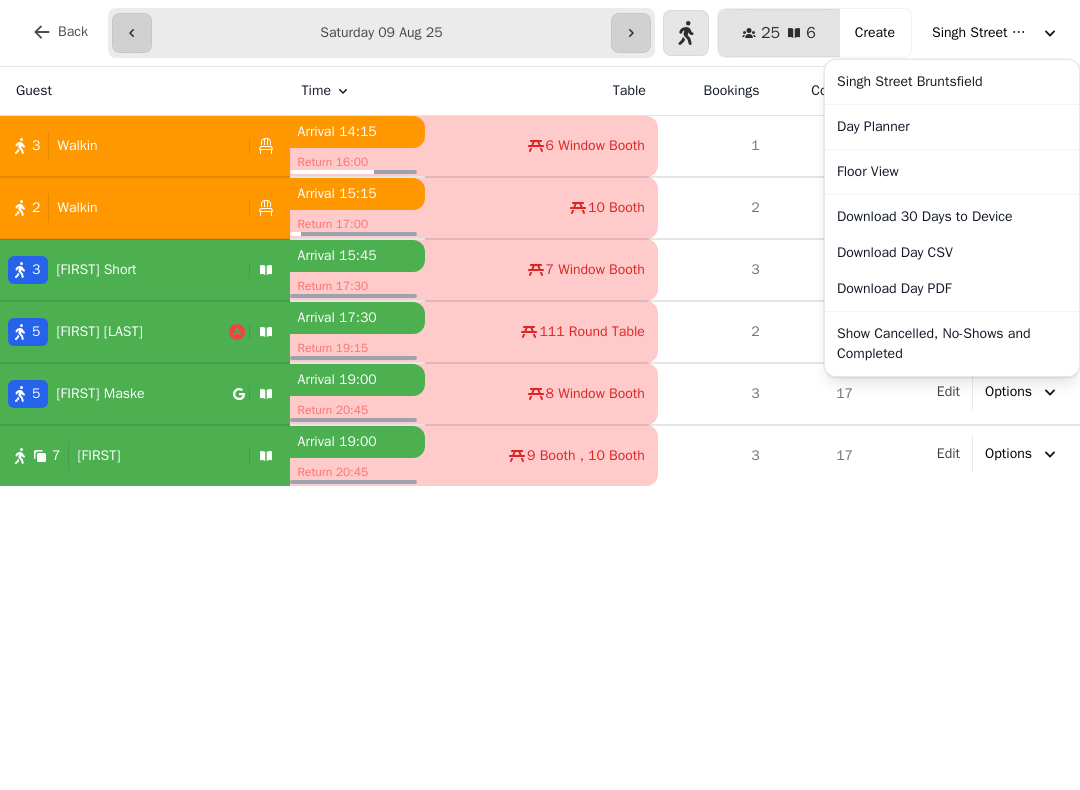 click on "Show Cancelled, No-Shows and Completed" at bounding box center [952, 344] 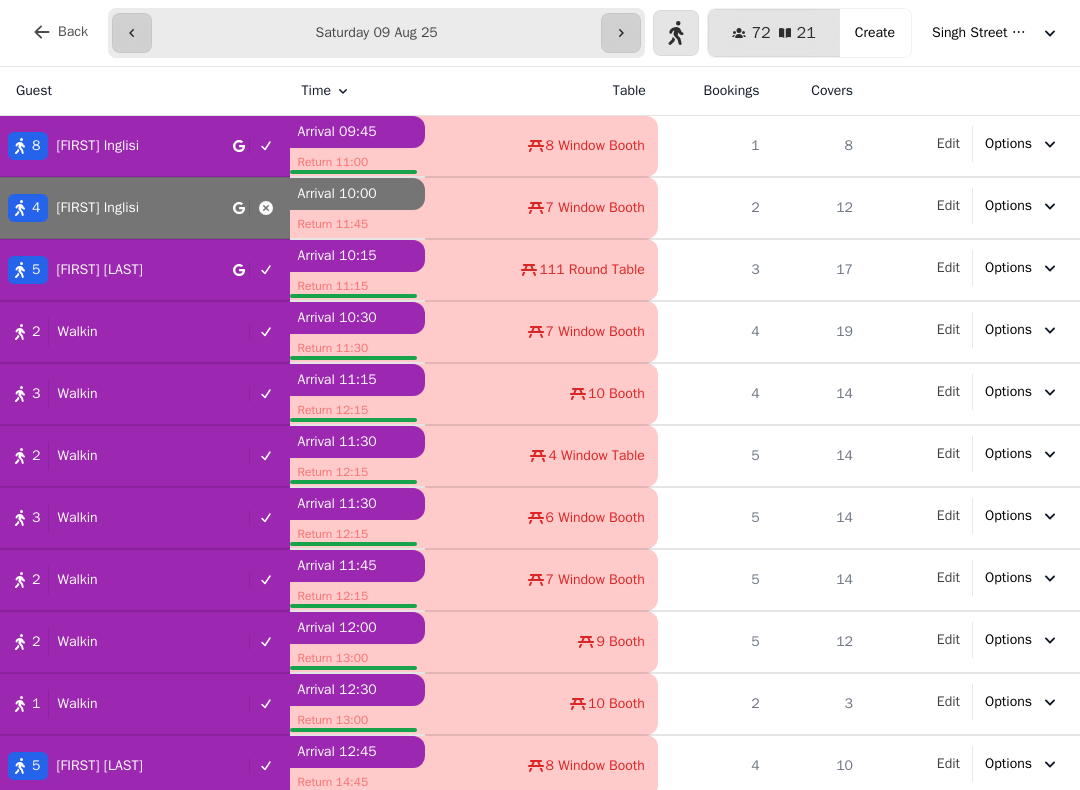 scroll, scrollTop: 0, scrollLeft: 0, axis: both 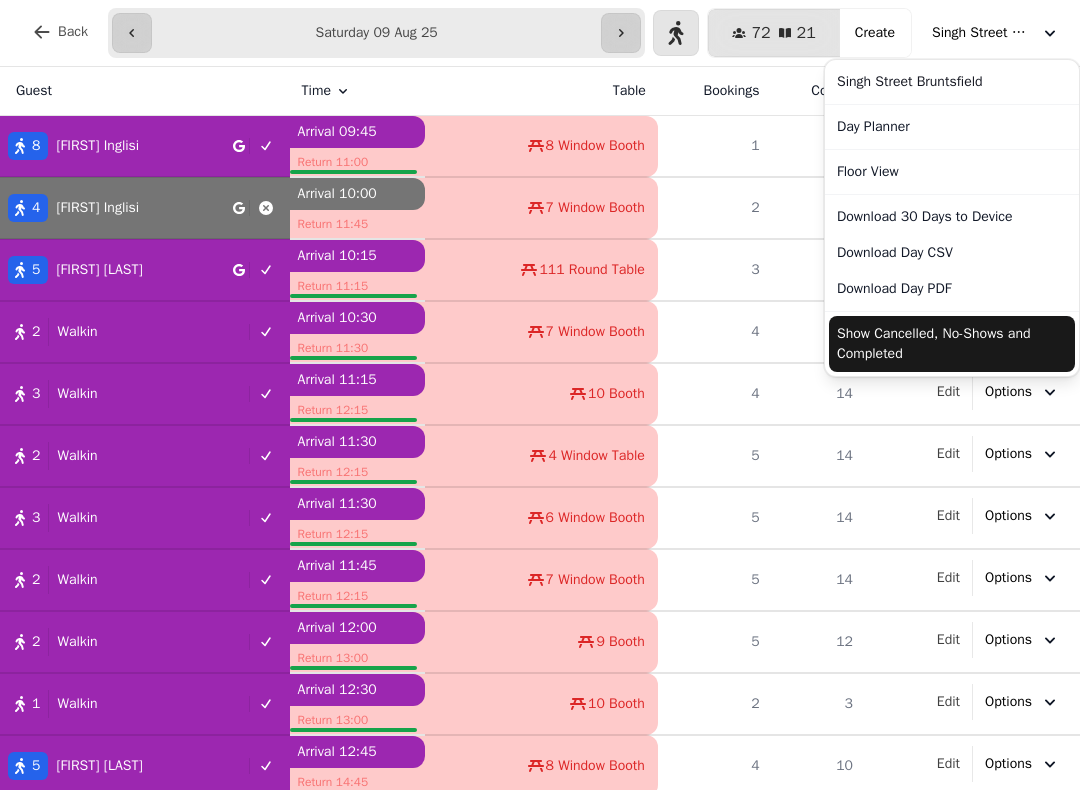 click on "Show Cancelled, No-Shows and Completed" at bounding box center [952, 344] 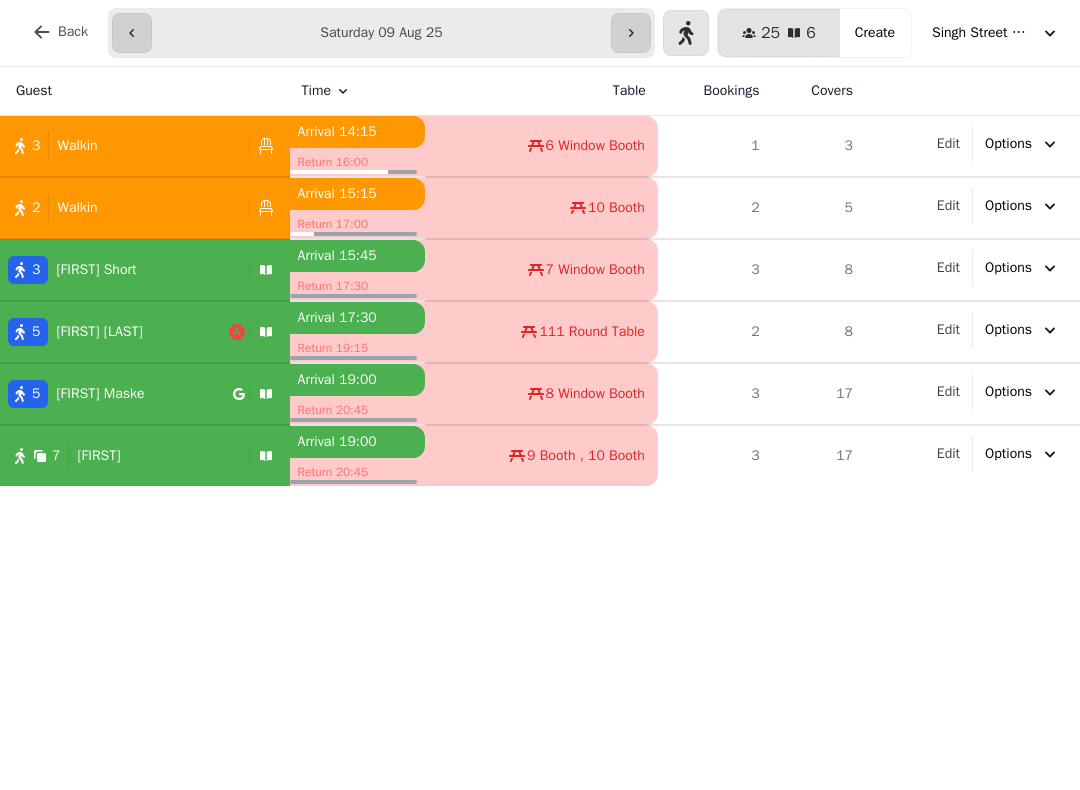click on "[FIRST] [LAST]" at bounding box center [120, 270] 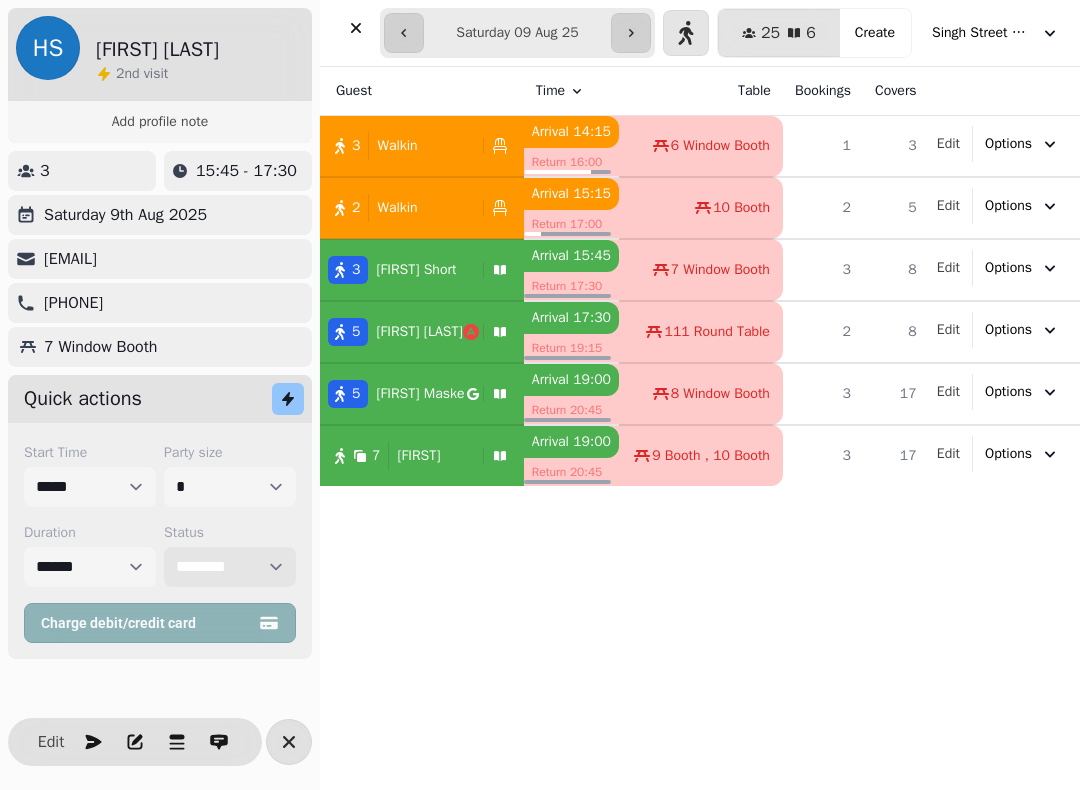 click on "**********" at bounding box center [230, 567] 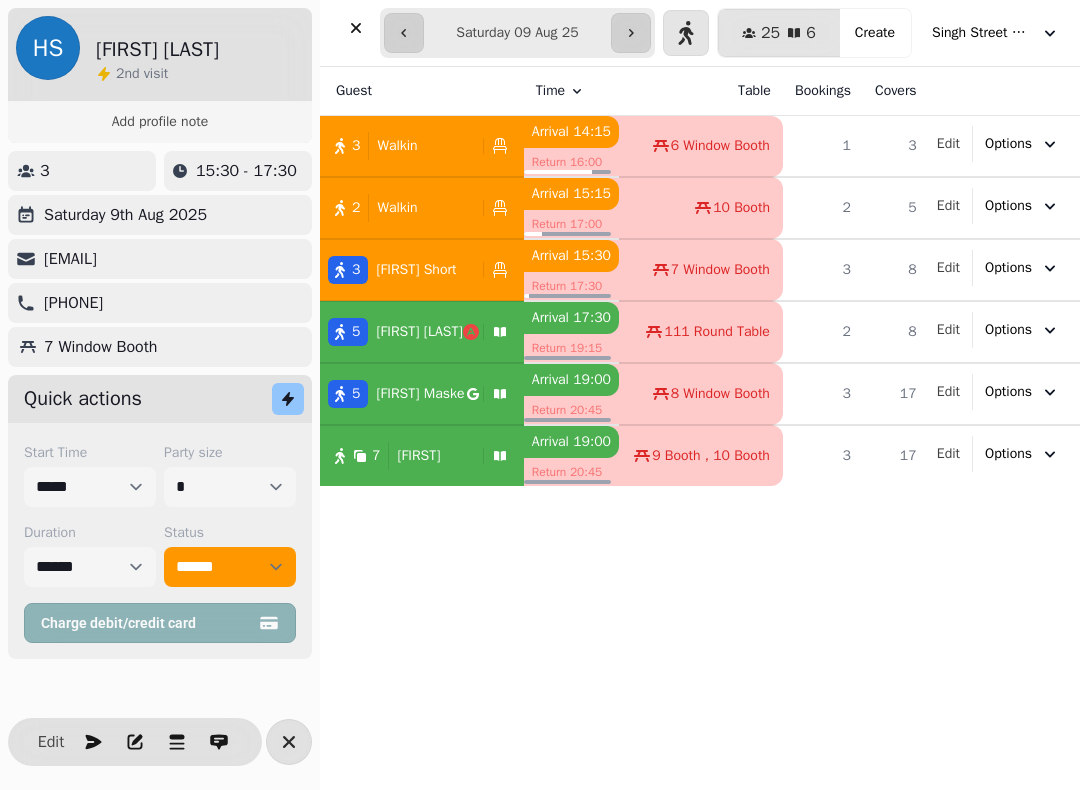 click at bounding box center [356, 28] 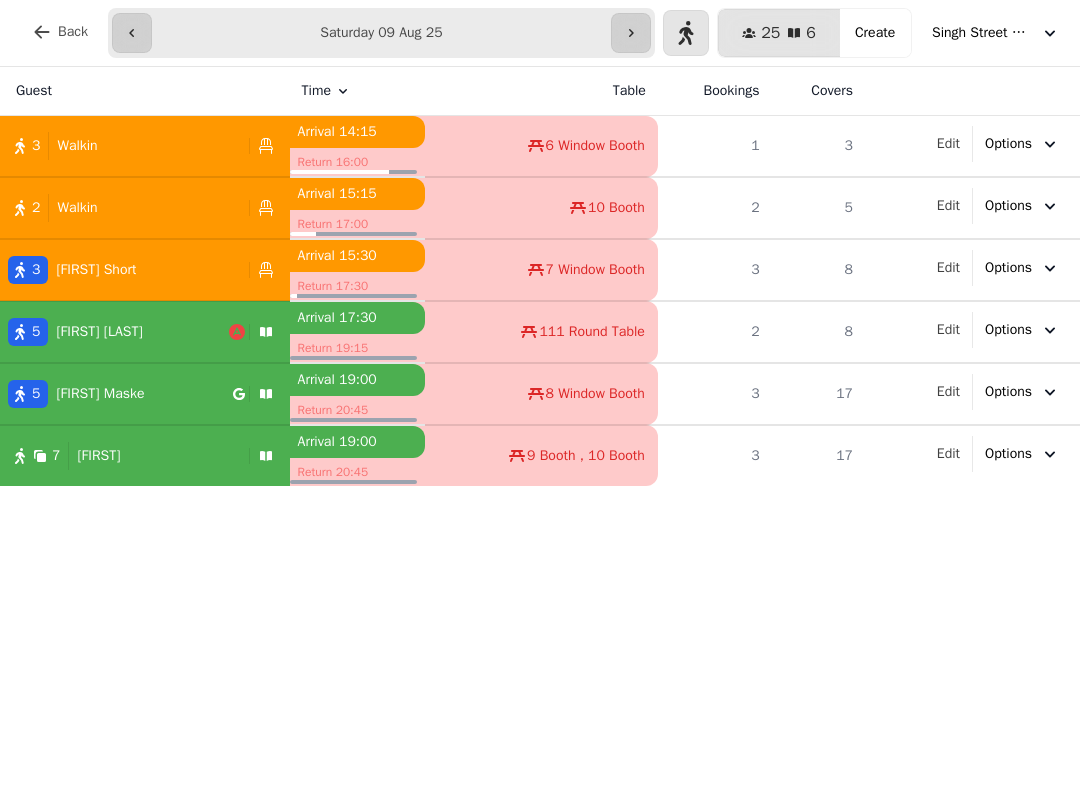 click on "3 Walkin" at bounding box center [120, 146] 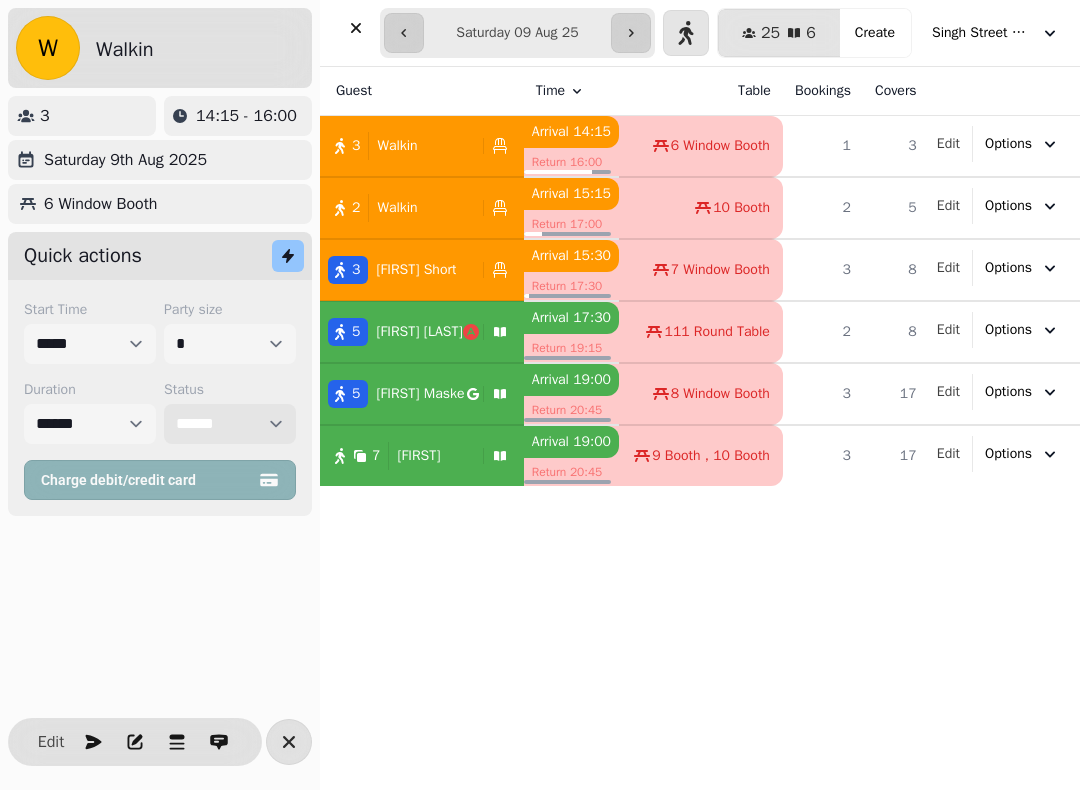 click on "**********" at bounding box center [230, 424] 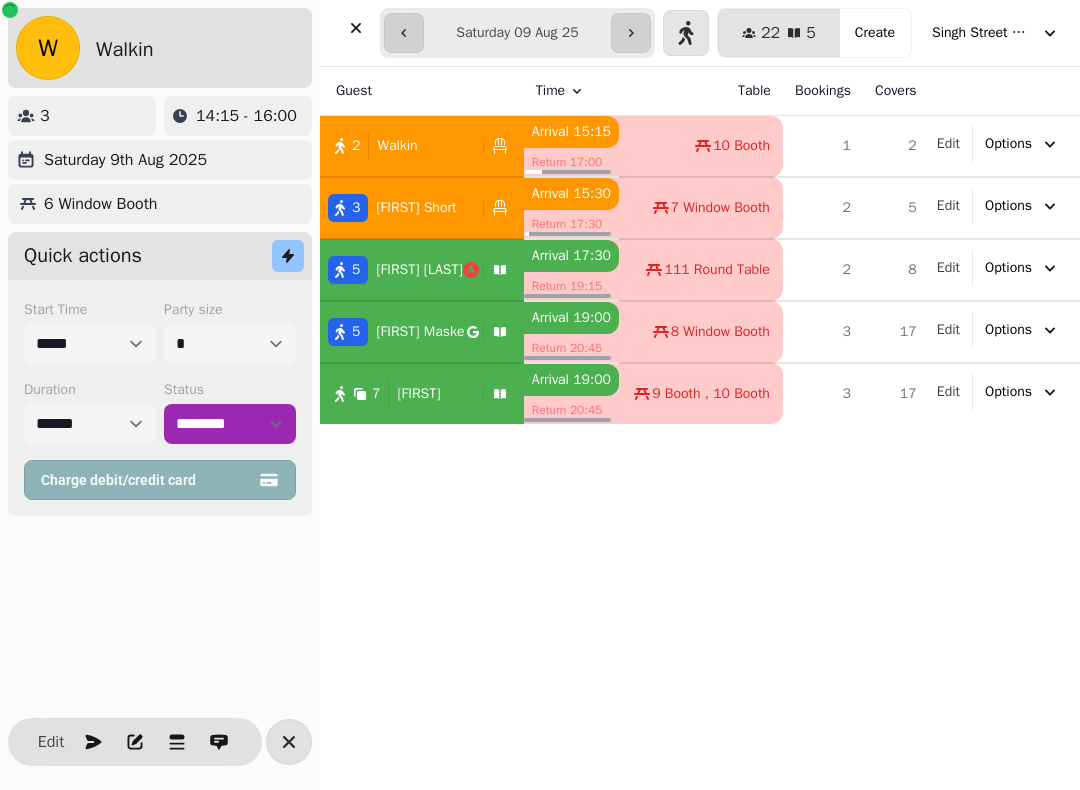 click at bounding box center (356, 28) 